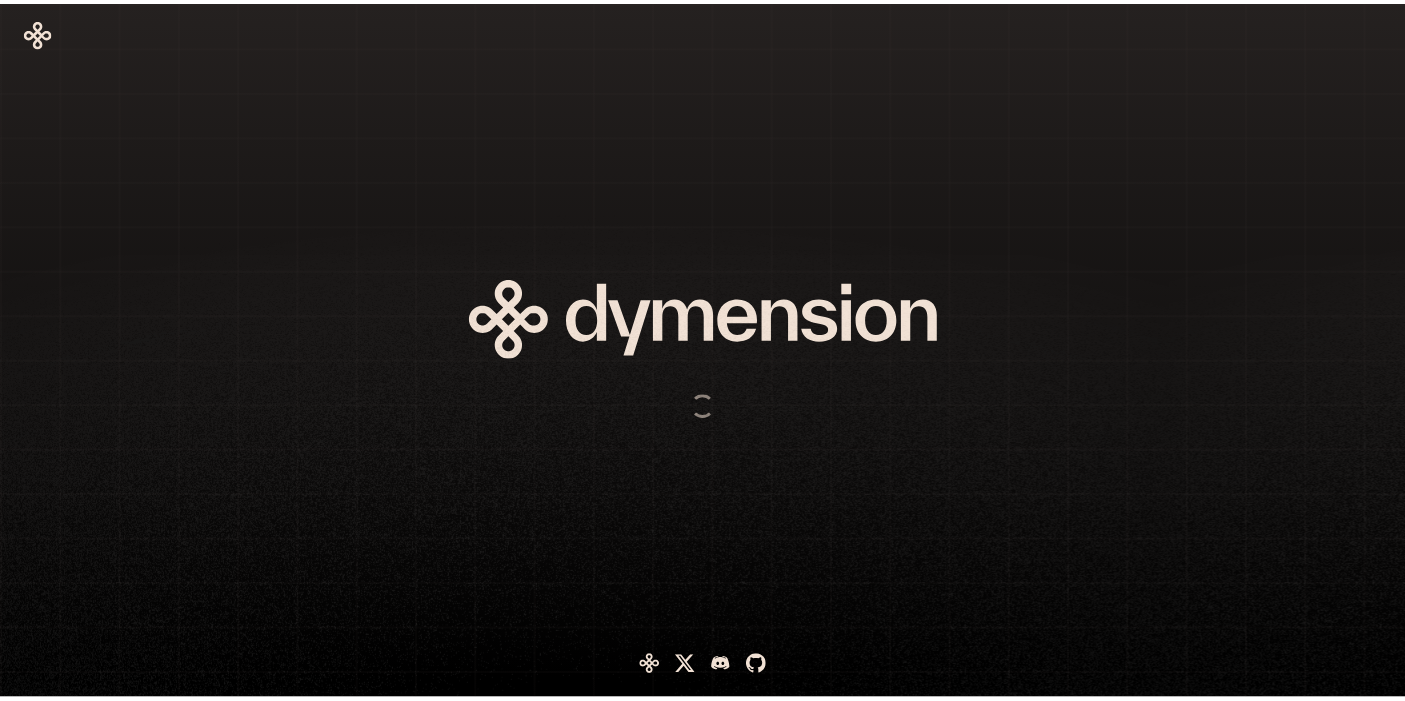 scroll, scrollTop: 0, scrollLeft: 0, axis: both 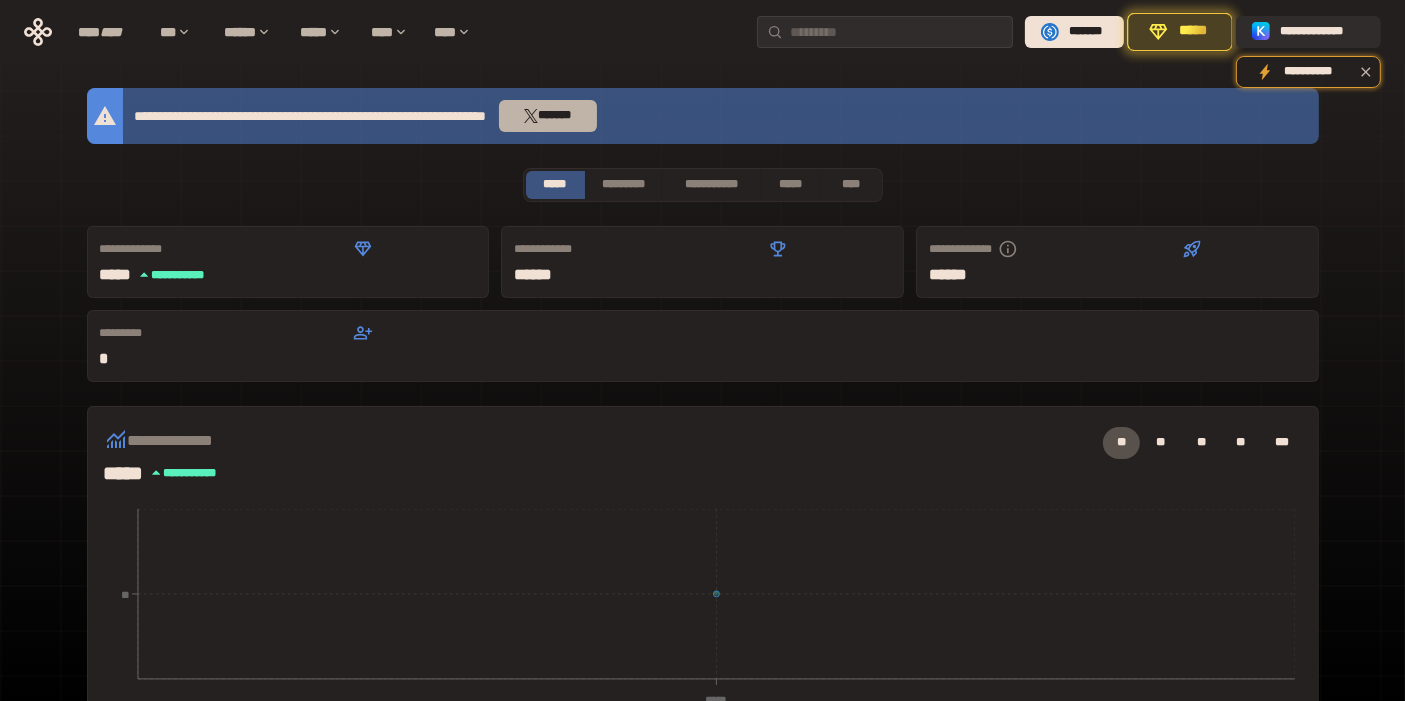 click on "*******" at bounding box center [548, 116] 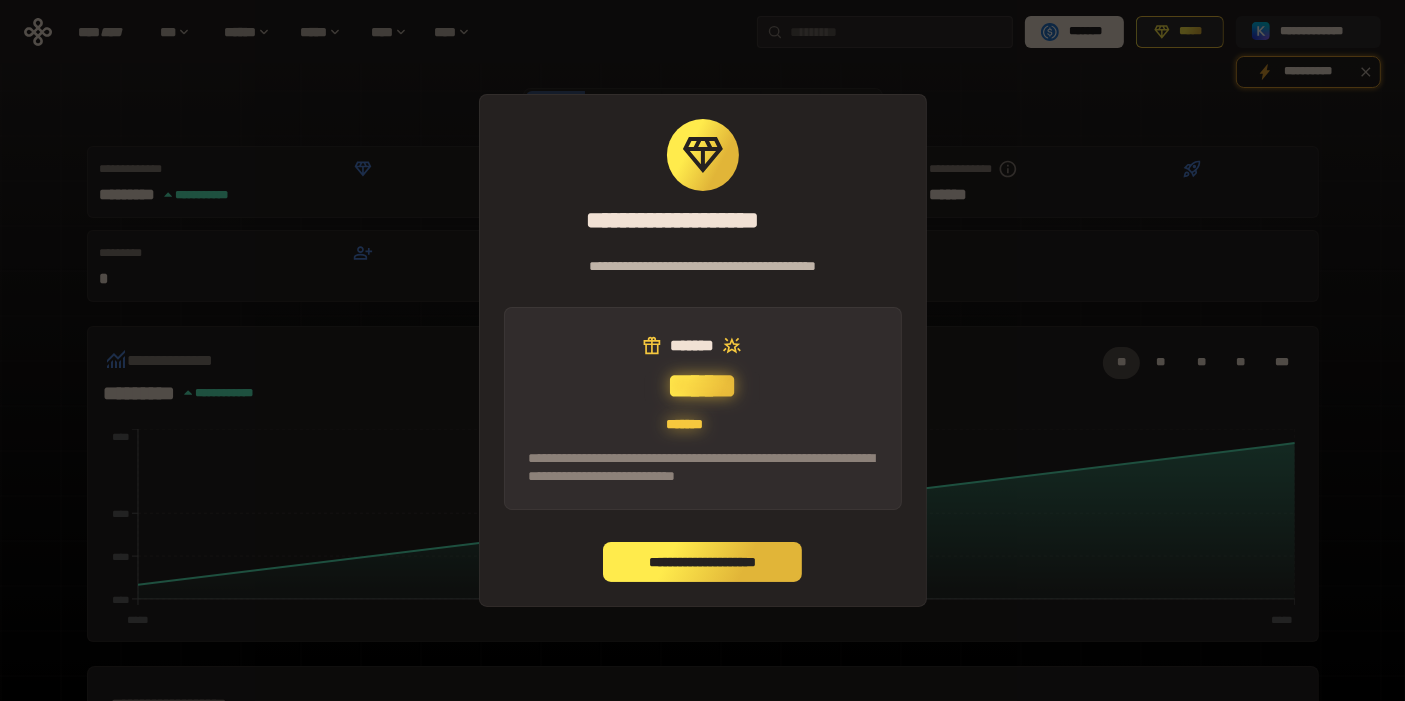 click on "**********" at bounding box center (703, 562) 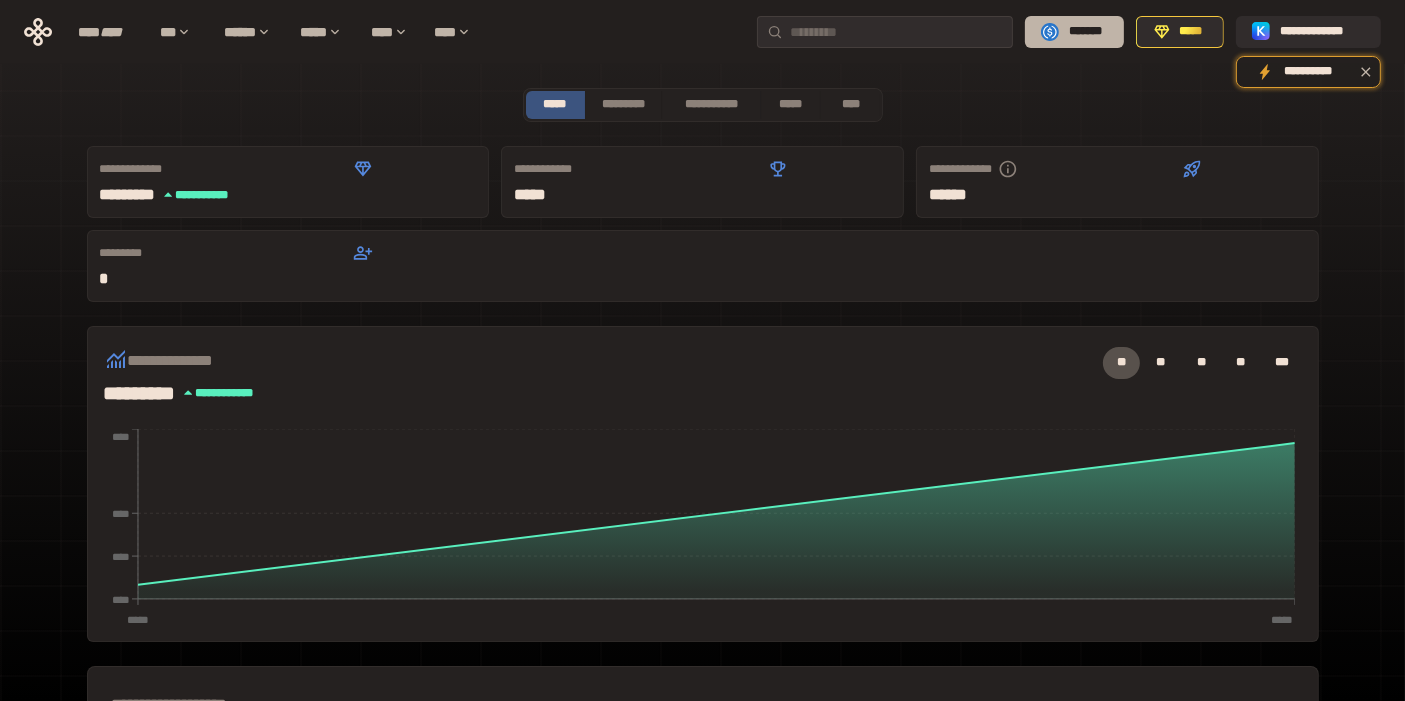 click on "*******" at bounding box center (1085, 32) 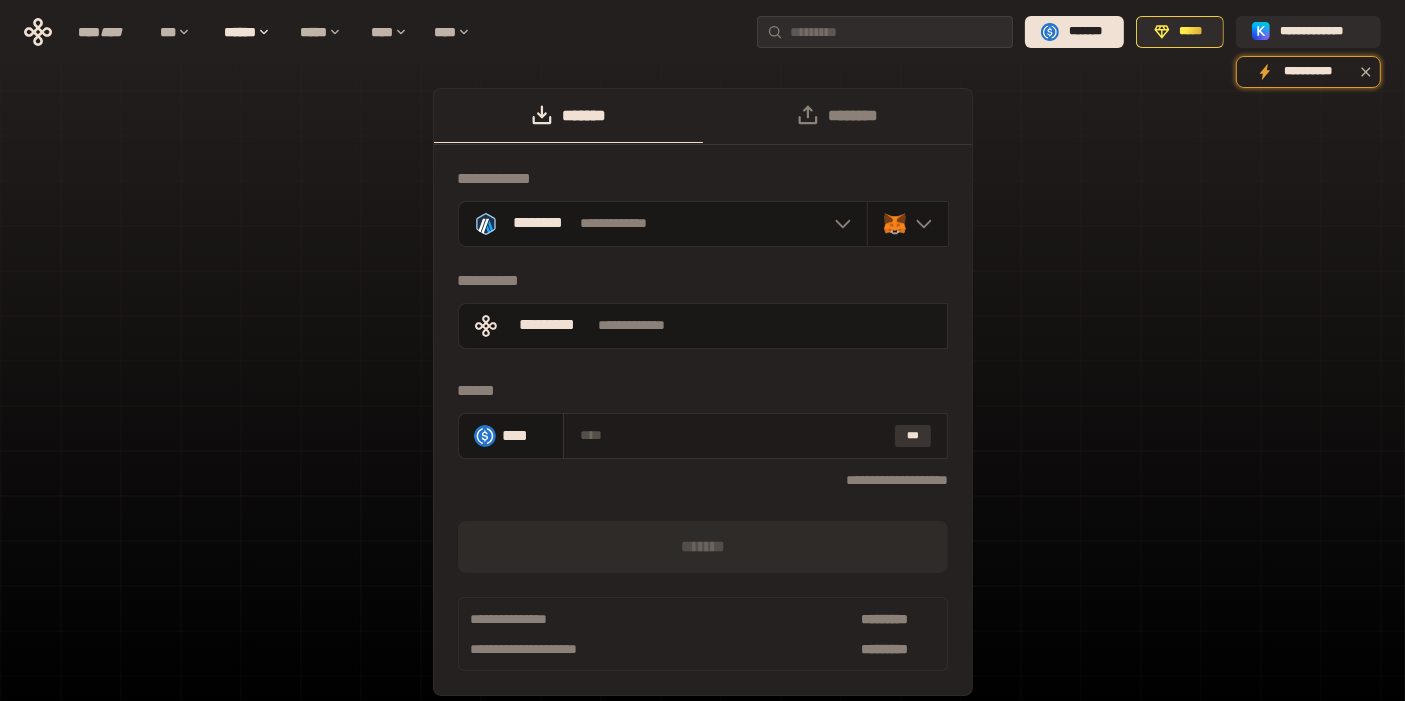 click on "***" at bounding box center [913, 436] 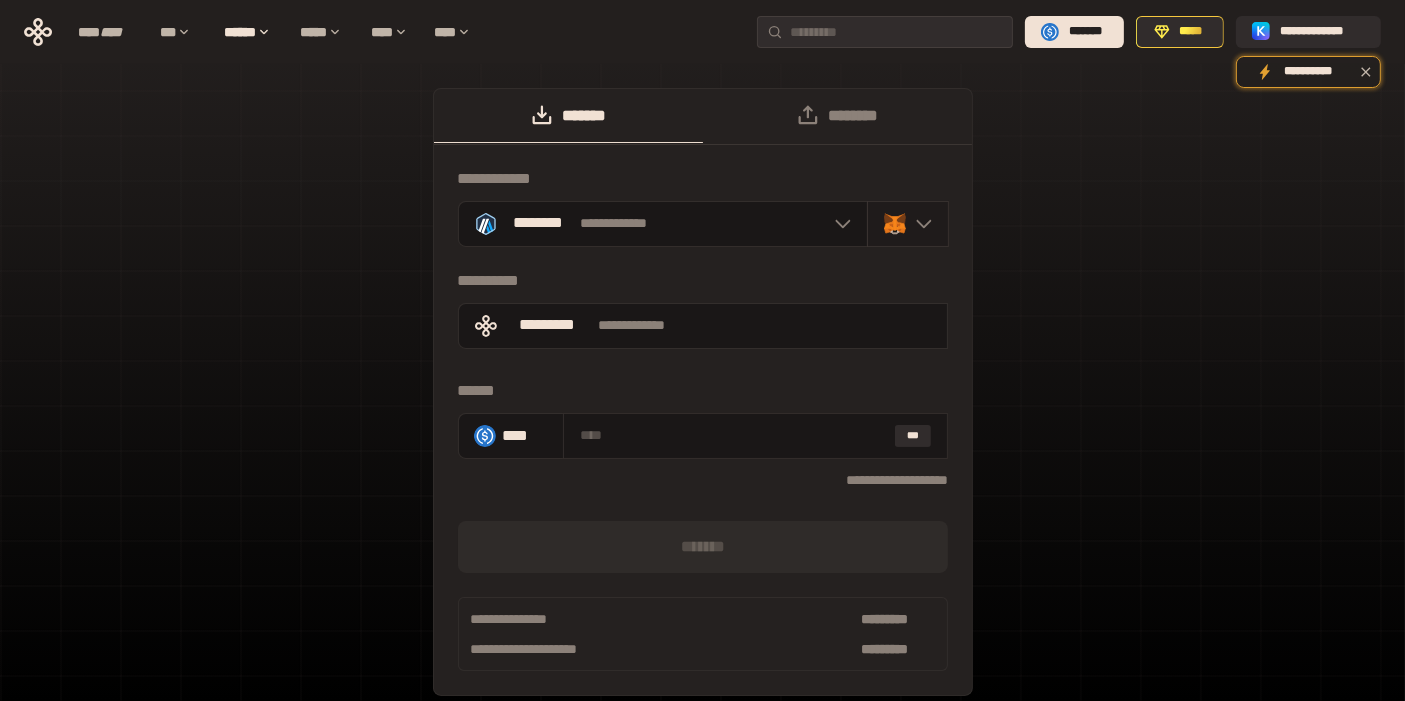 click 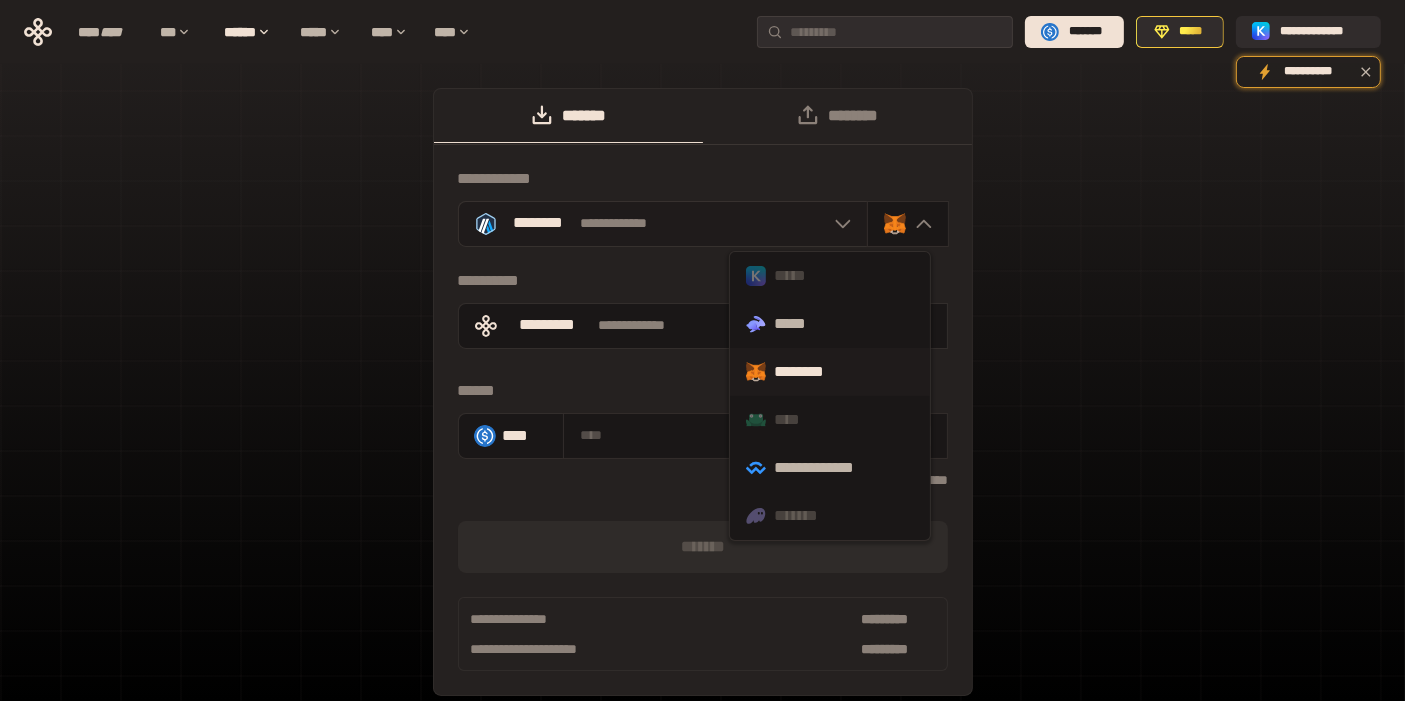 click 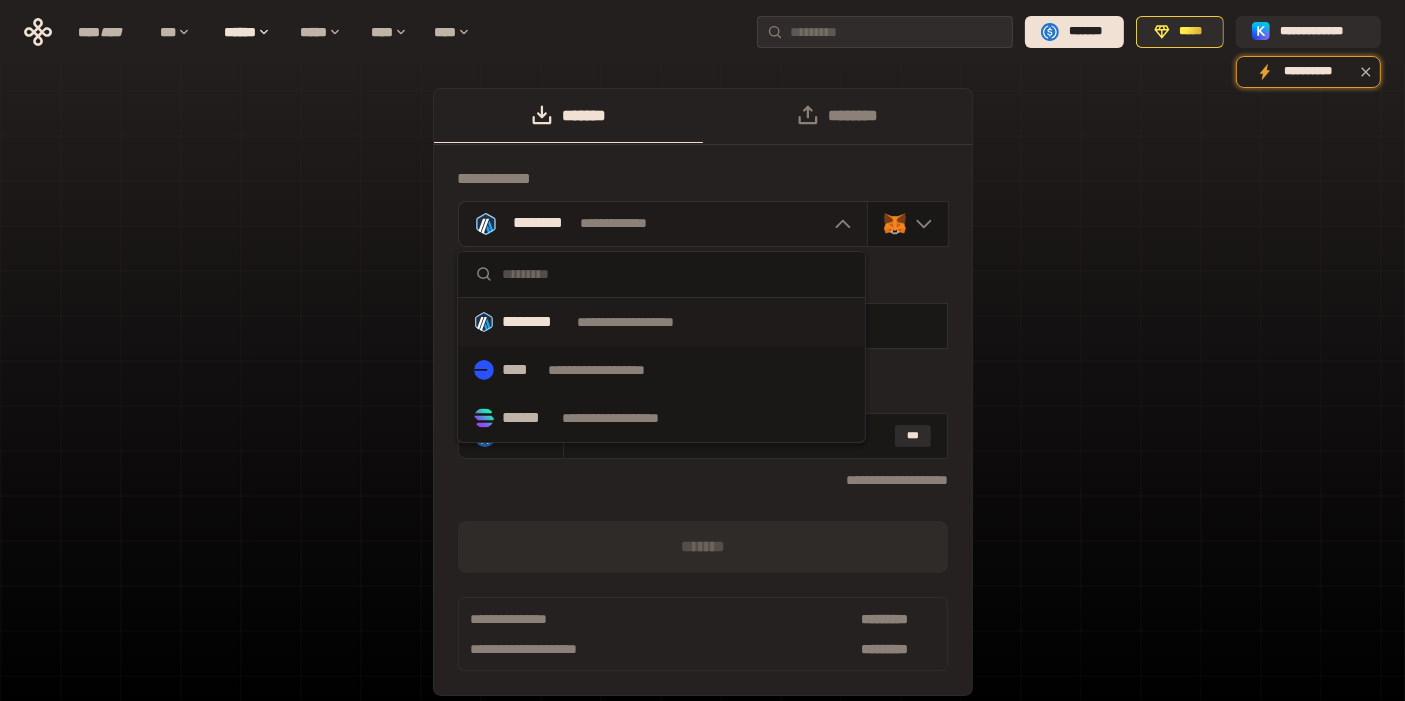 click 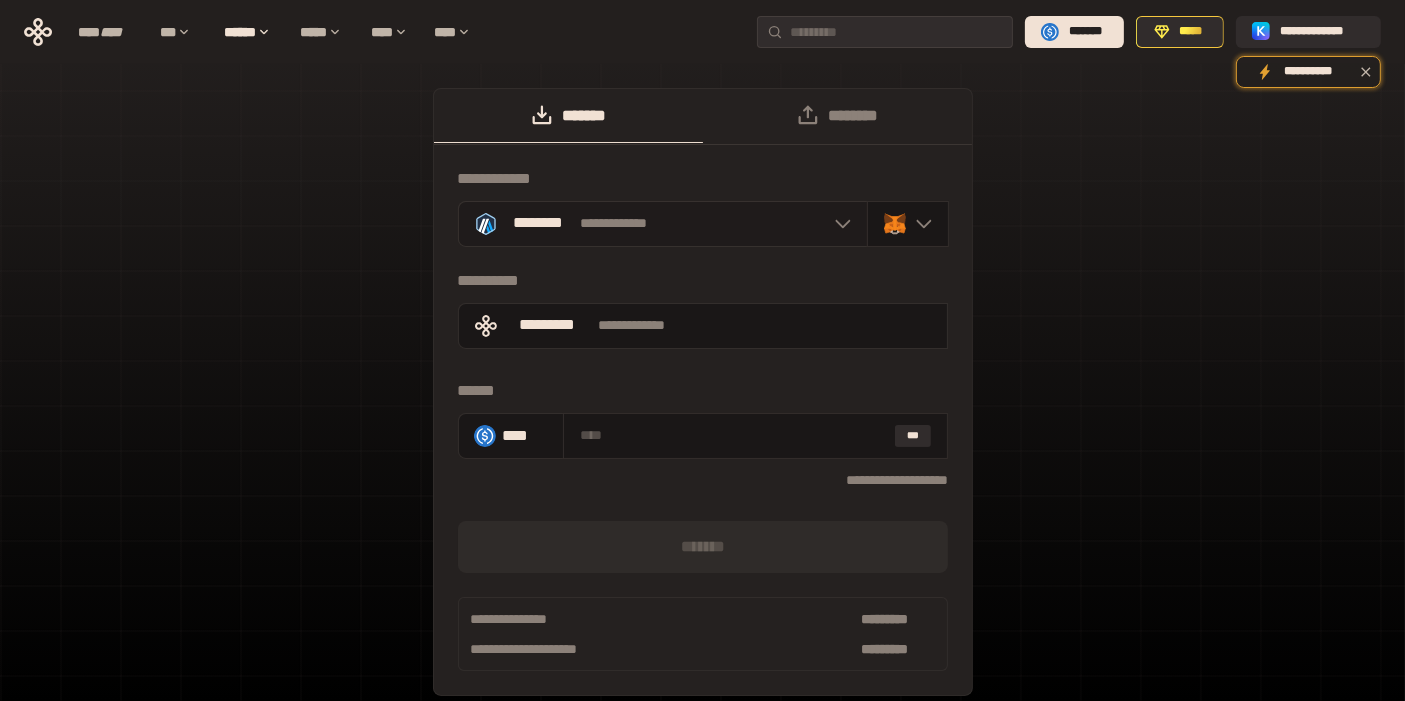 click 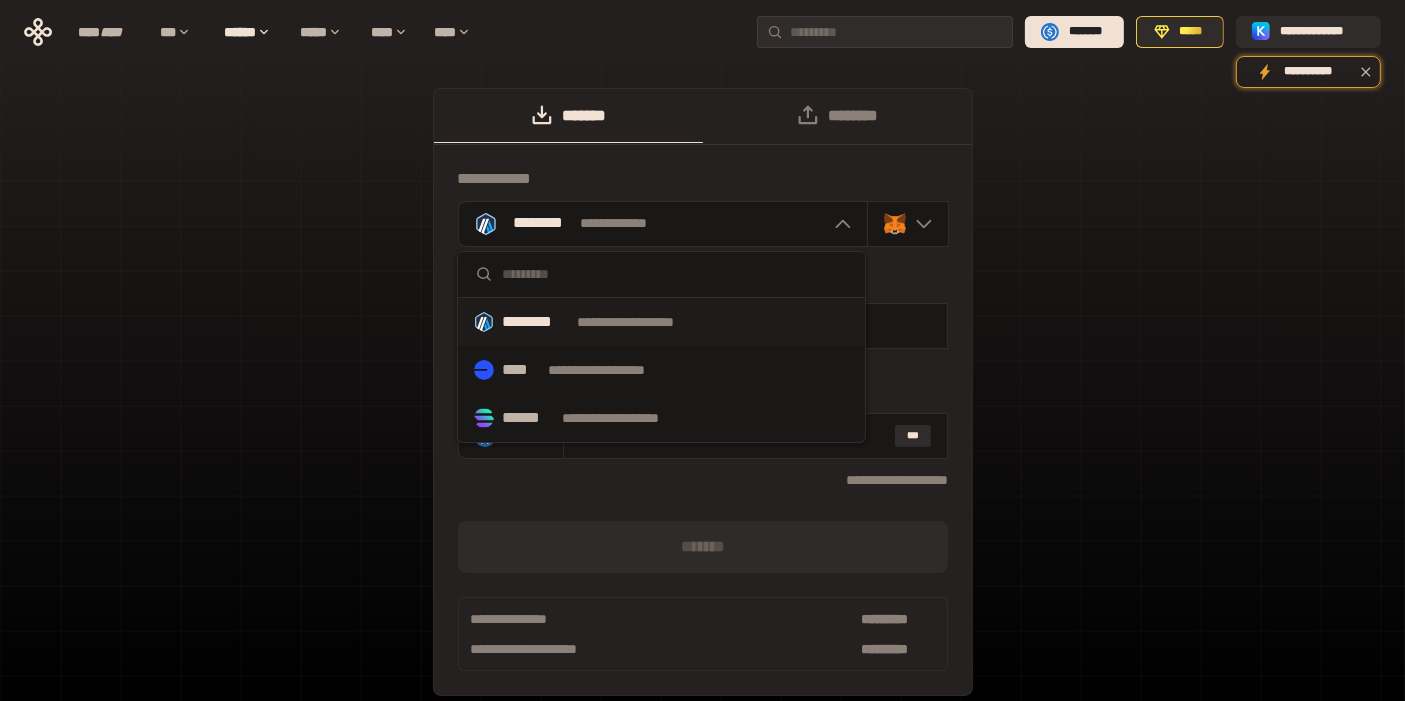 click on "**********" at bounding box center [661, 370] 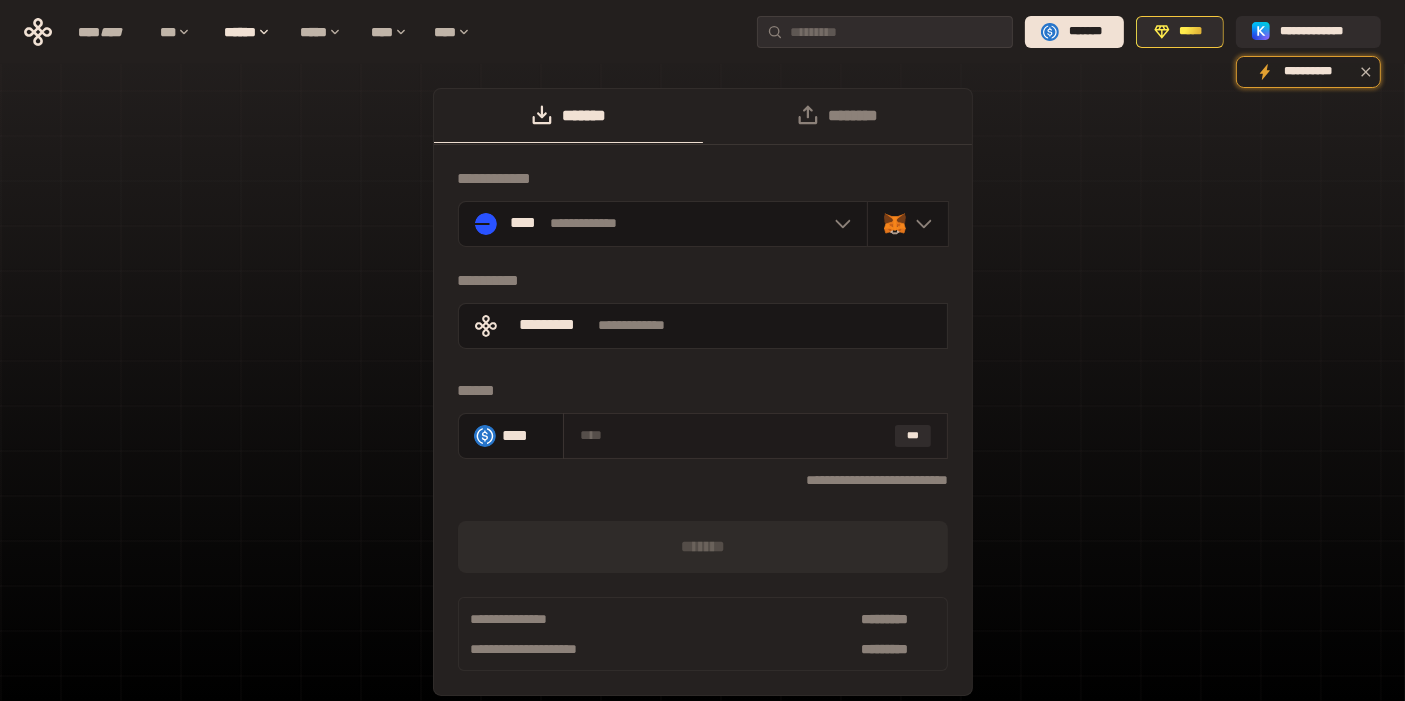 click at bounding box center (733, 435) 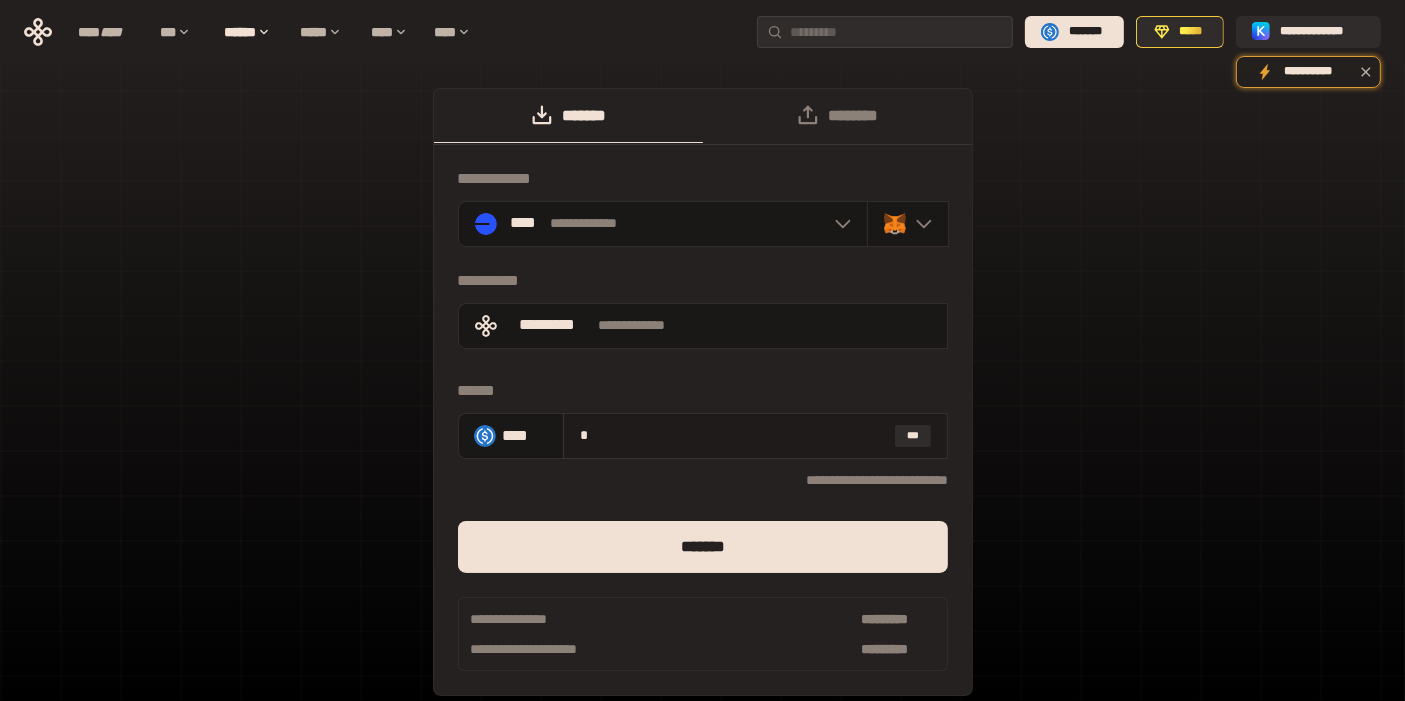 click on "*" at bounding box center (733, 435) 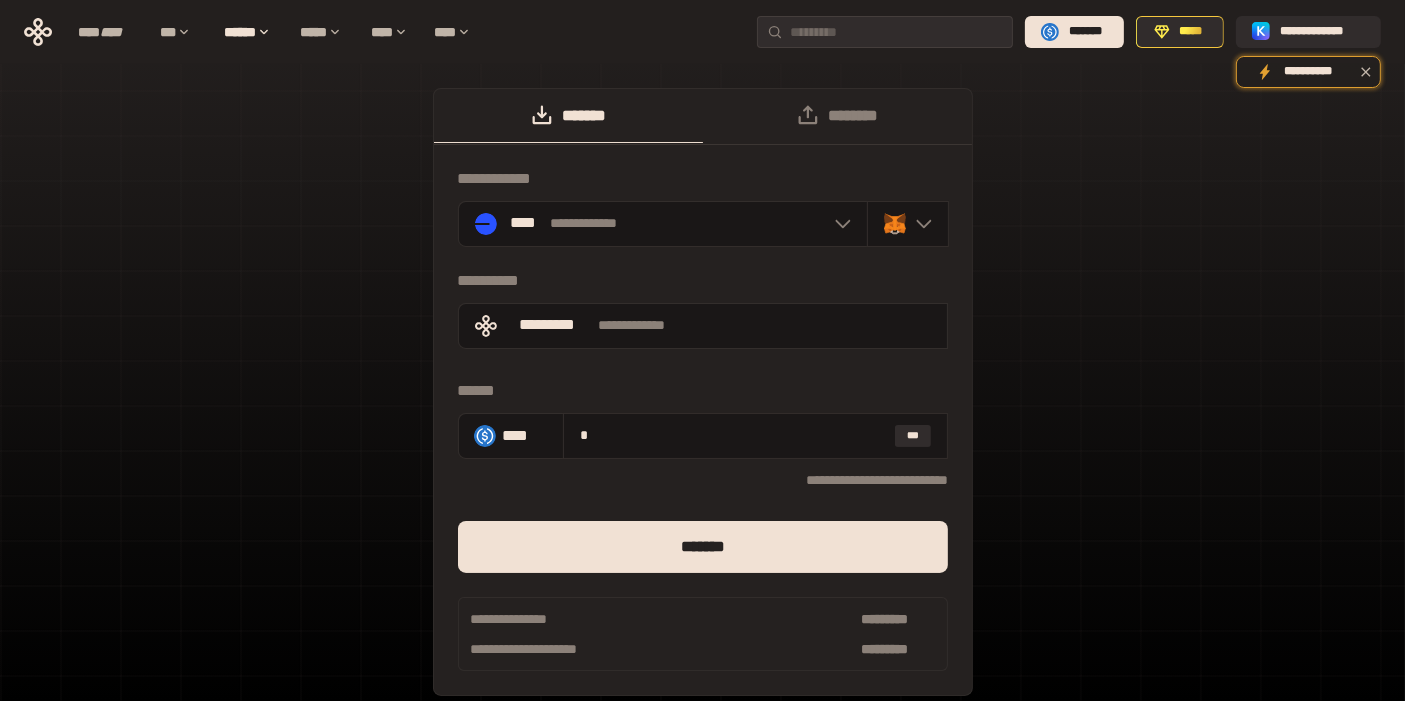 type on "*" 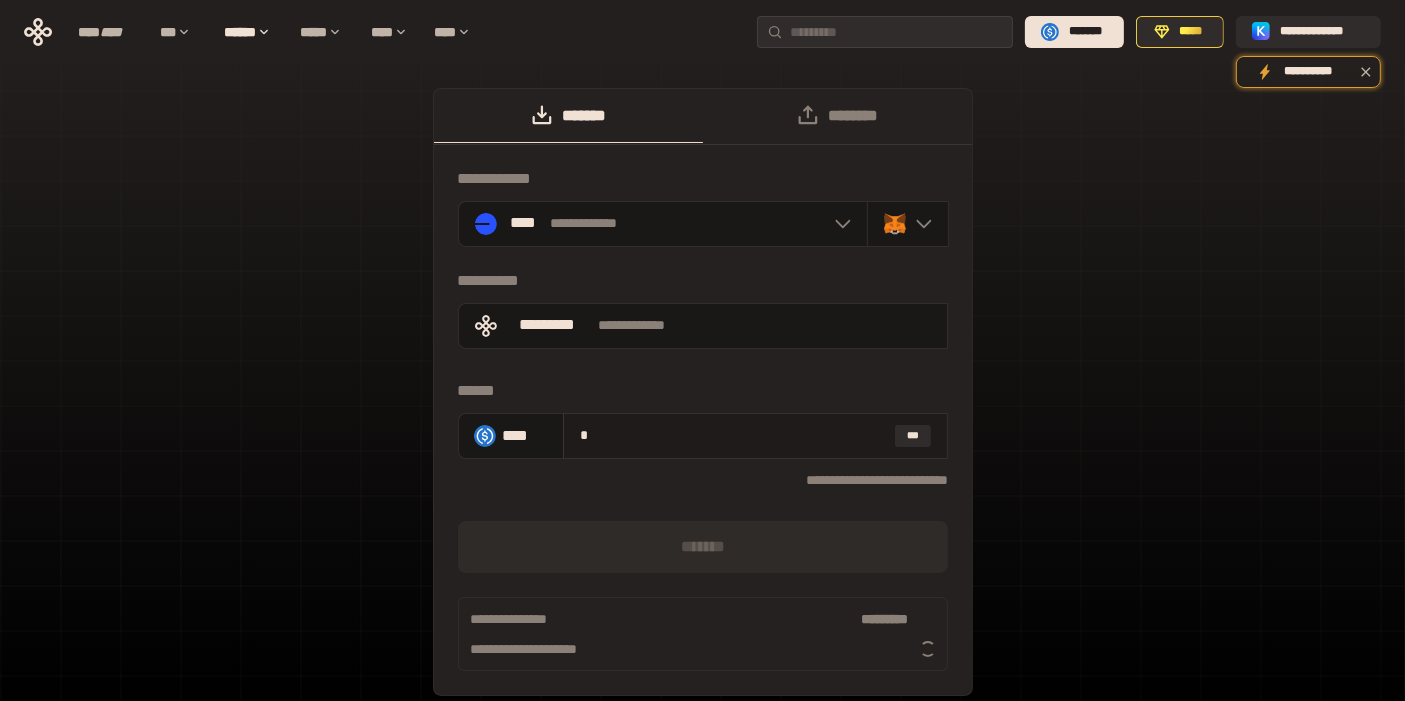 click on "*" at bounding box center [733, 435] 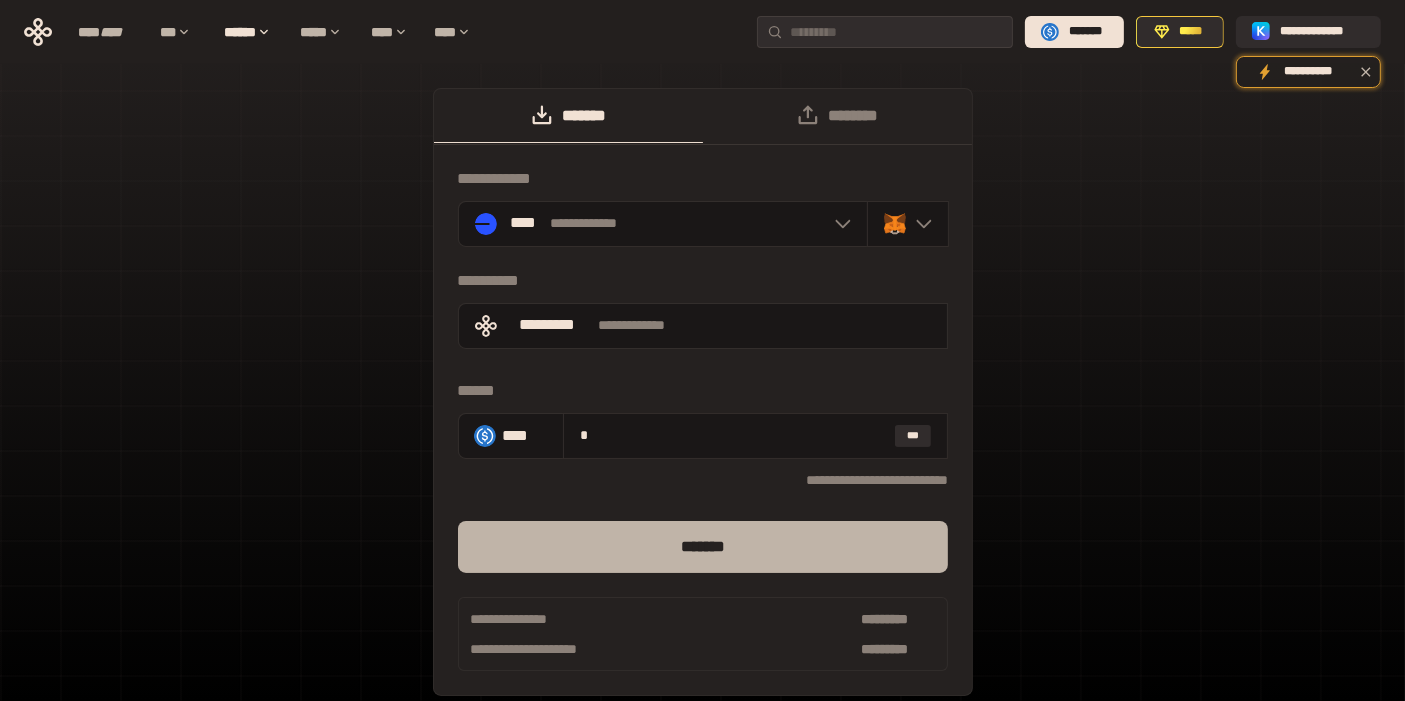 click on "*******" at bounding box center (703, 547) 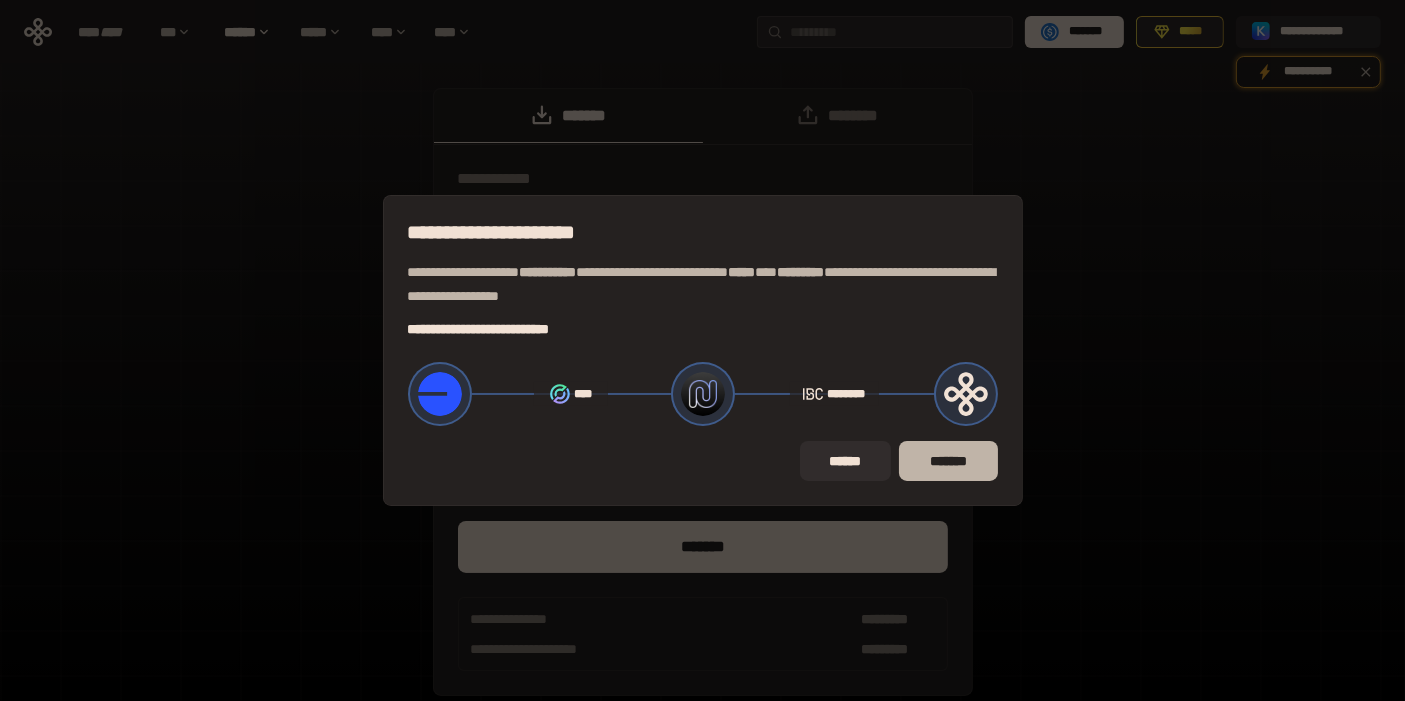 click on "*******" at bounding box center (948, 461) 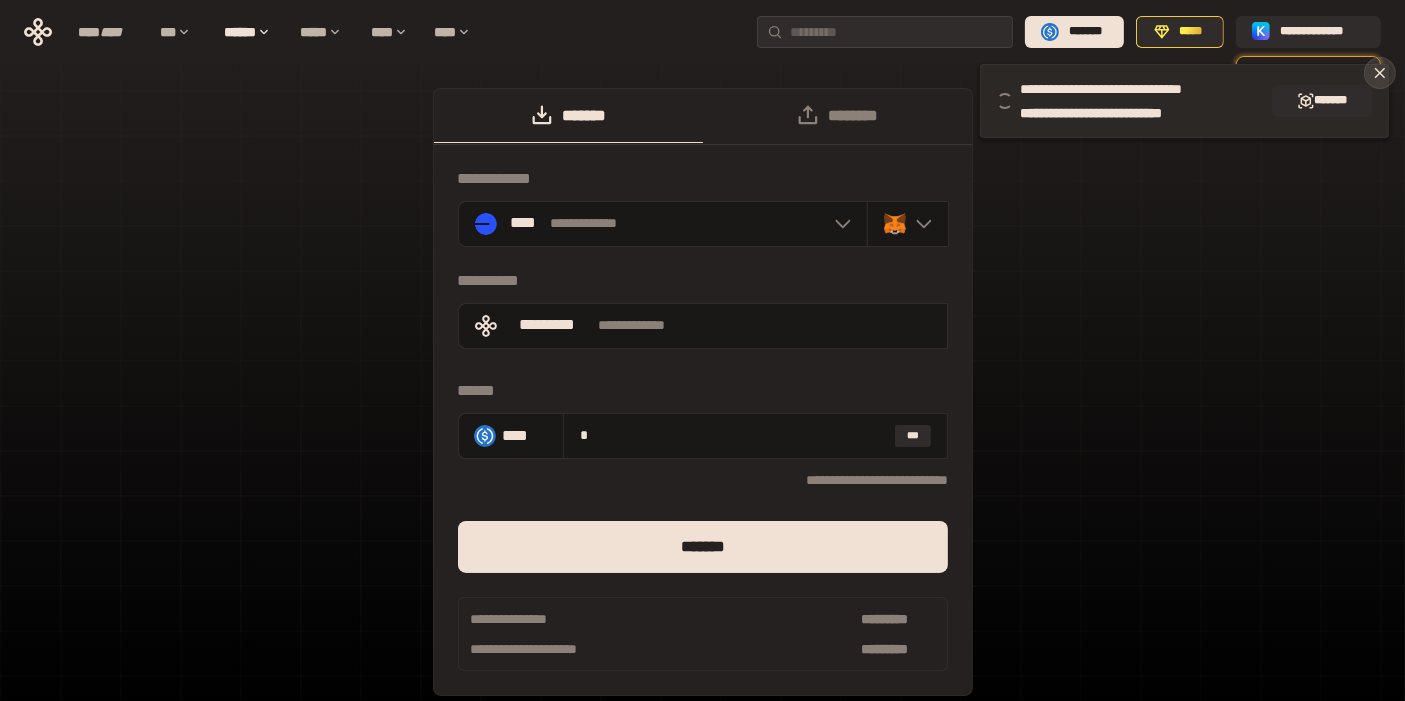 click 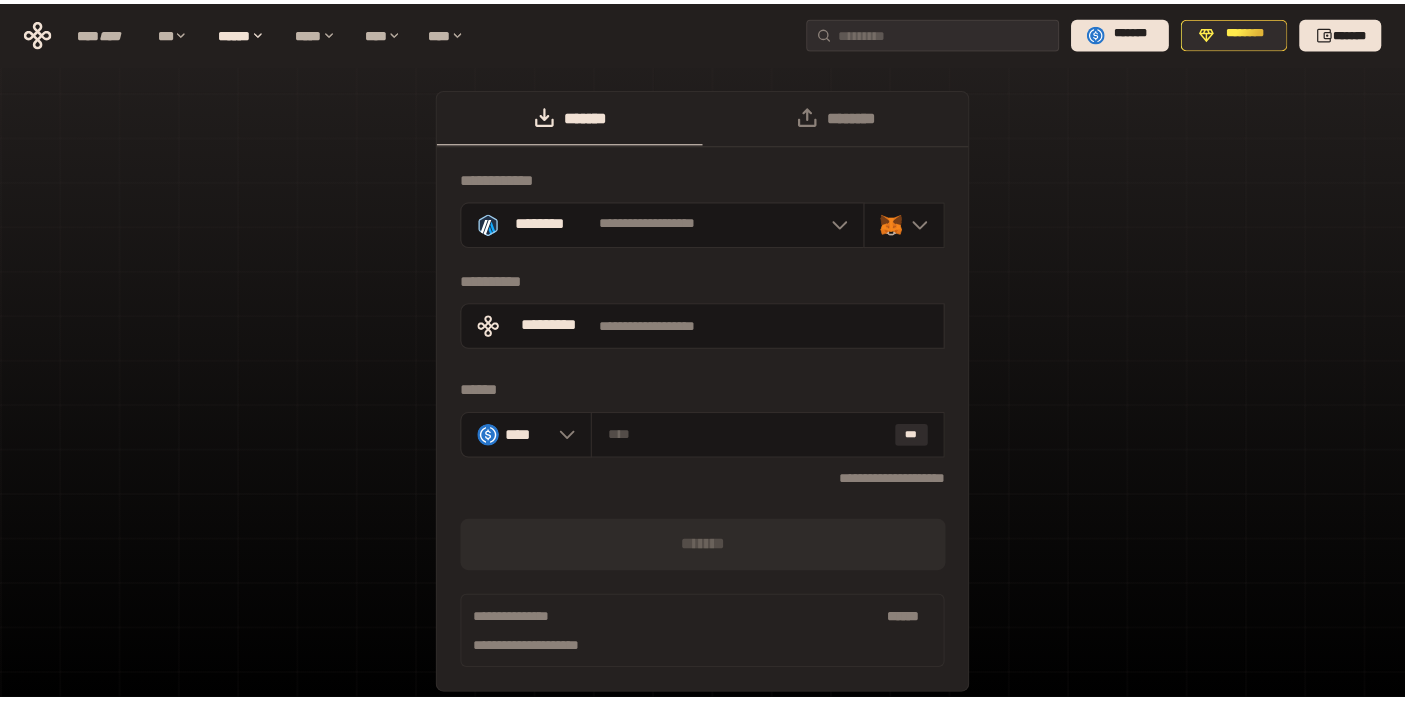 scroll, scrollTop: 0, scrollLeft: 0, axis: both 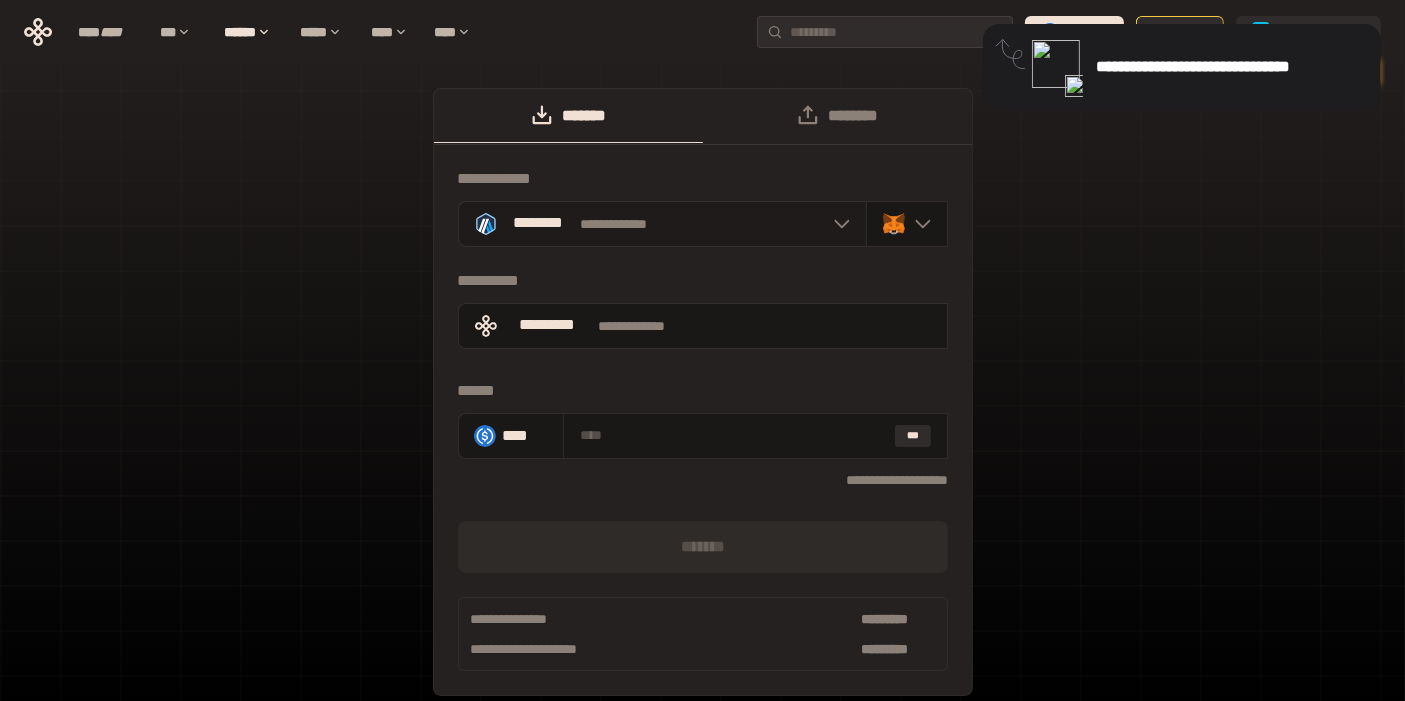 click at bounding box center [837, 224] 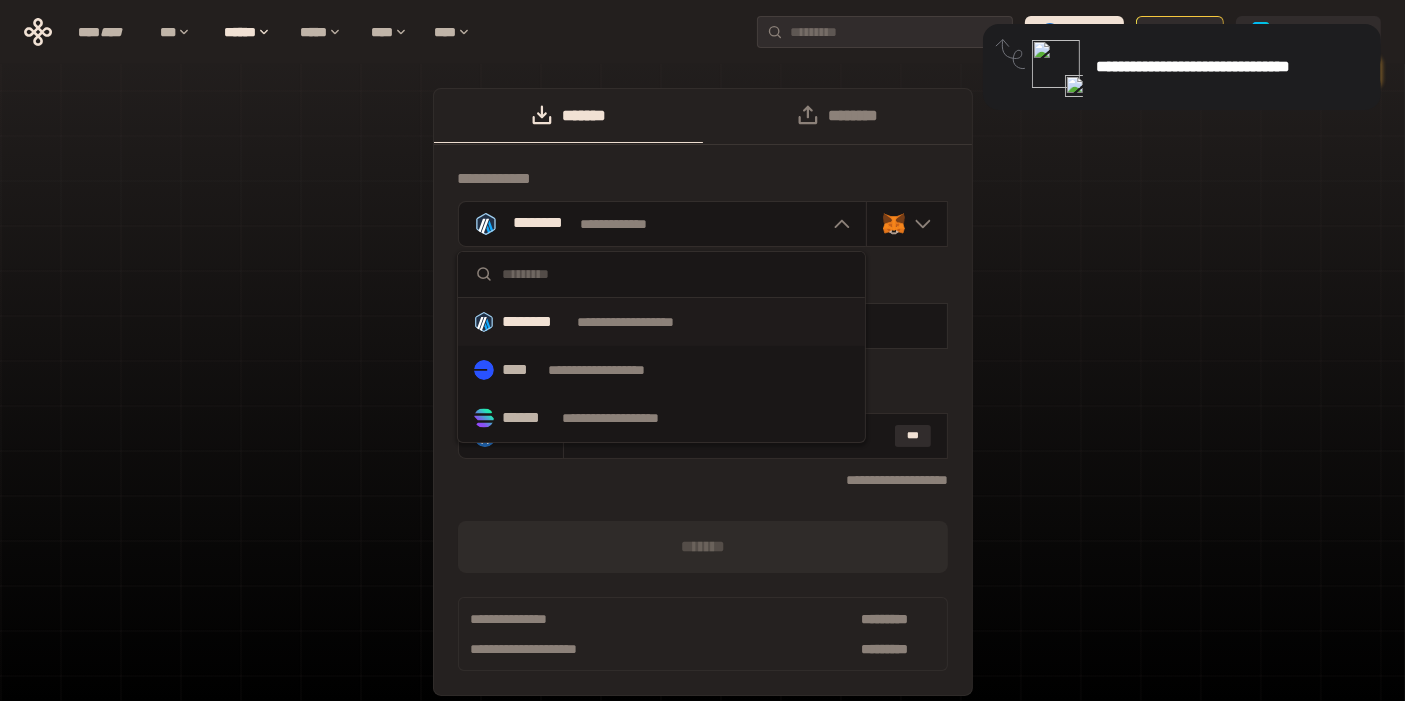 click on "**********" at bounding box center [615, 370] 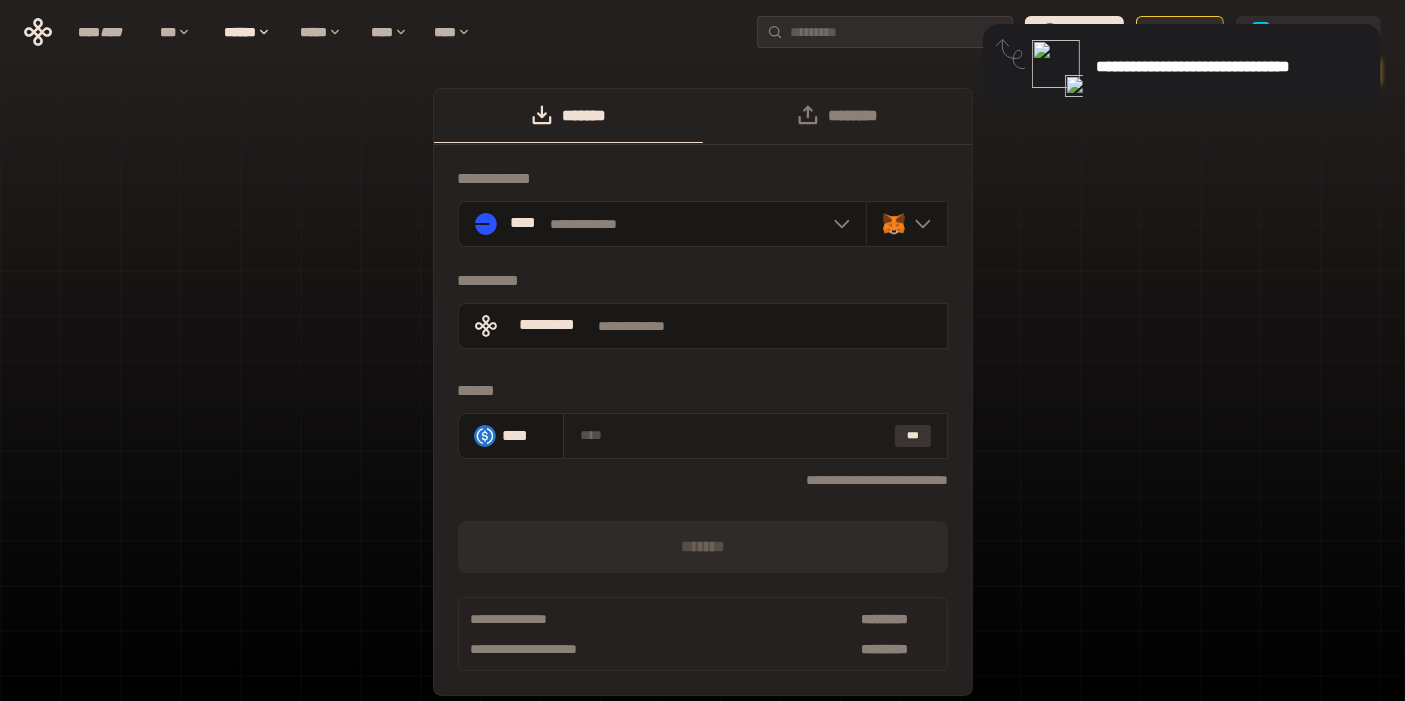 click on "***" at bounding box center [913, 436] 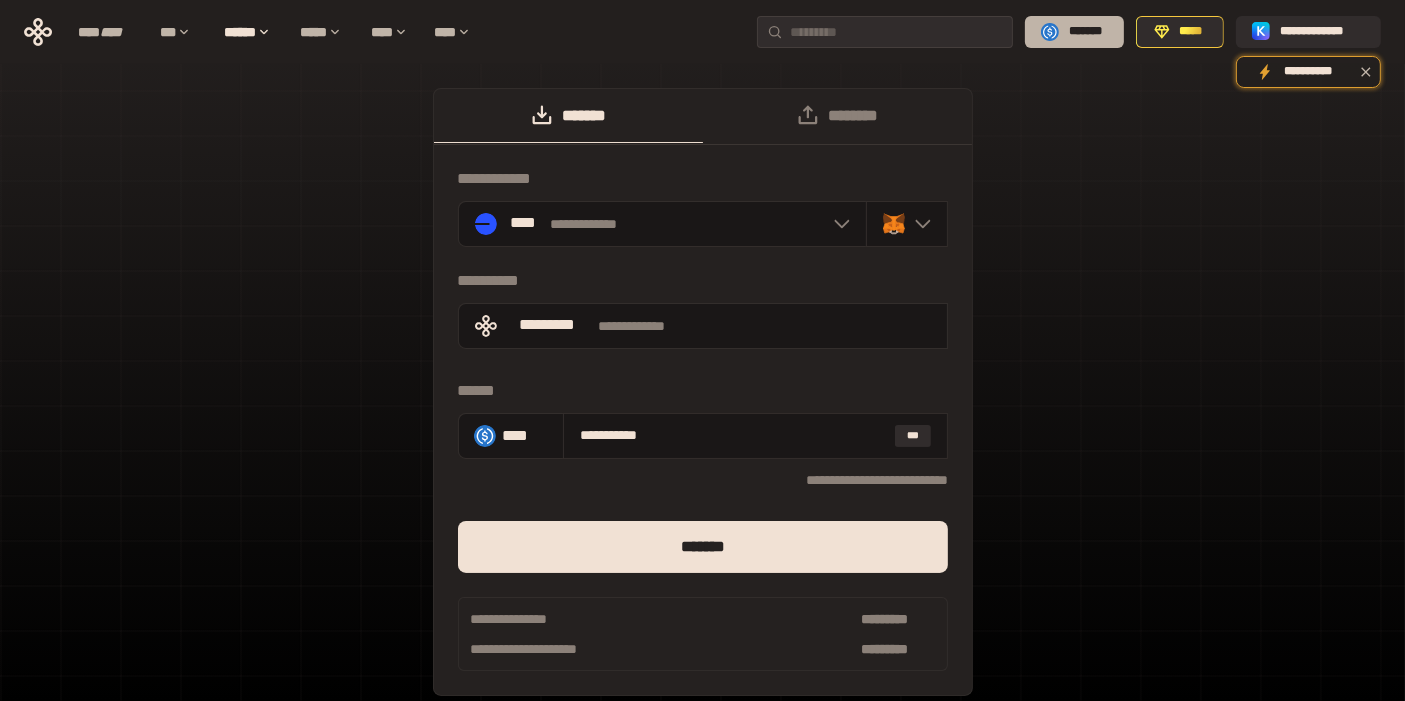 click on "*******" at bounding box center (1085, 32) 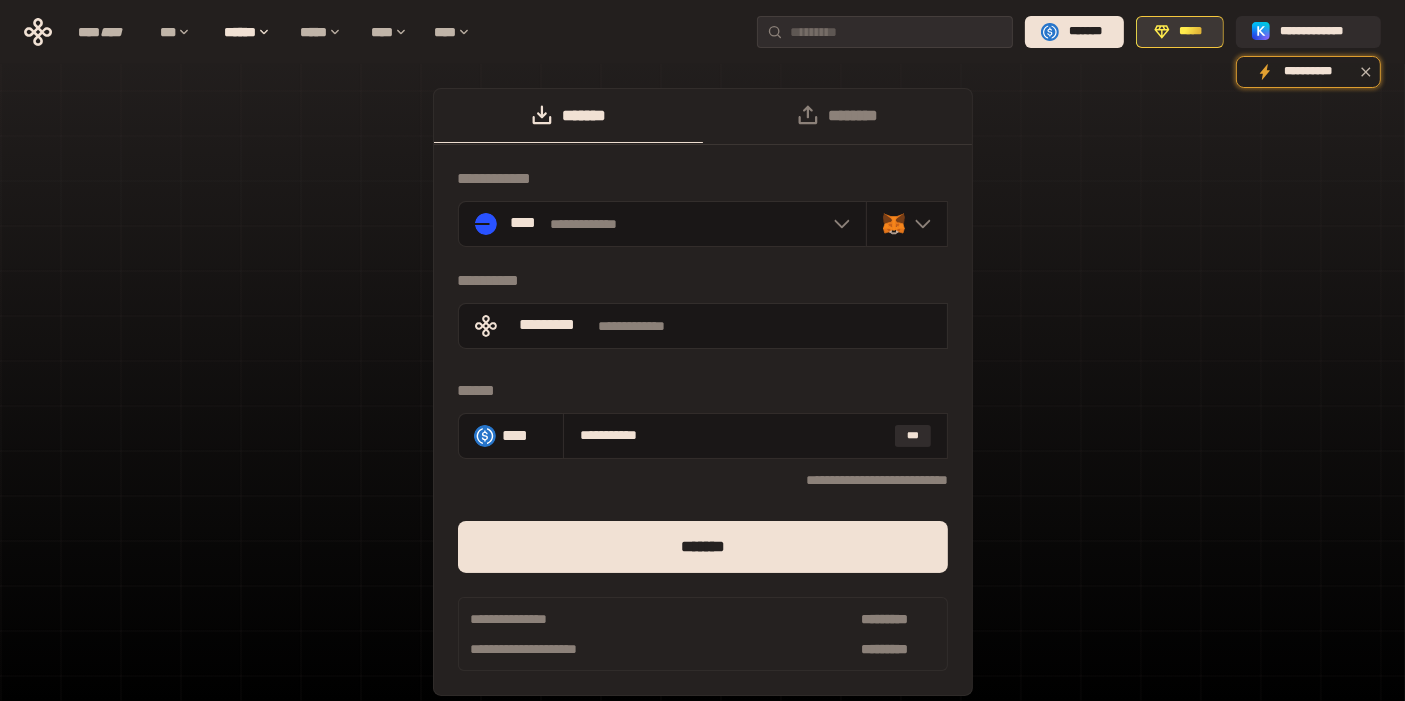 click on "*****" at bounding box center (1191, 32) 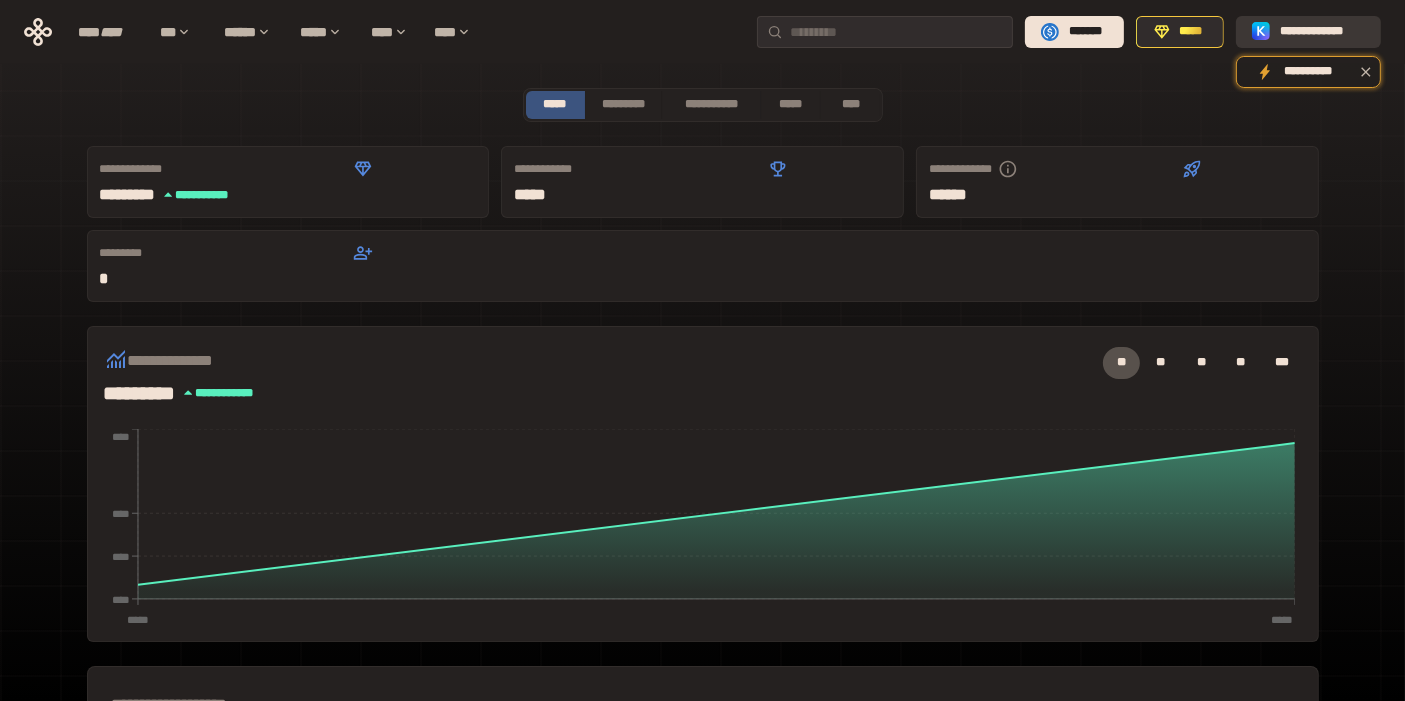 click on "**********" at bounding box center [1322, 32] 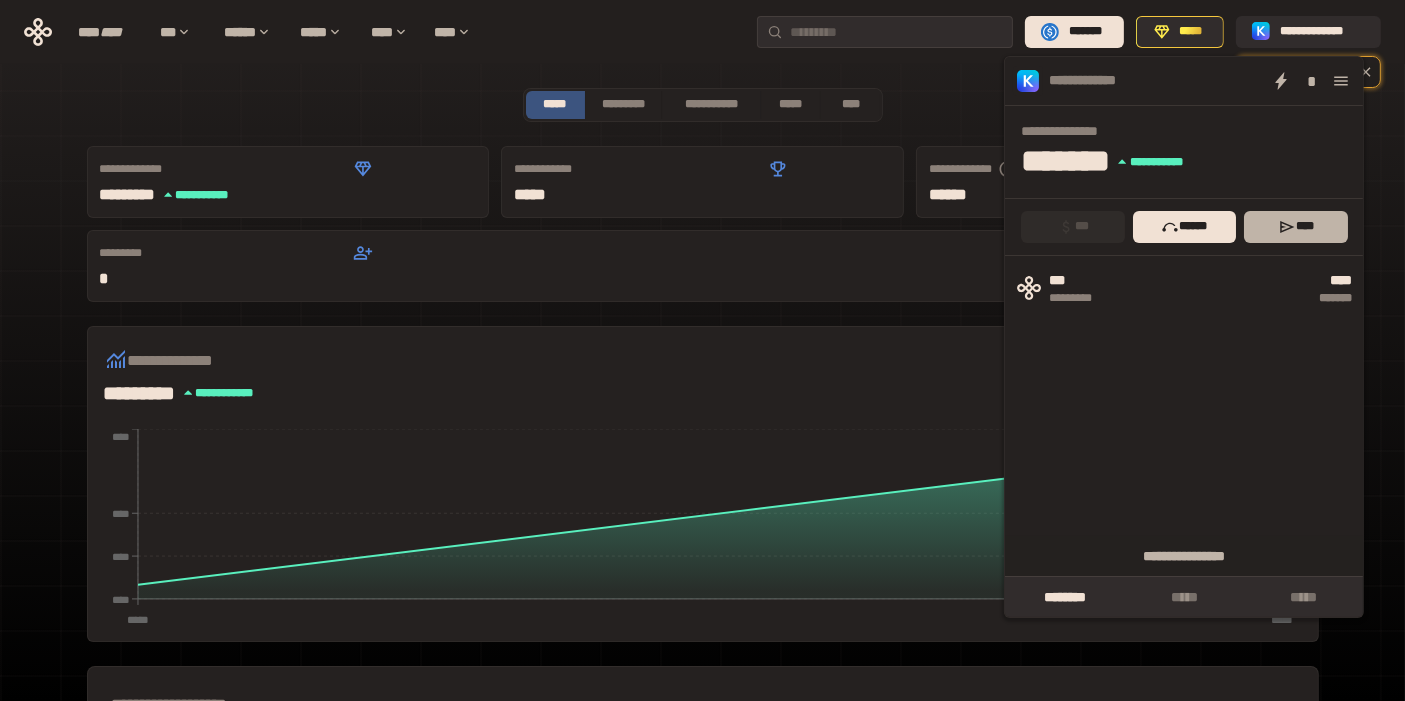 click 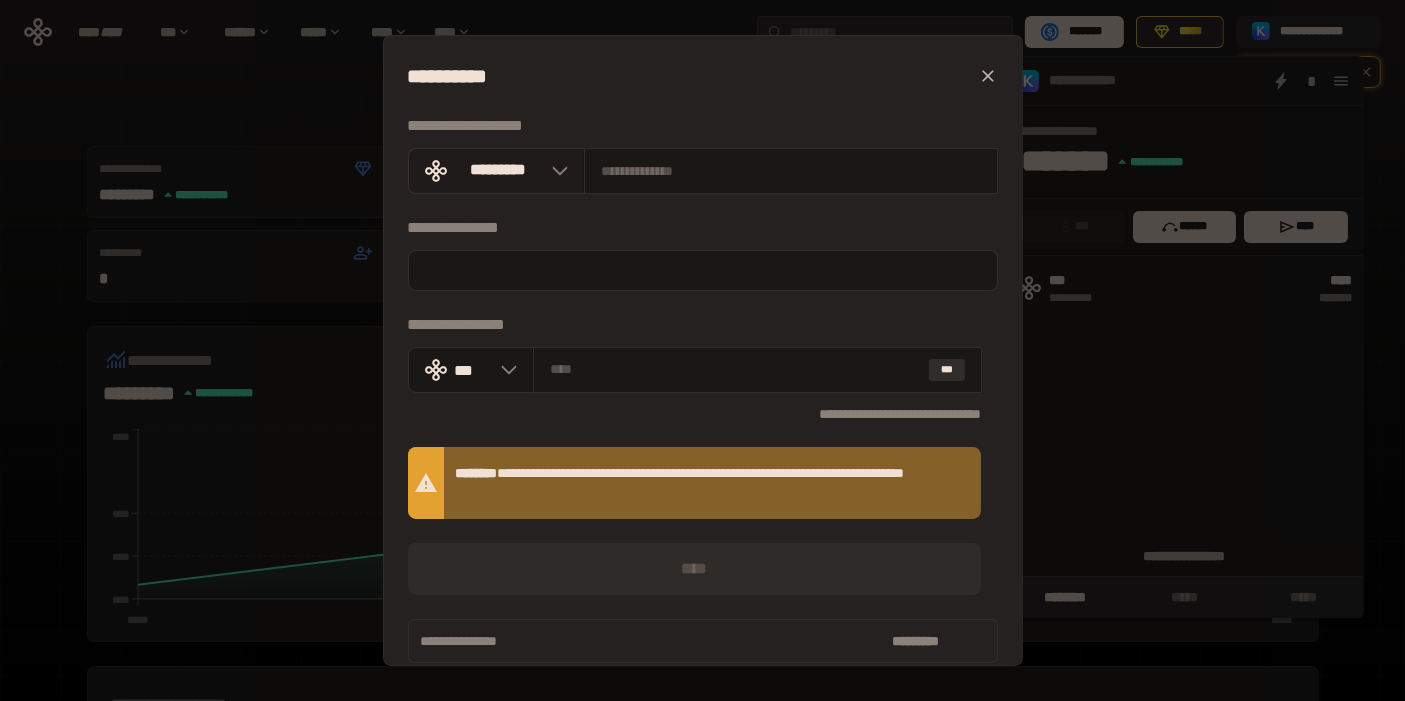 click 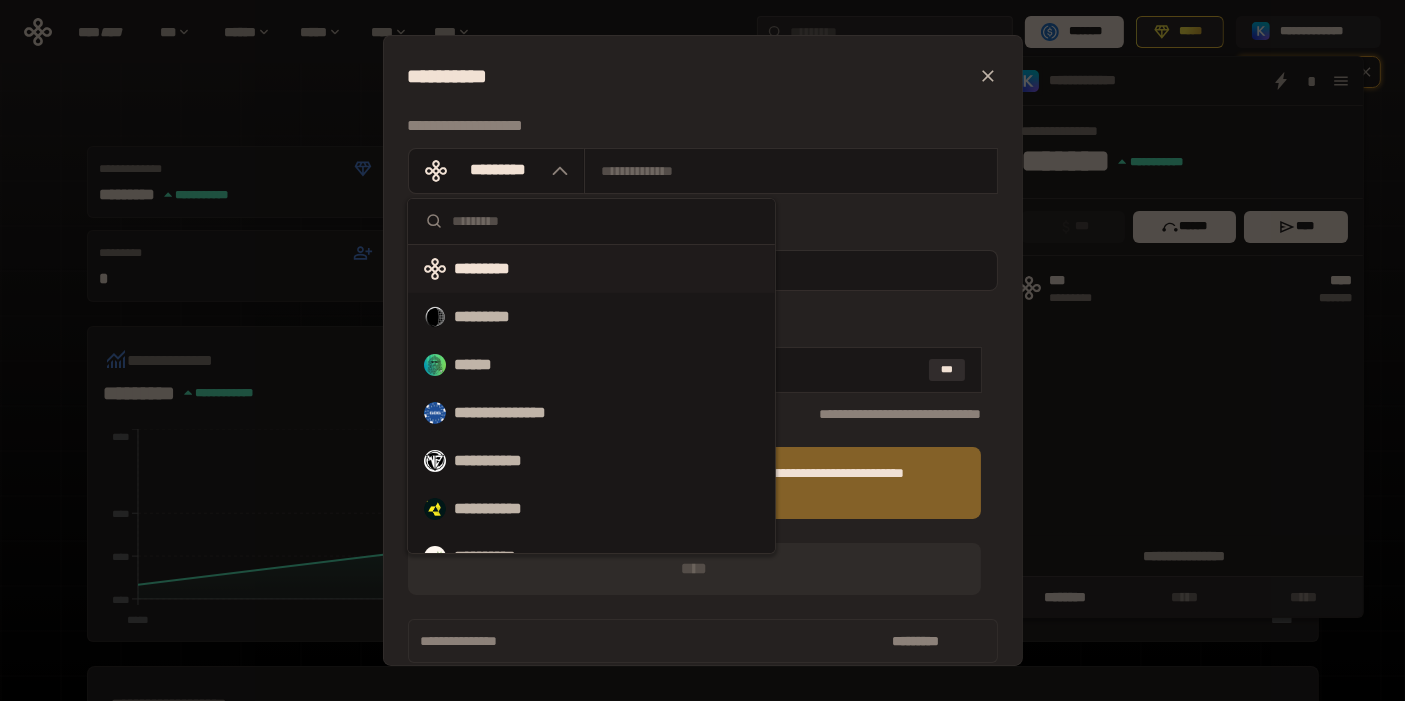 click at bounding box center (605, 221) 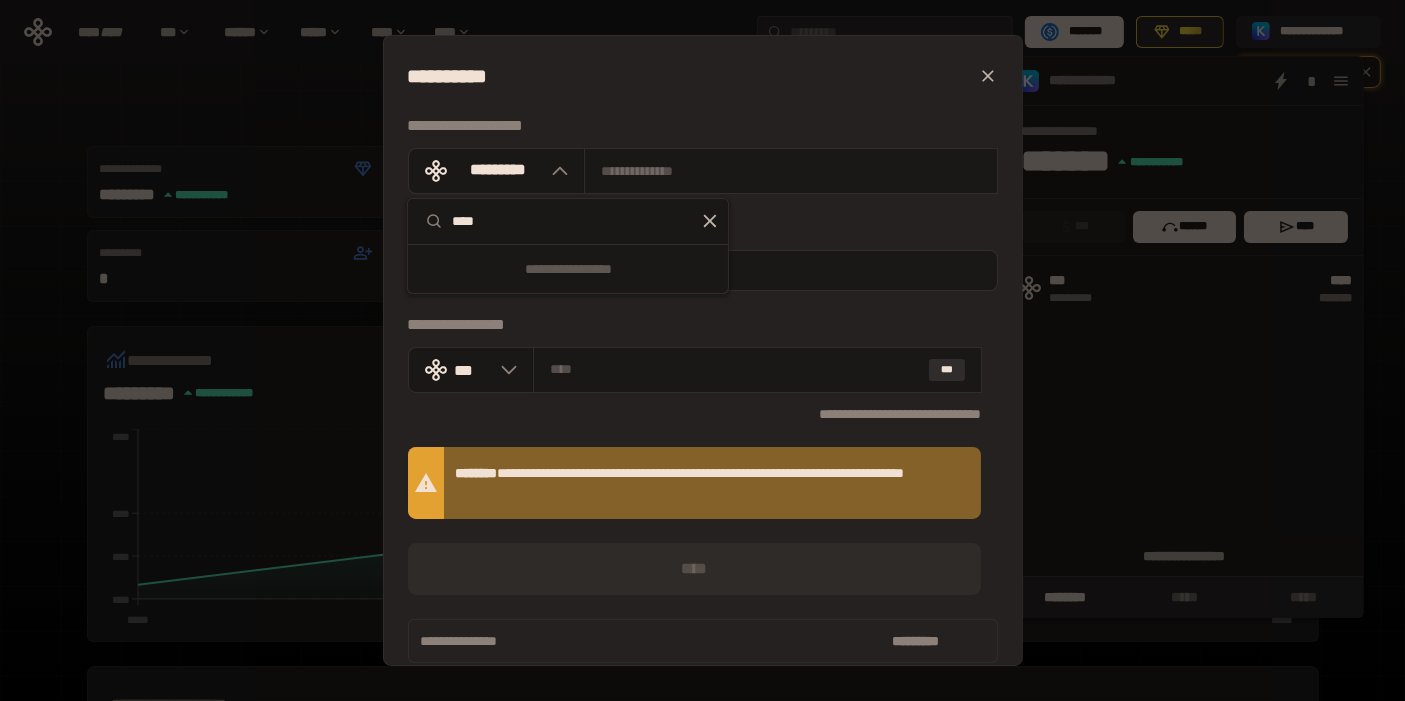 type on "****" 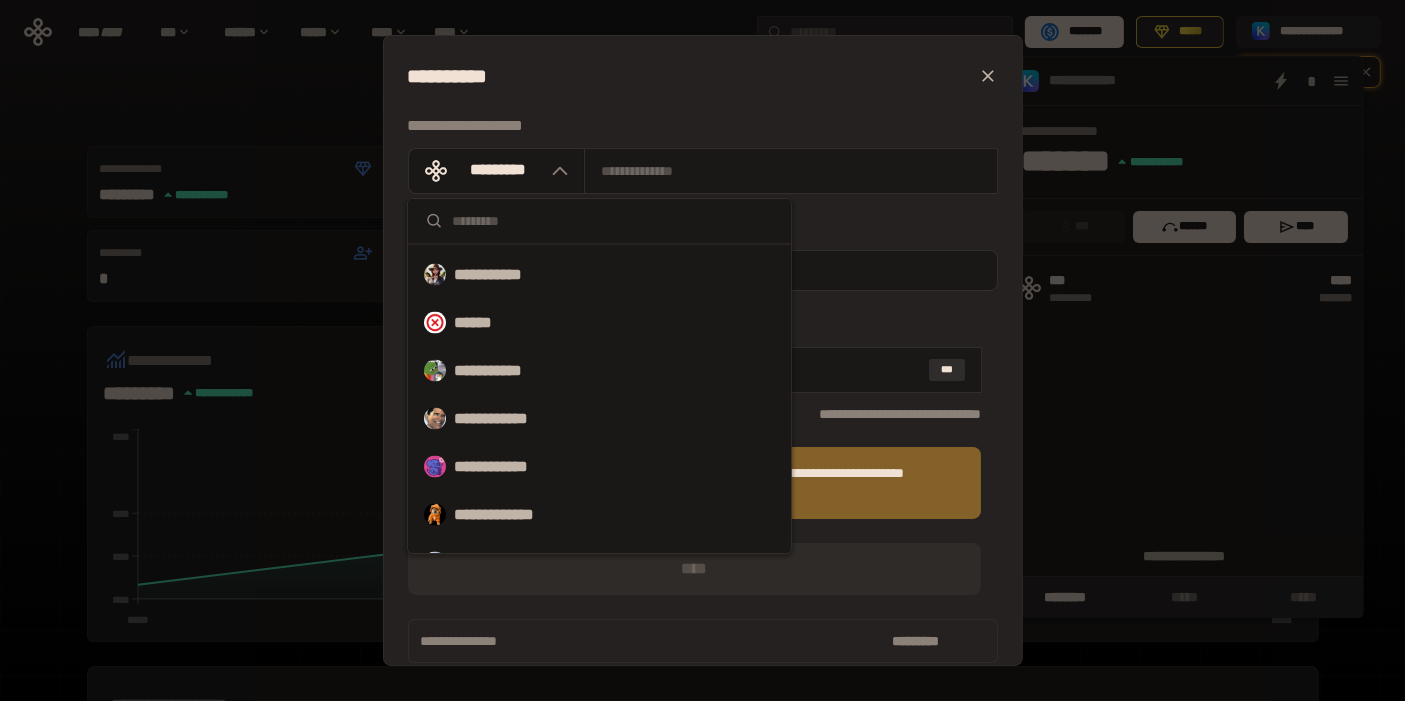 scroll, scrollTop: 3666, scrollLeft: 0, axis: vertical 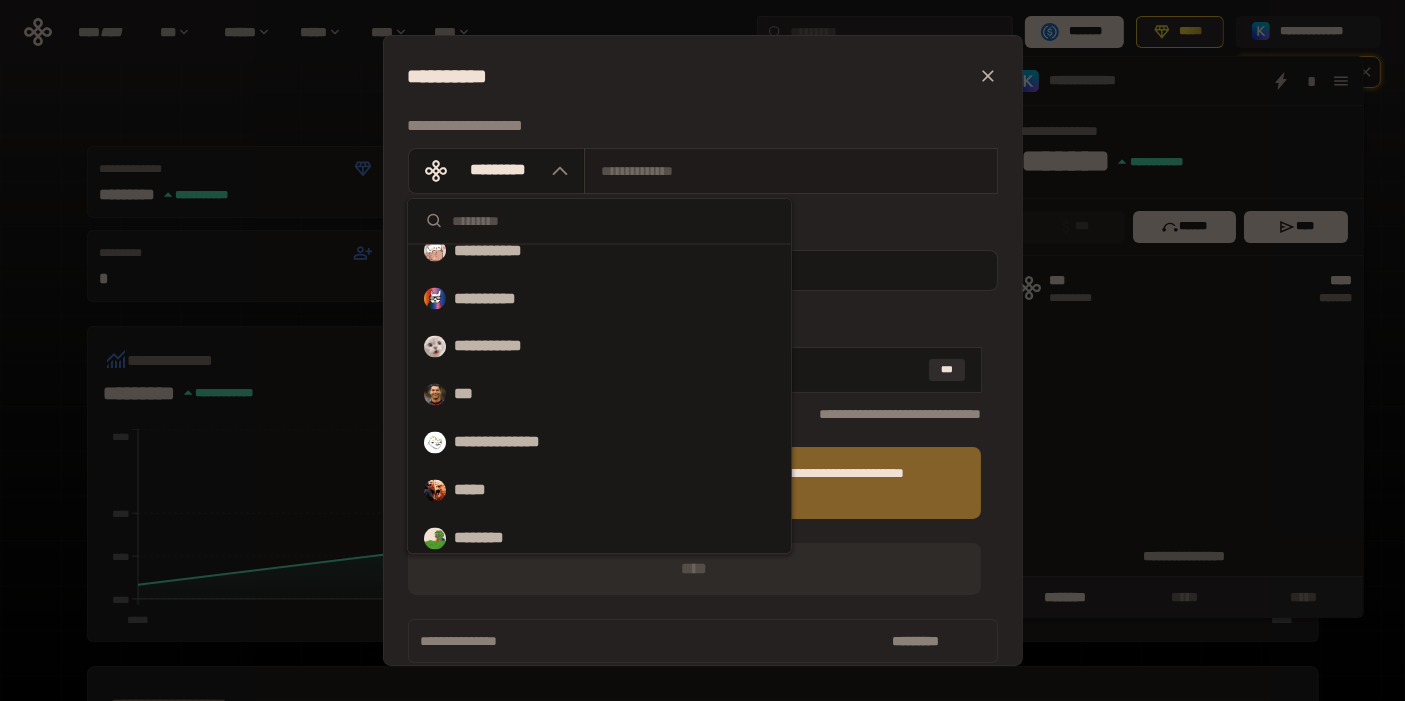 click at bounding box center [791, 171] 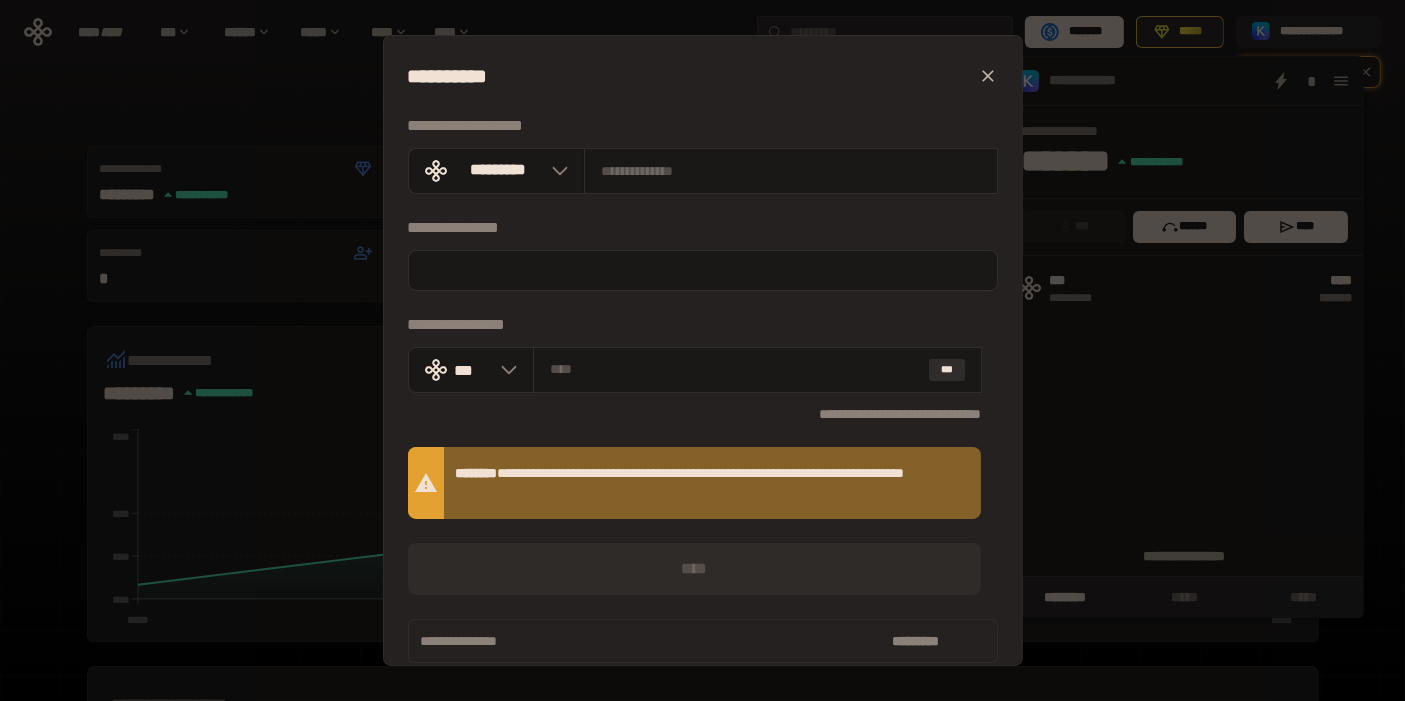 click 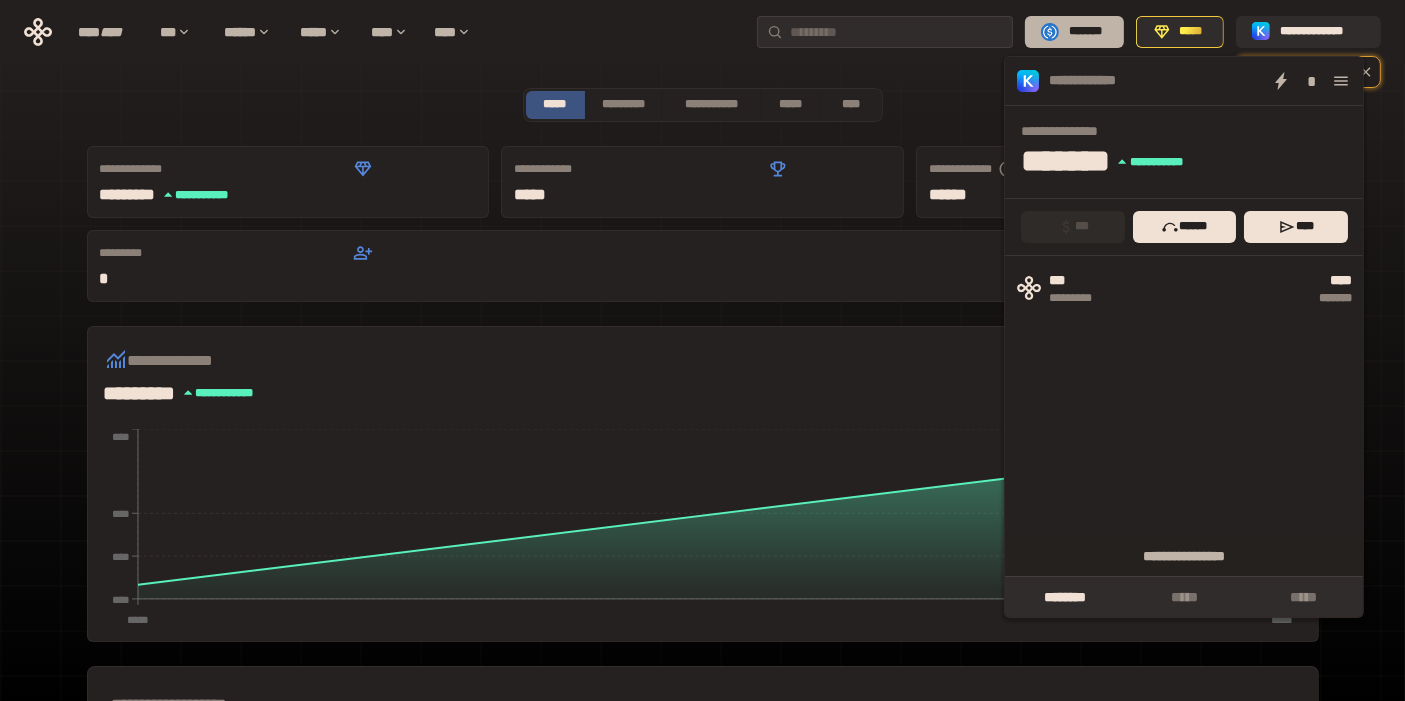 click on "*******" at bounding box center (1085, 32) 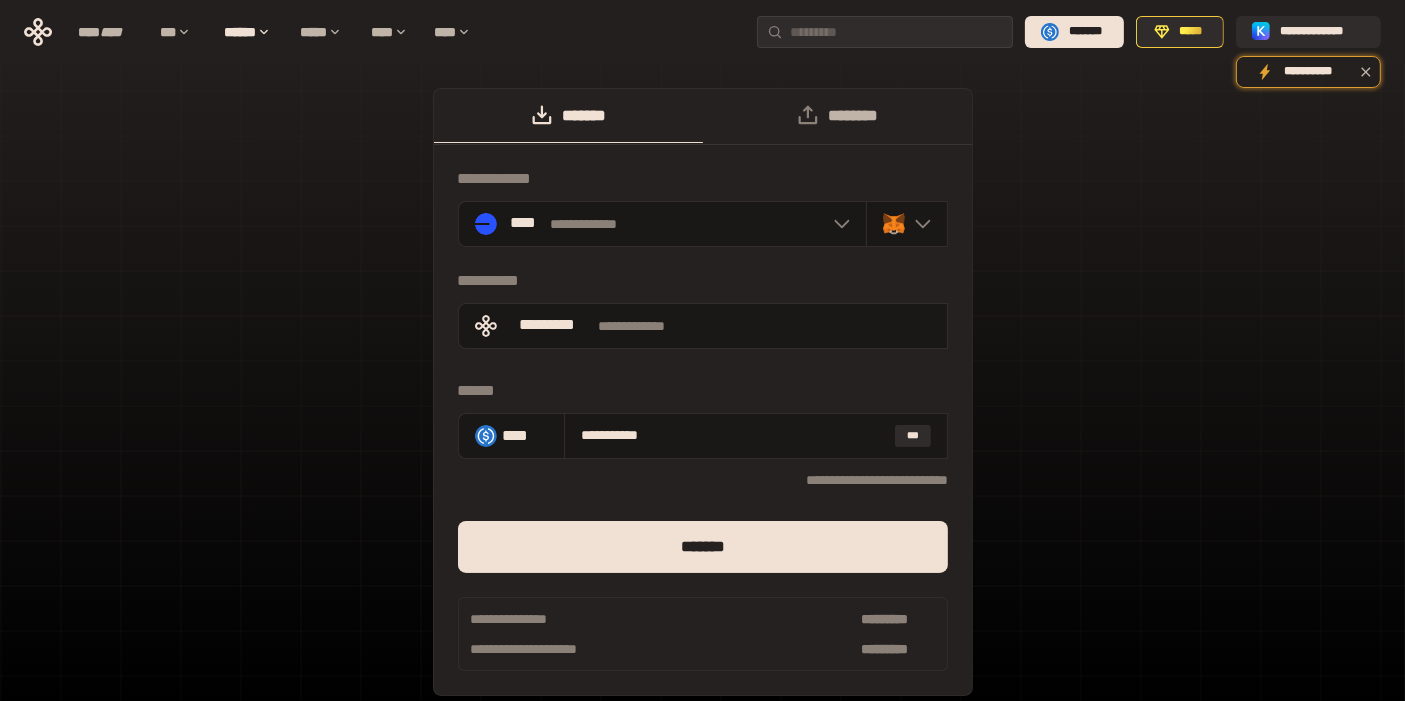 click on "********" at bounding box center (837, 116) 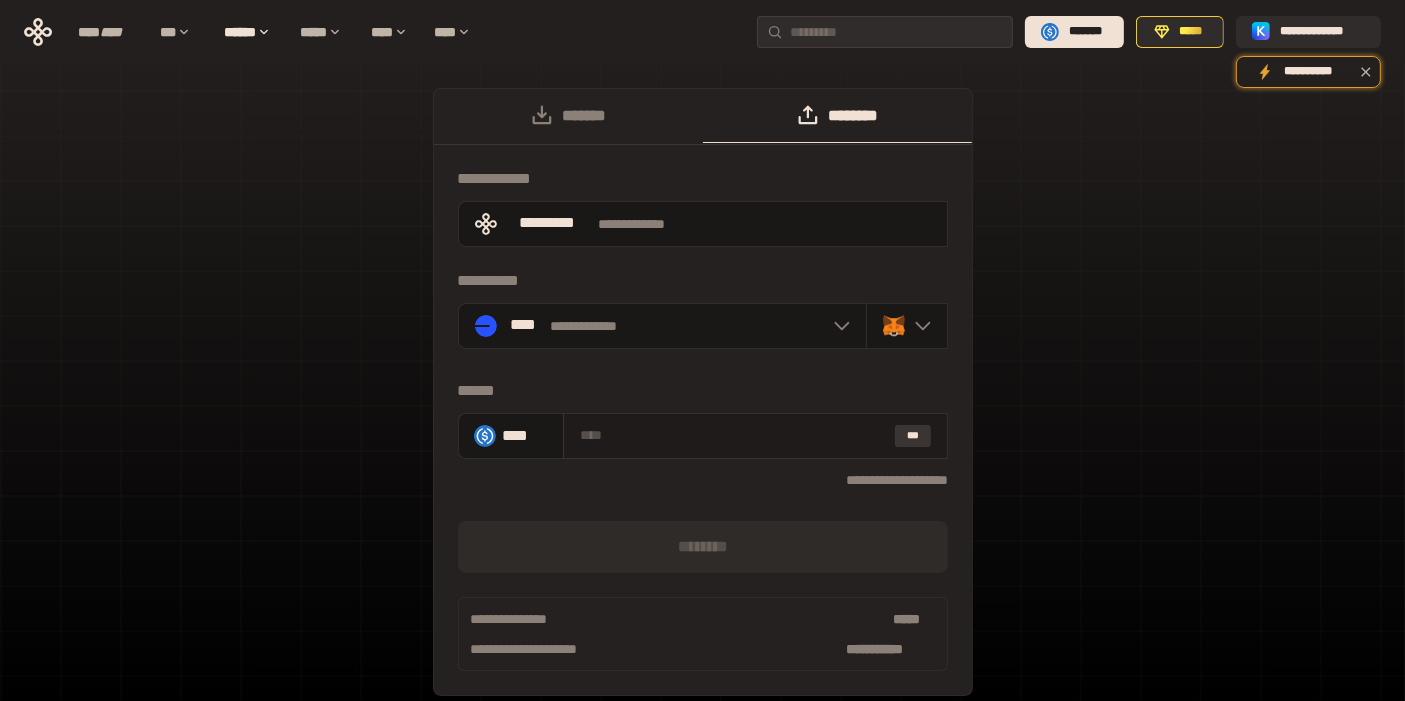 click on "***" at bounding box center (913, 436) 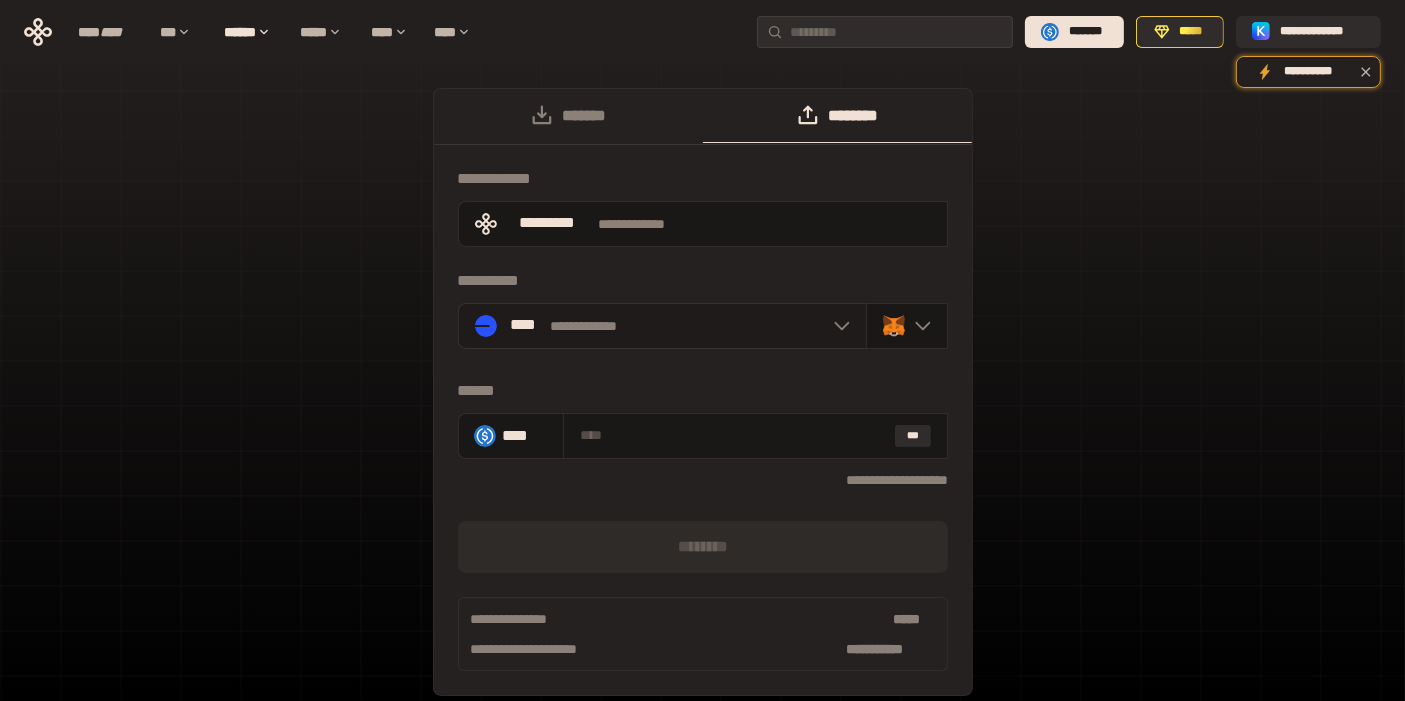 click 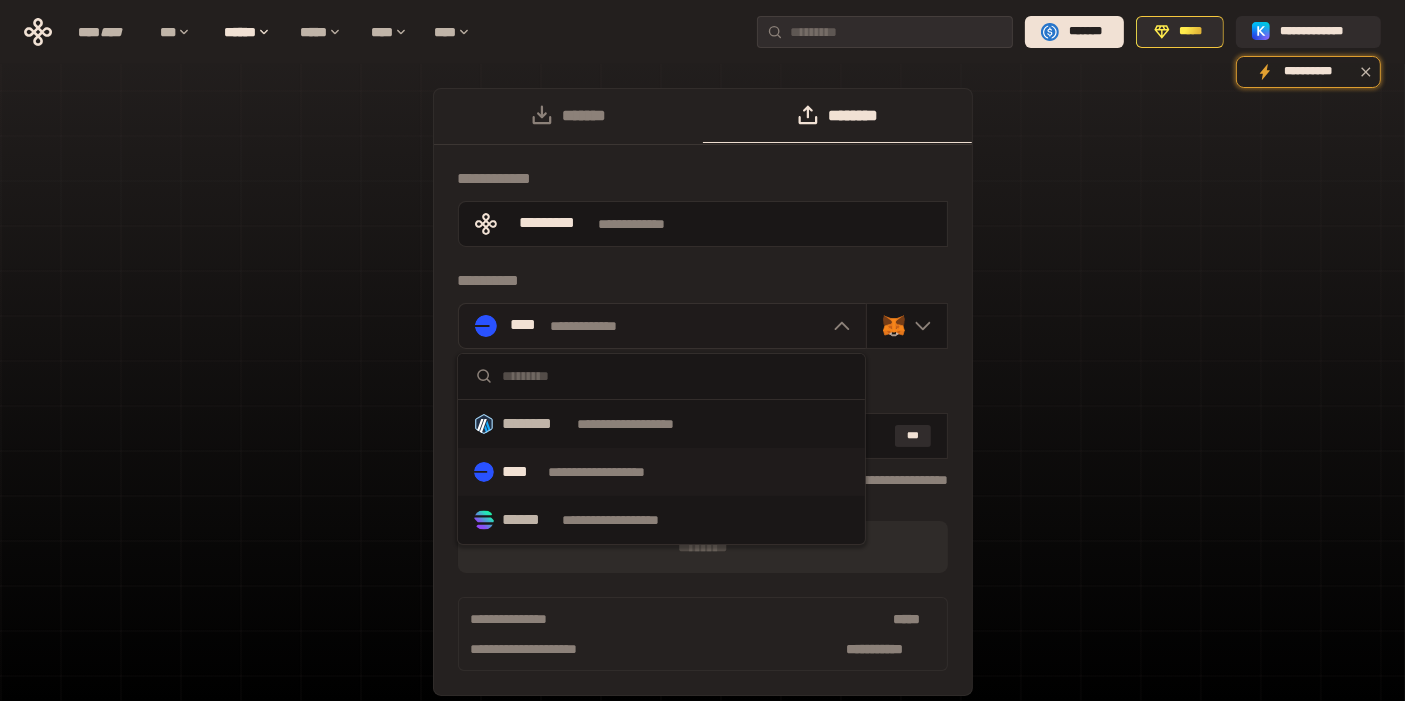 click 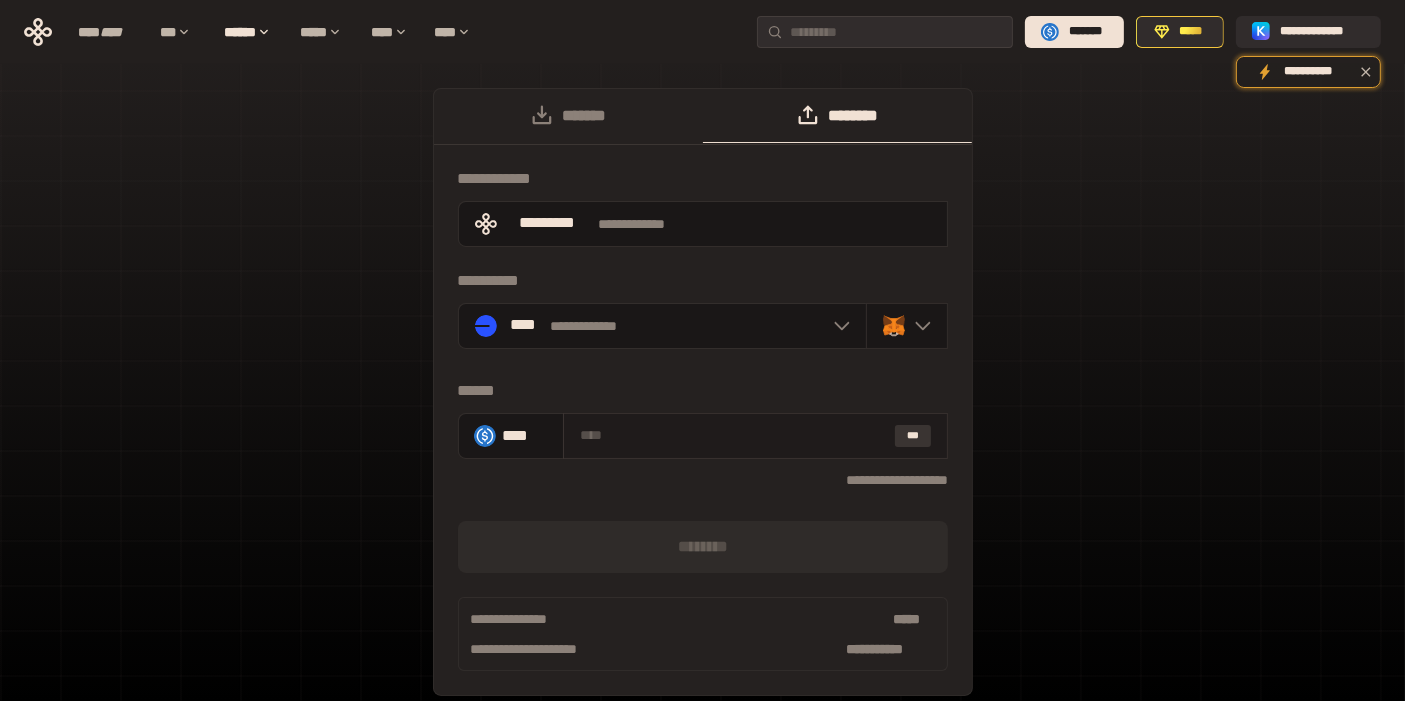 click on "***" at bounding box center (913, 436) 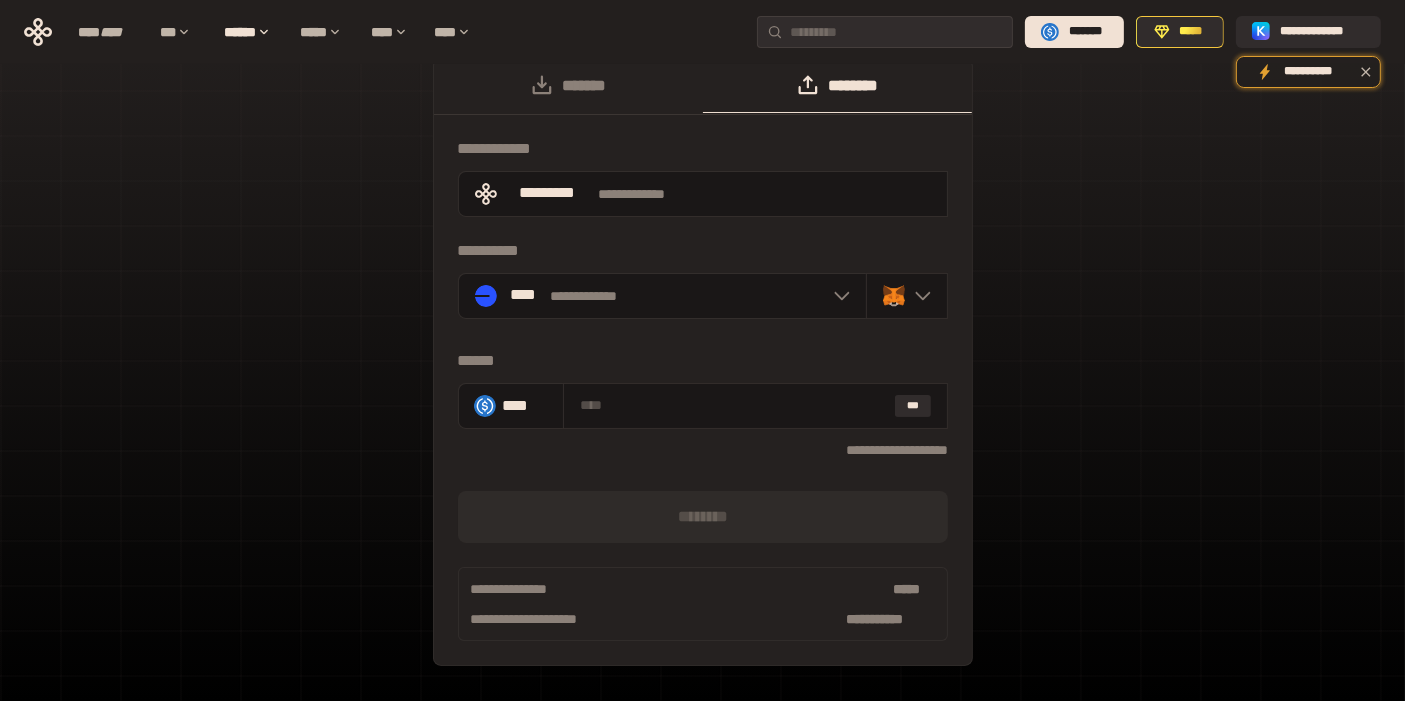 scroll, scrollTop: 0, scrollLeft: 0, axis: both 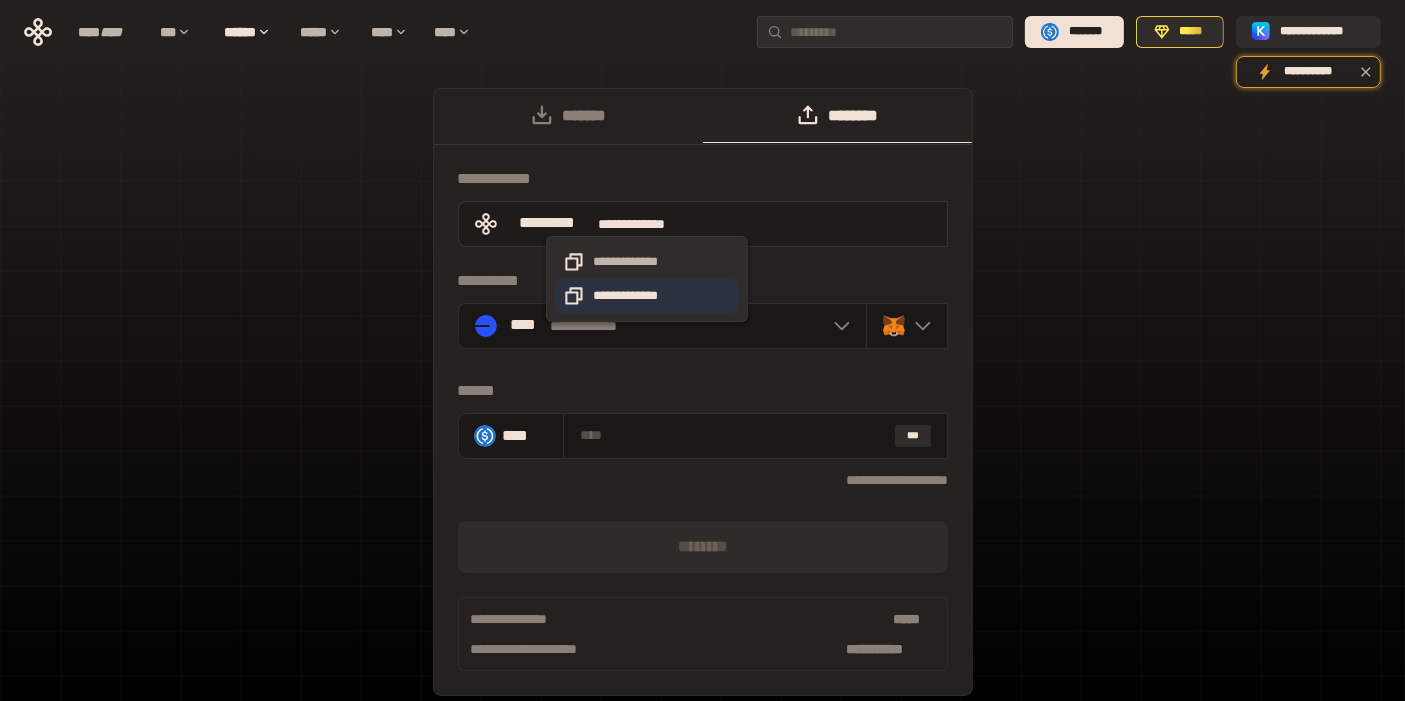 click on "**********" at bounding box center (647, 296) 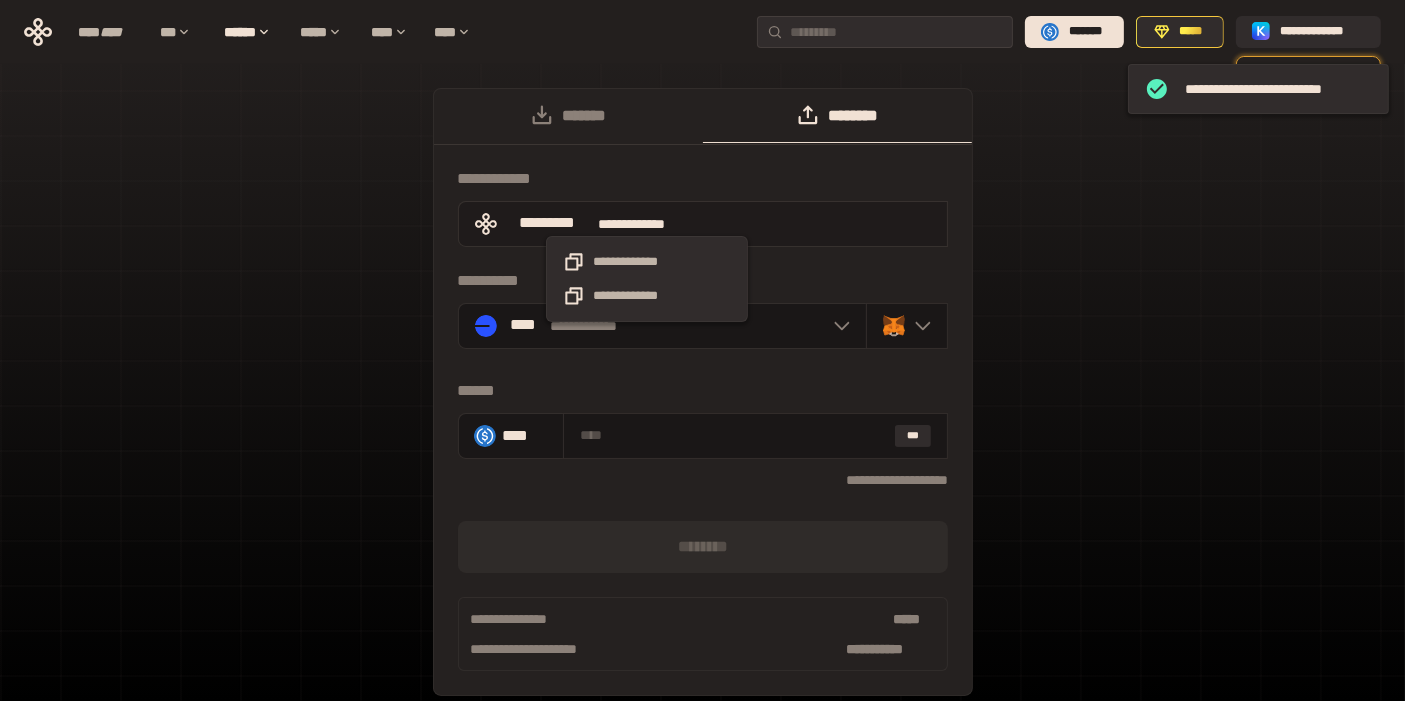 click on "**********" at bounding box center (647, 224) 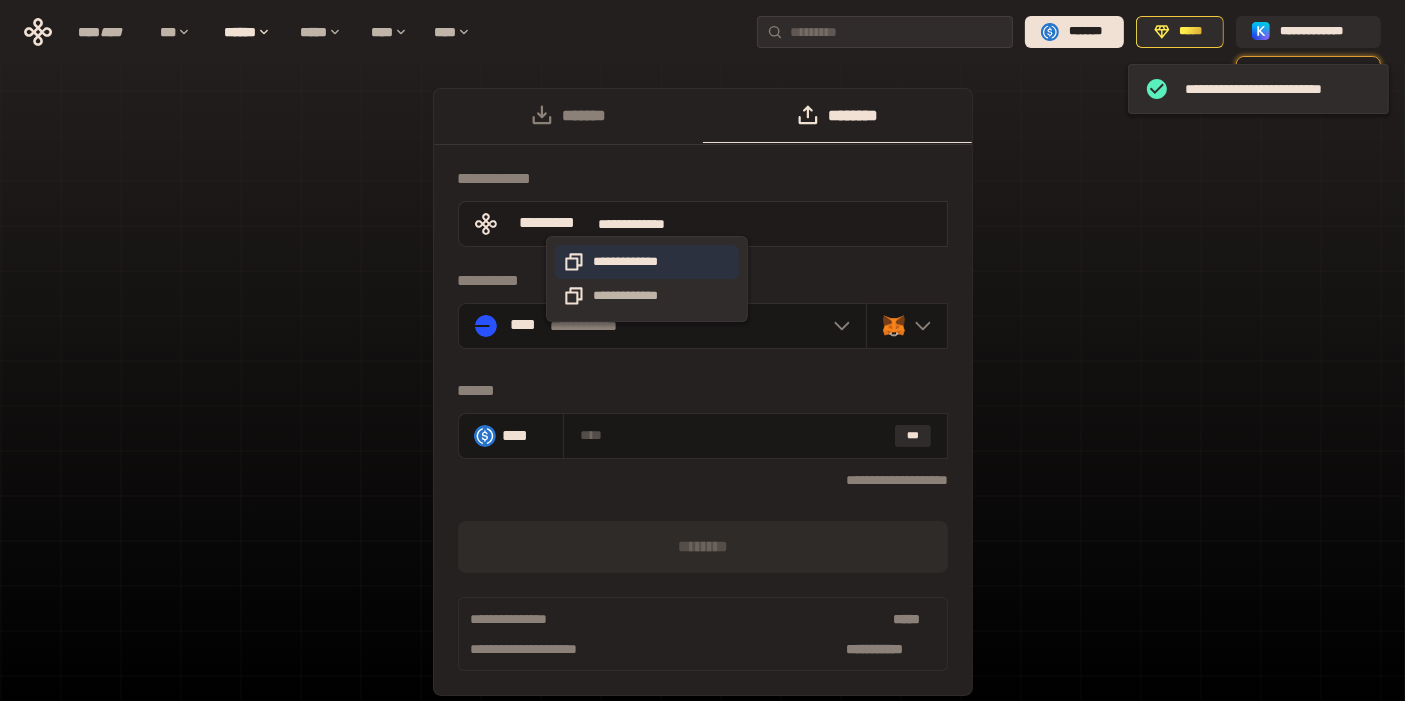 click on "**********" at bounding box center (647, 262) 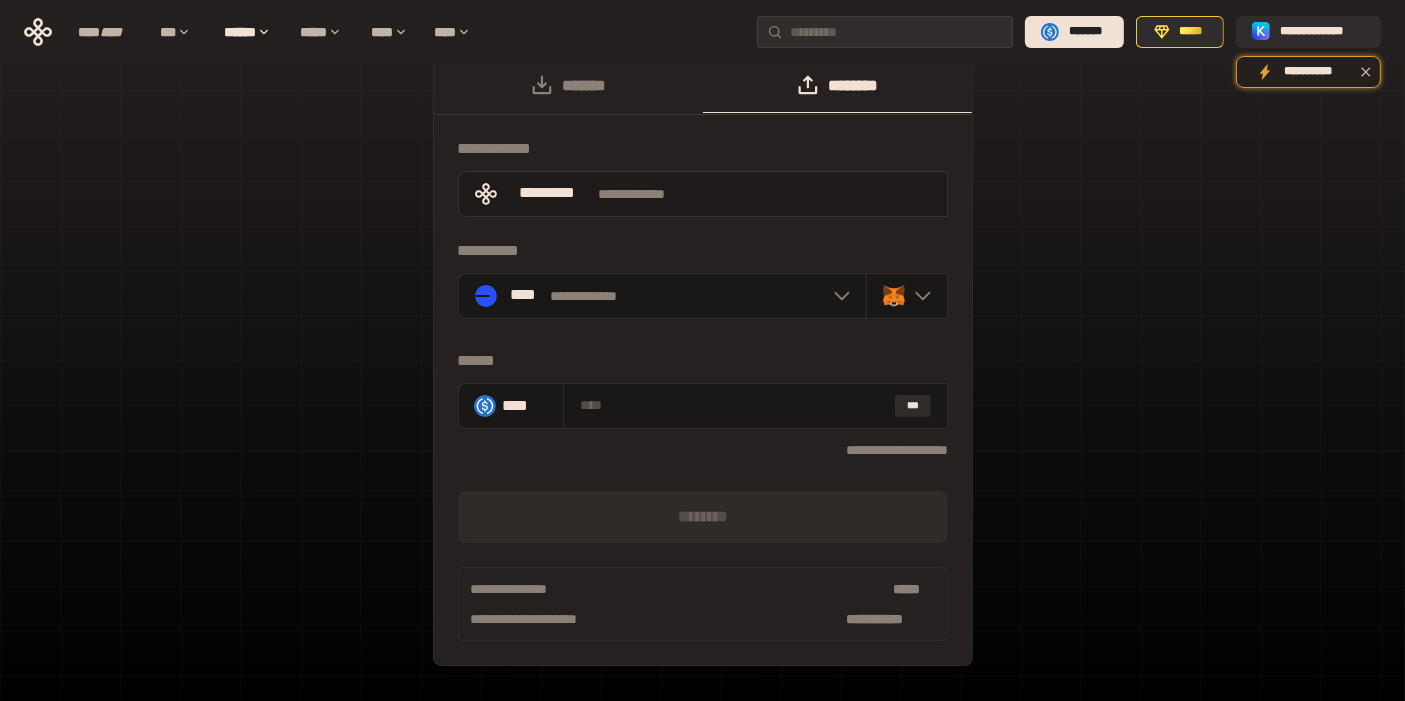 scroll, scrollTop: 0, scrollLeft: 0, axis: both 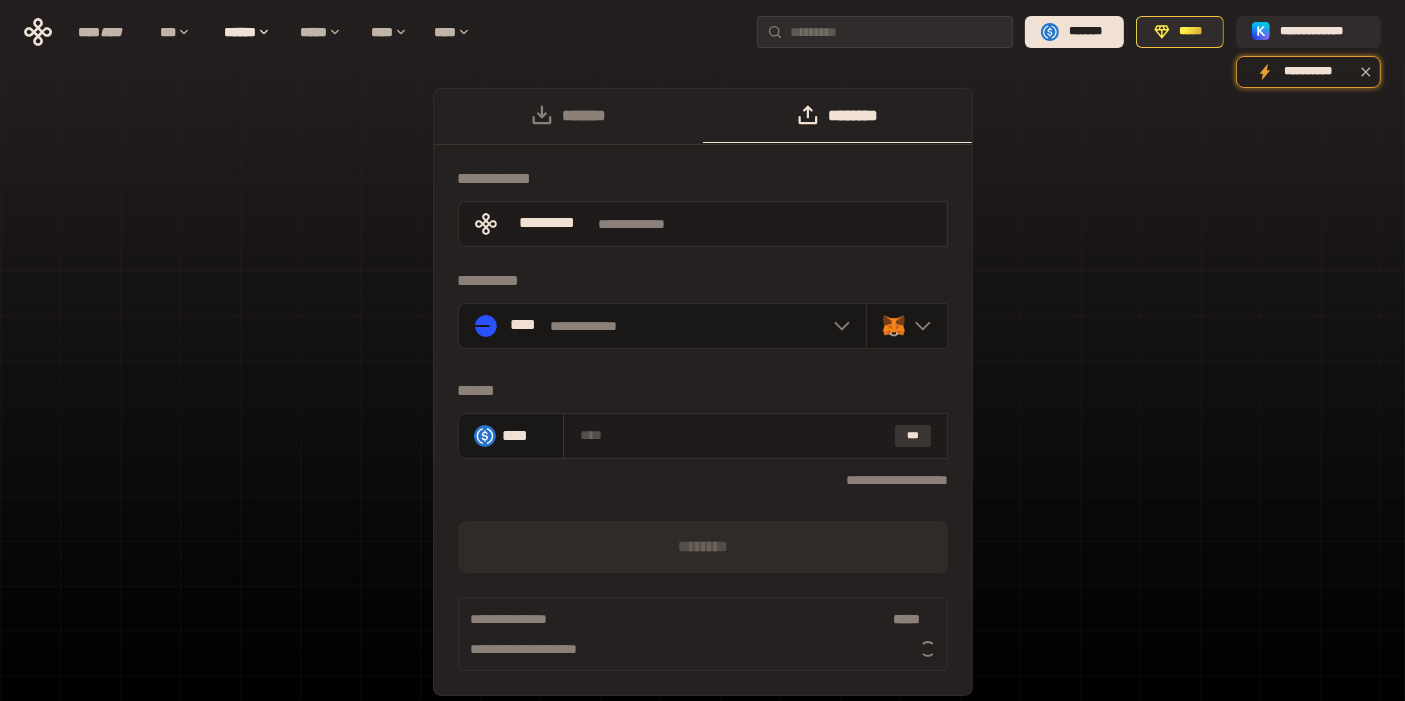 click on "***" at bounding box center [913, 436] 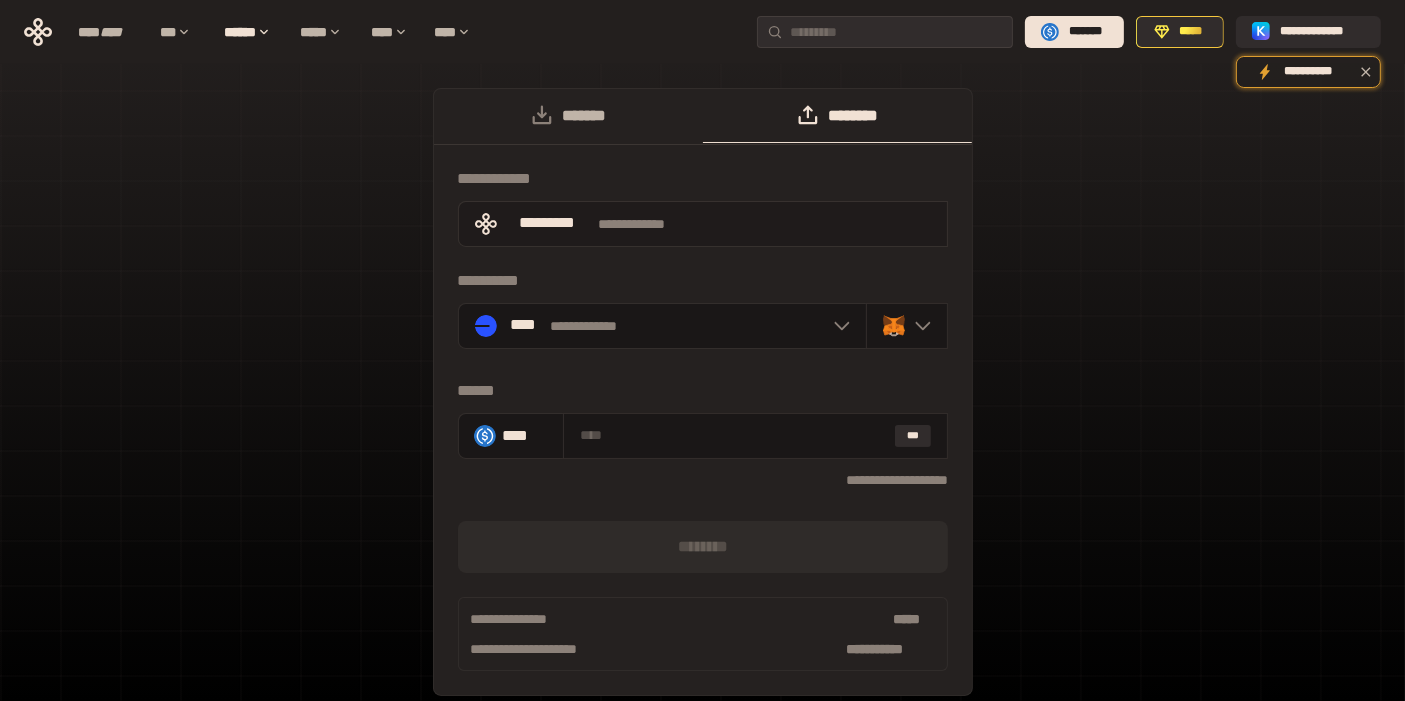 click on "*******" at bounding box center (568, 116) 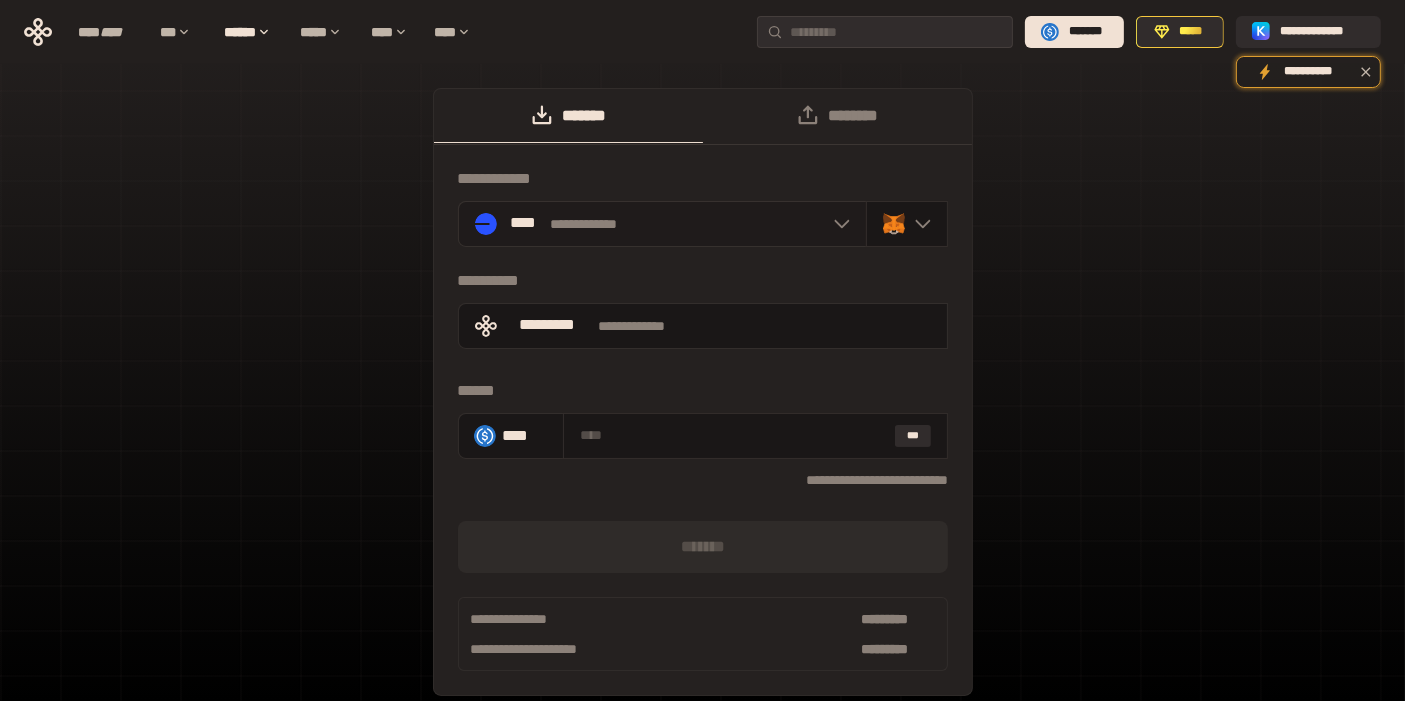 click on "**********" at bounding box center (702, 402) 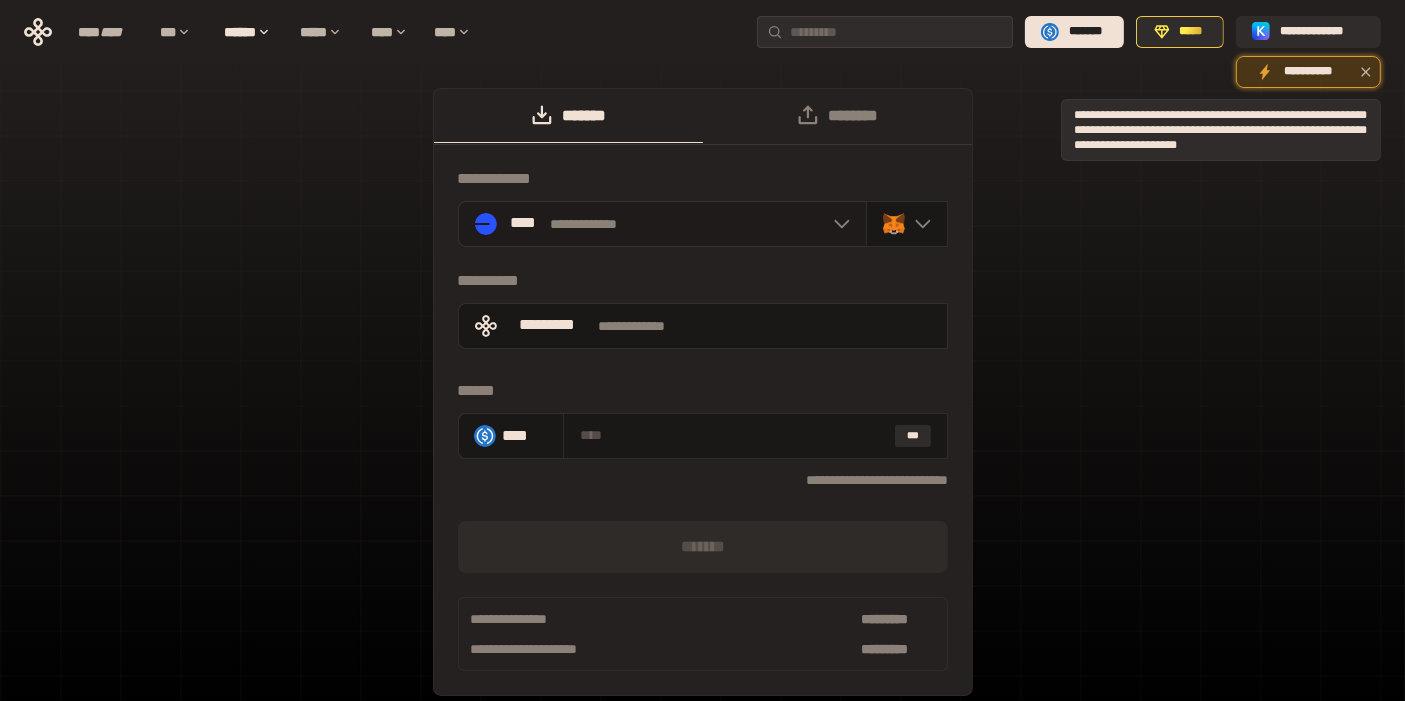 click on "**********" at bounding box center (1308, 72) 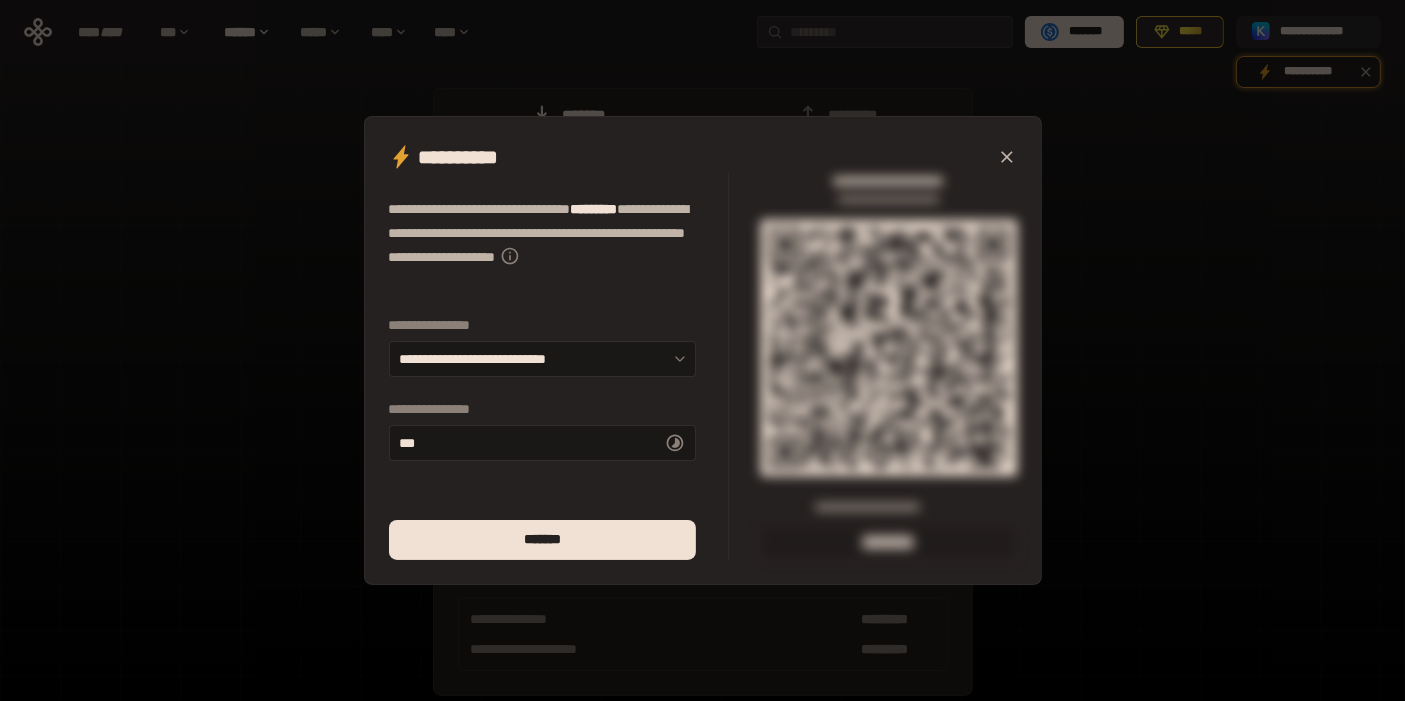 drag, startPoint x: 997, startPoint y: 155, endPoint x: 1027, endPoint y: 165, distance: 31.622776 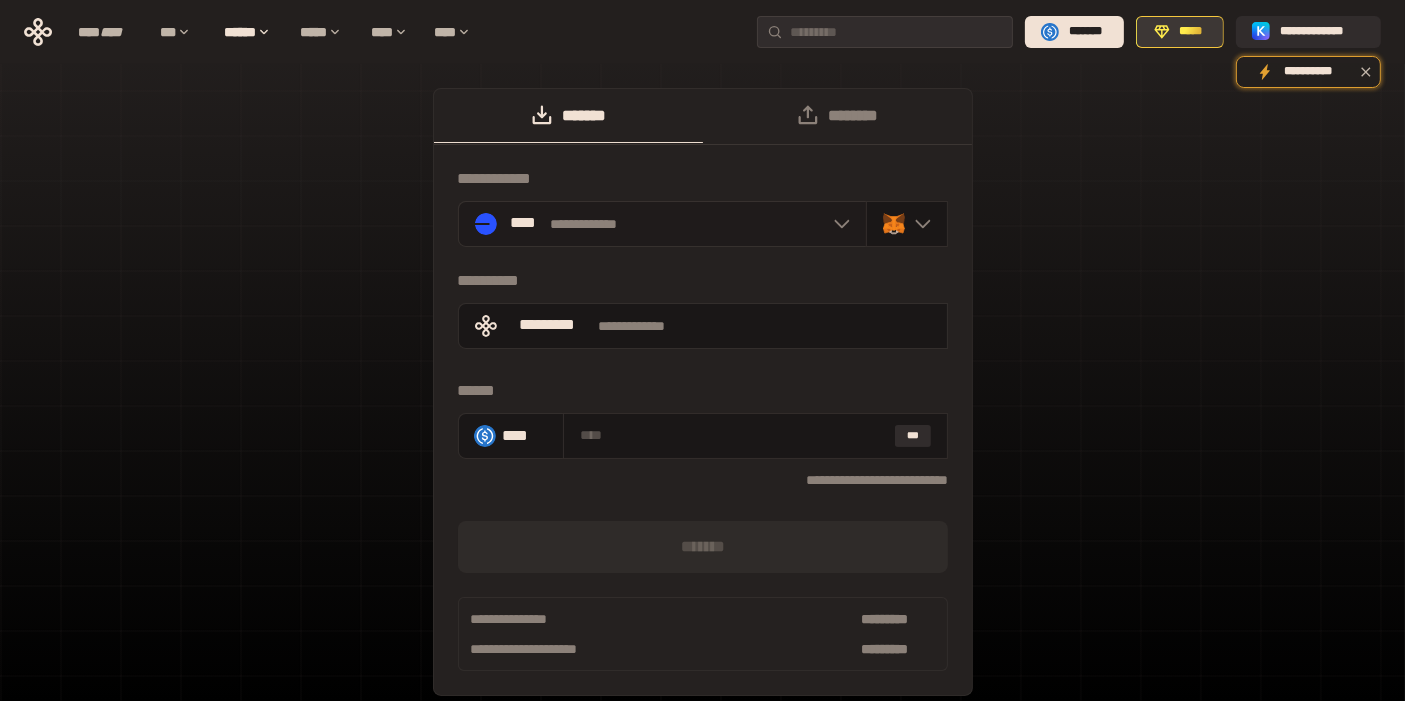 click on "*****" at bounding box center (1191, 32) 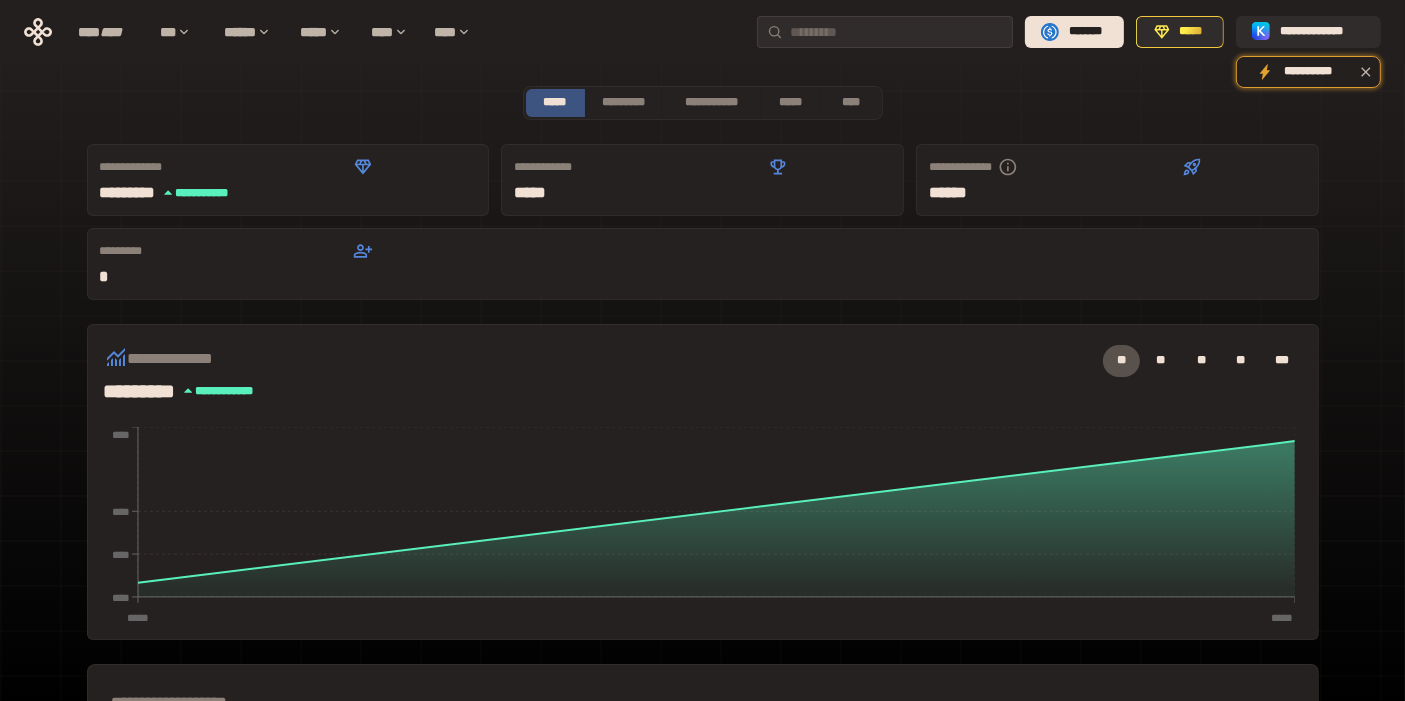 scroll, scrollTop: 0, scrollLeft: 0, axis: both 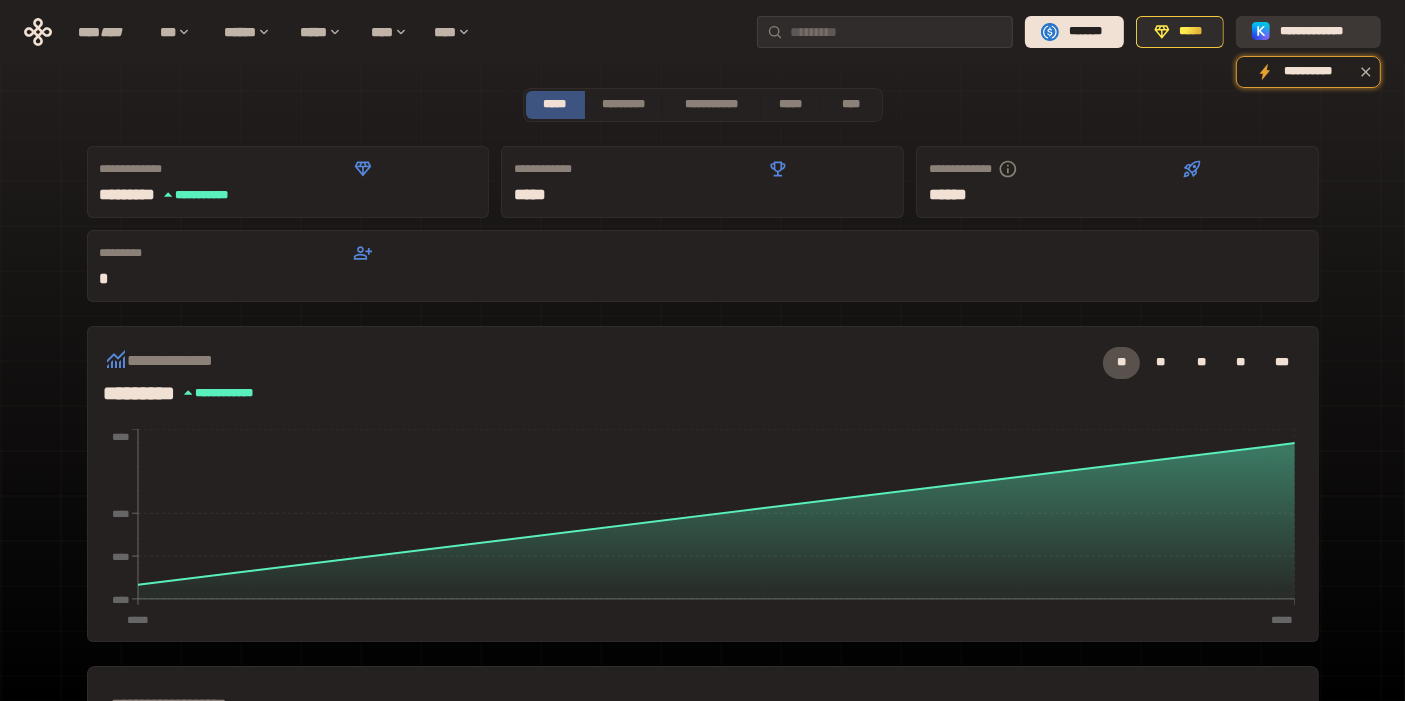 click on "**********" at bounding box center (1322, 32) 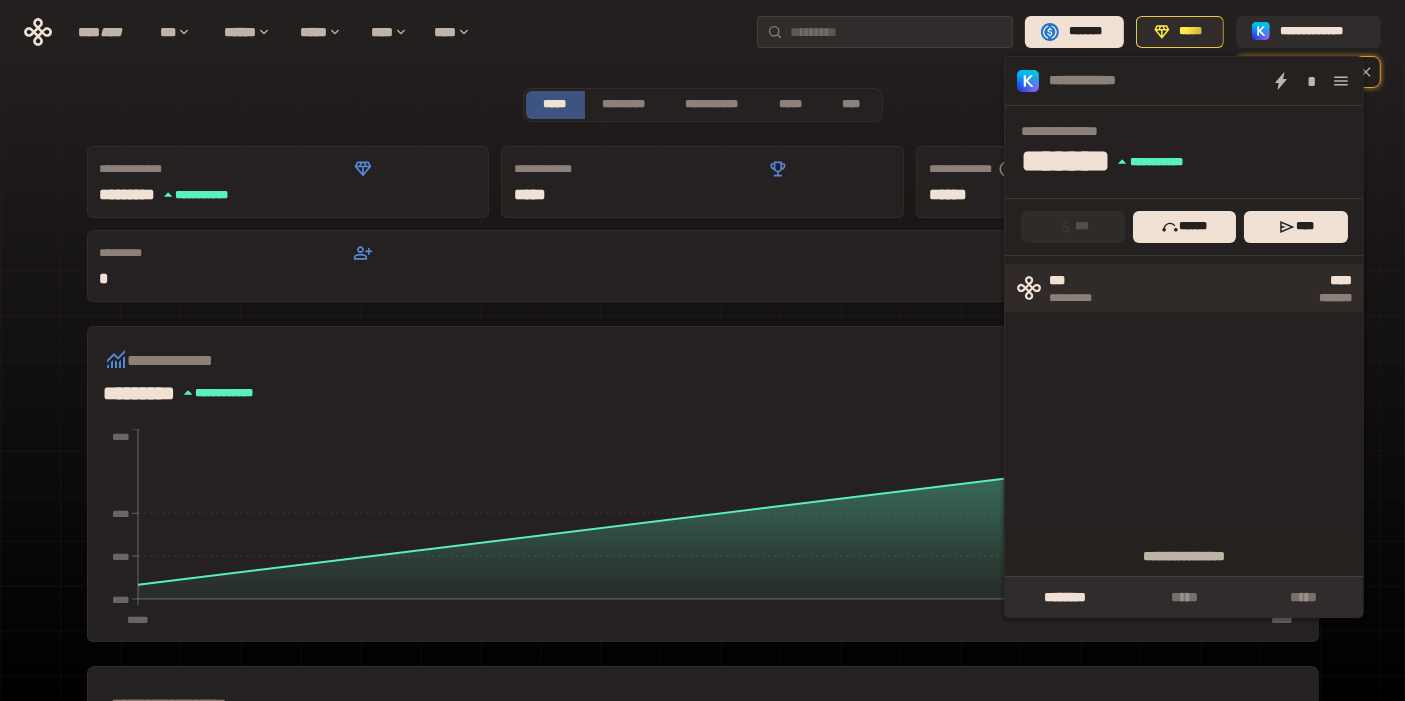 click on "*******" at bounding box center (1236, 298) 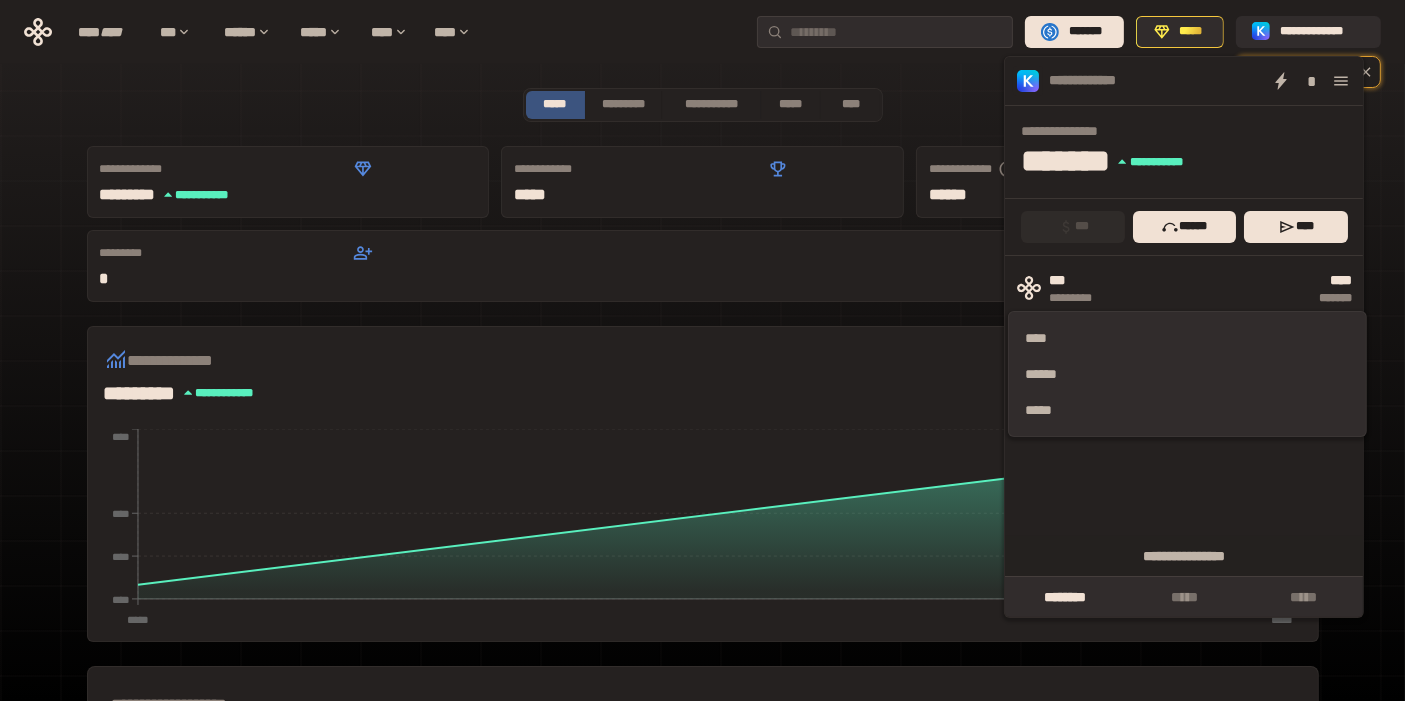 click on "*** ********* **** ******* **** ****** *****" at bounding box center (1184, 416) 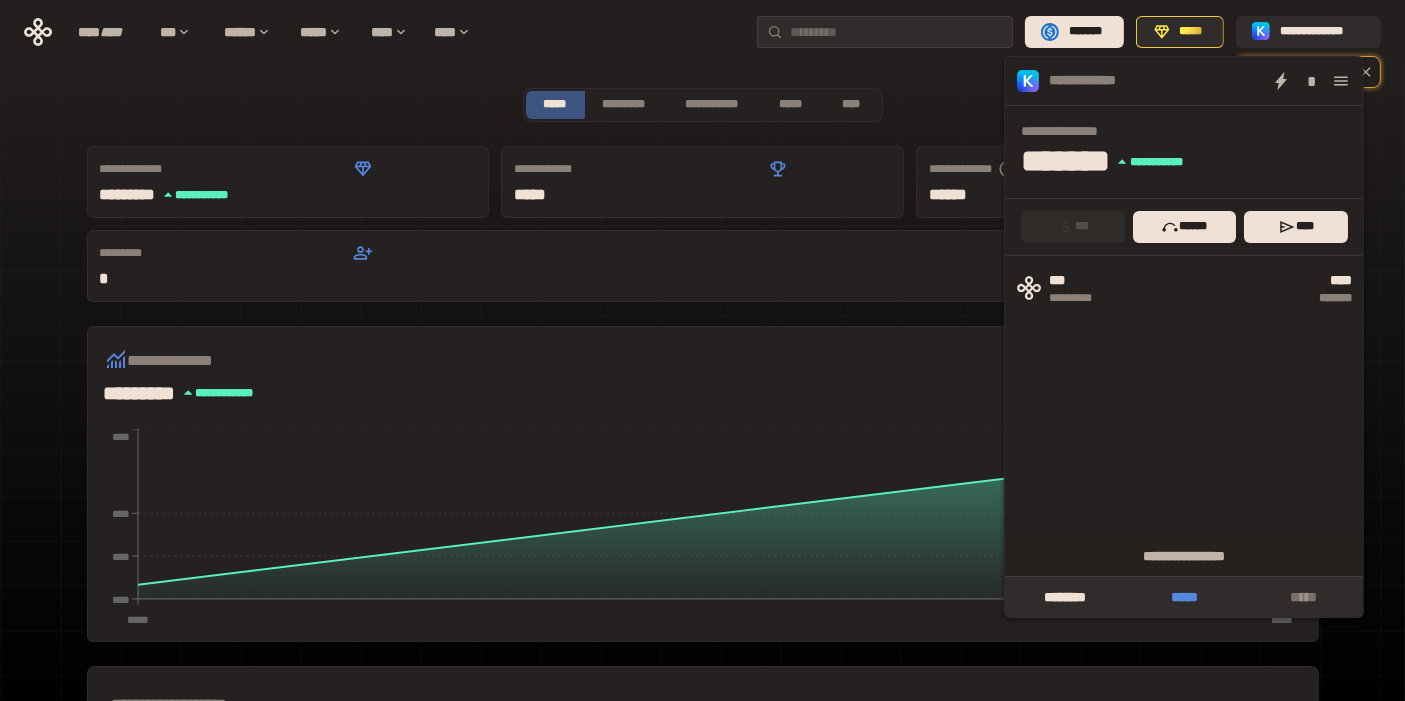 click on "*****" at bounding box center (1185, 597) 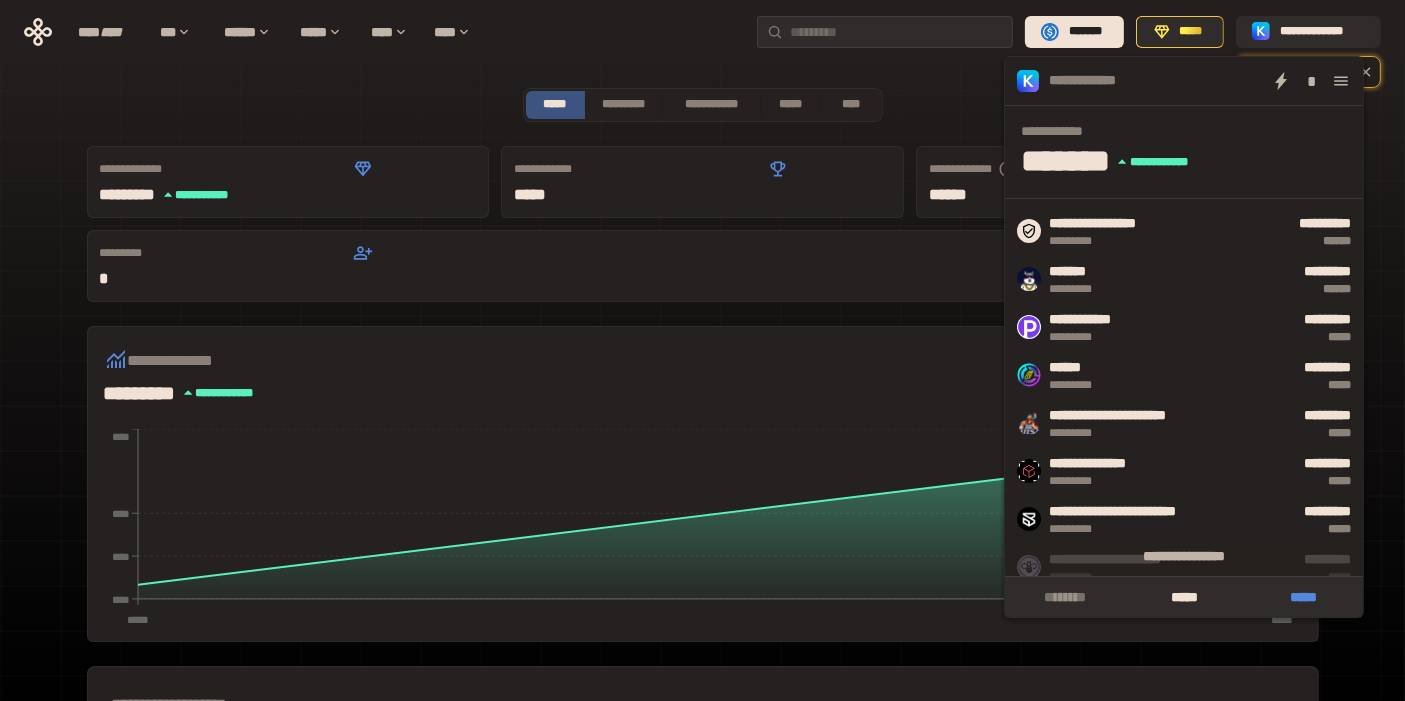 click on "*****" at bounding box center [1304, 597] 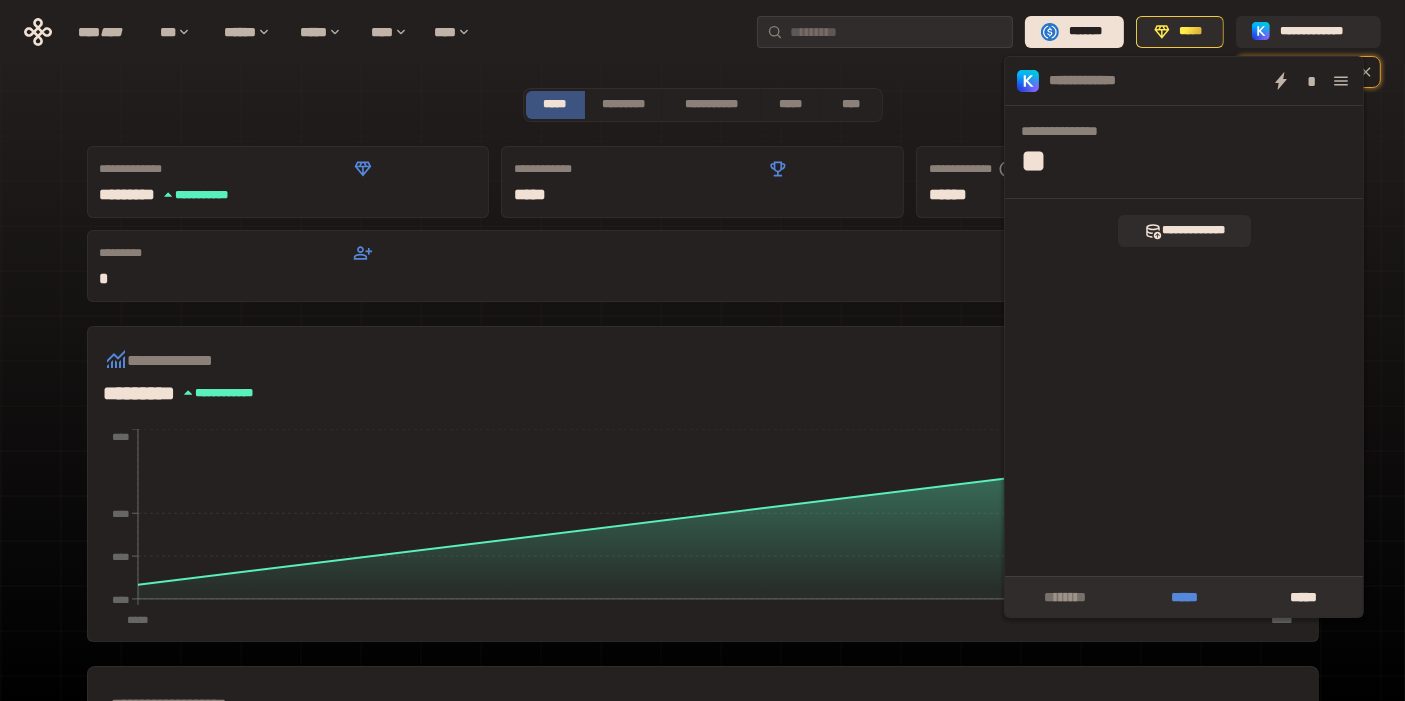 click on "*****" at bounding box center (1185, 597) 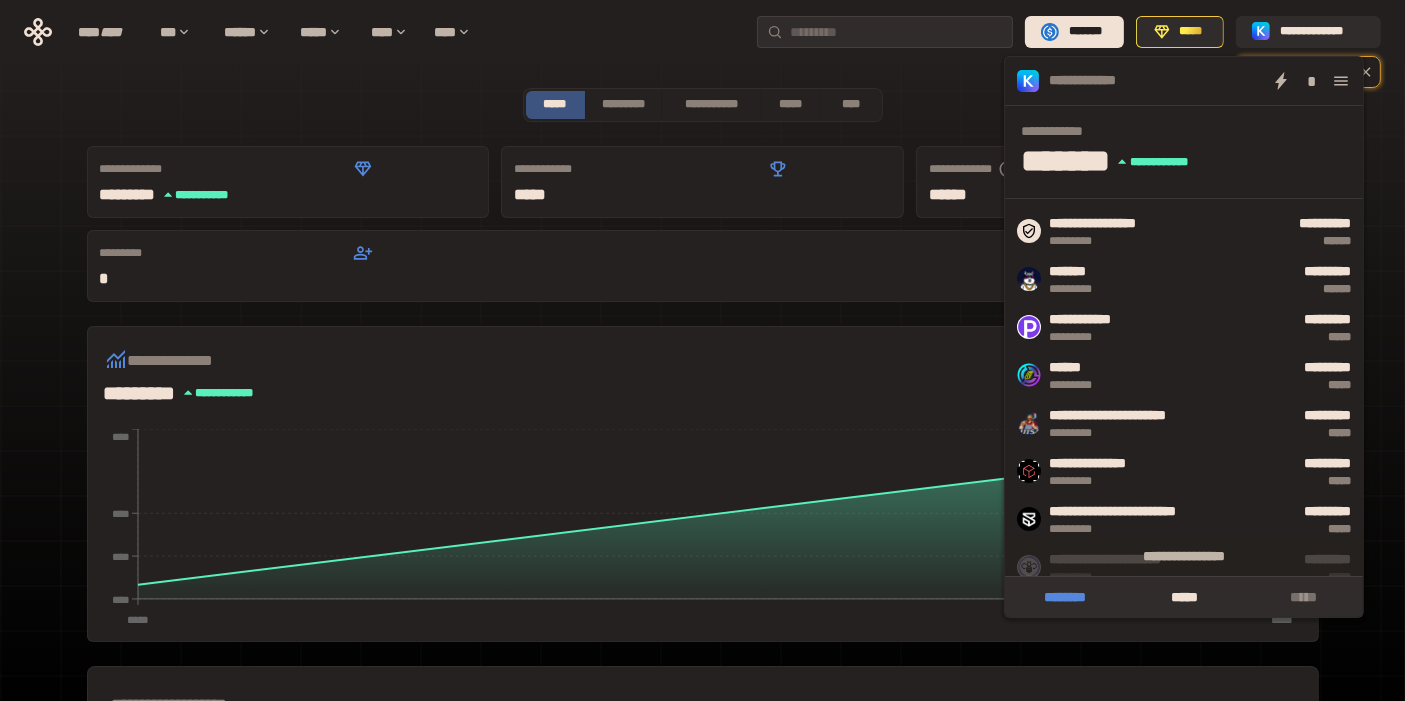 click on "********" at bounding box center (1065, 597) 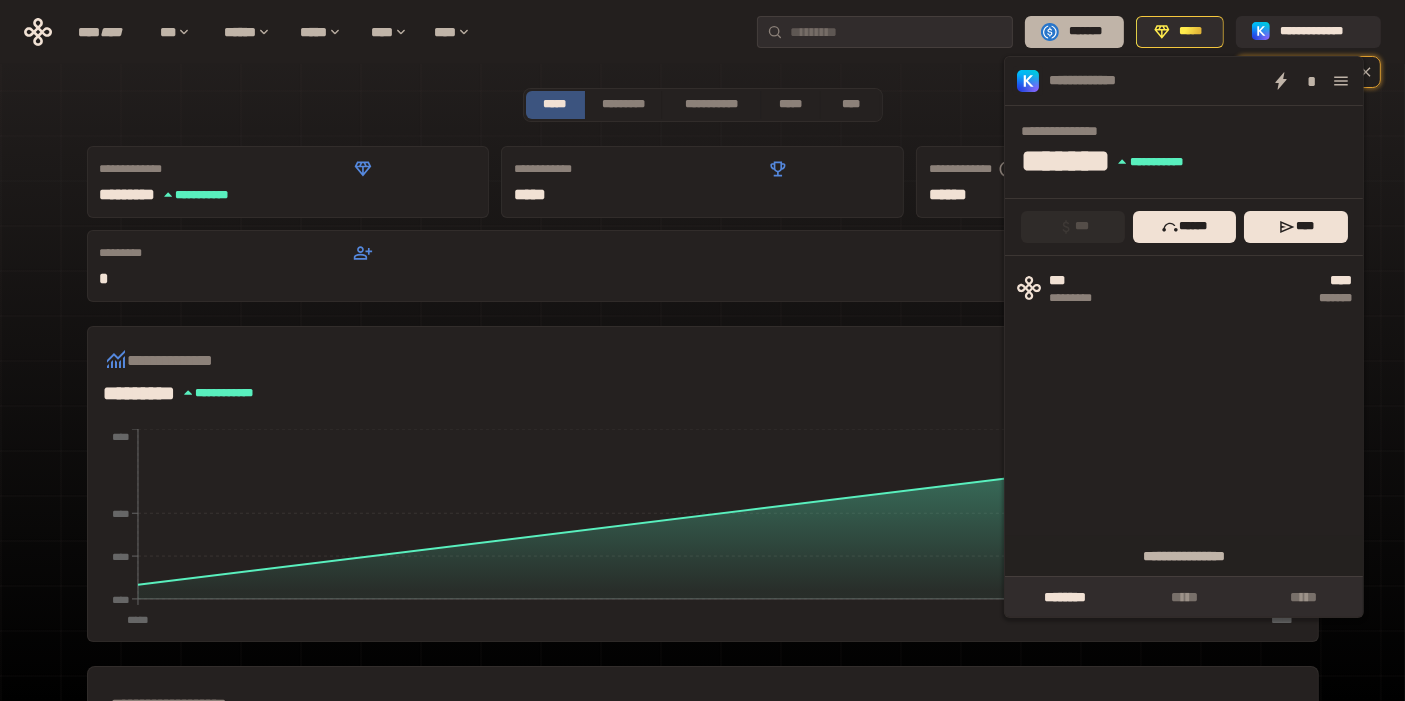 click on "*******" at bounding box center (1074, 32) 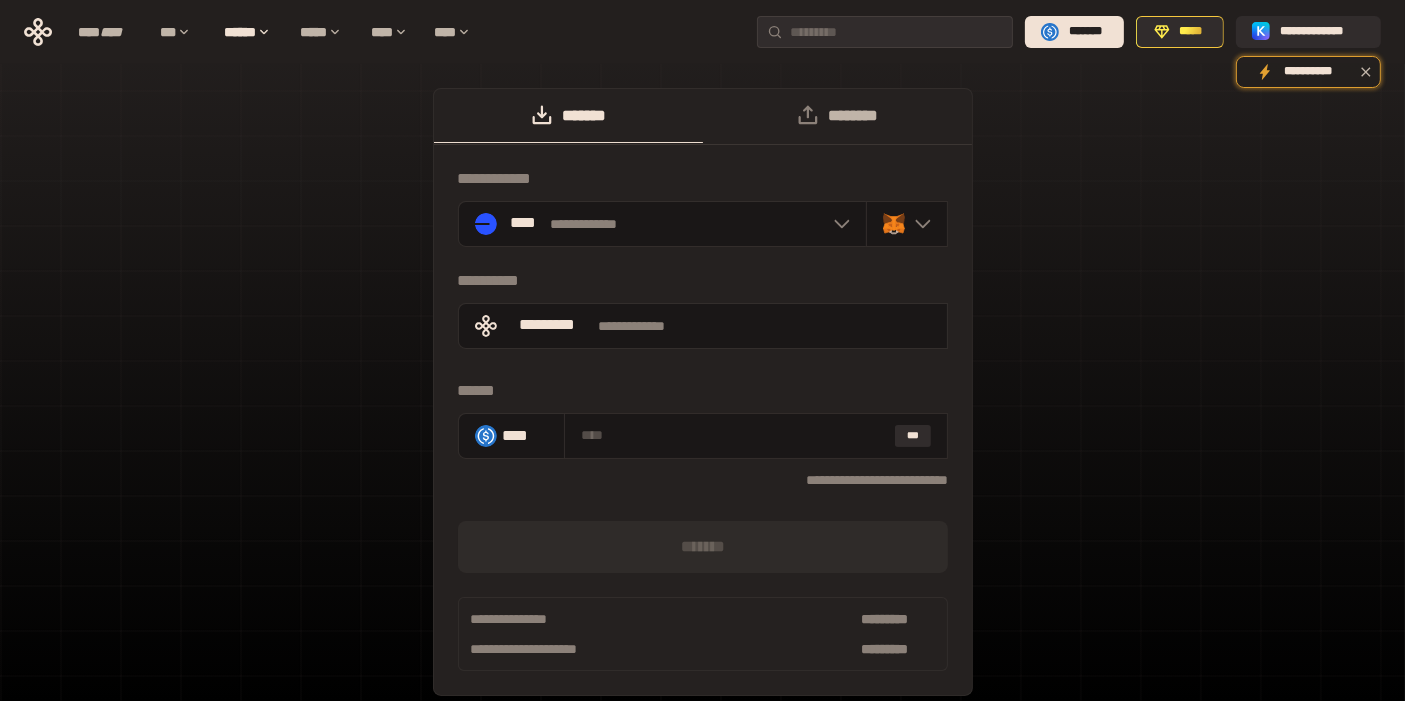 click on "********" at bounding box center (837, 116) 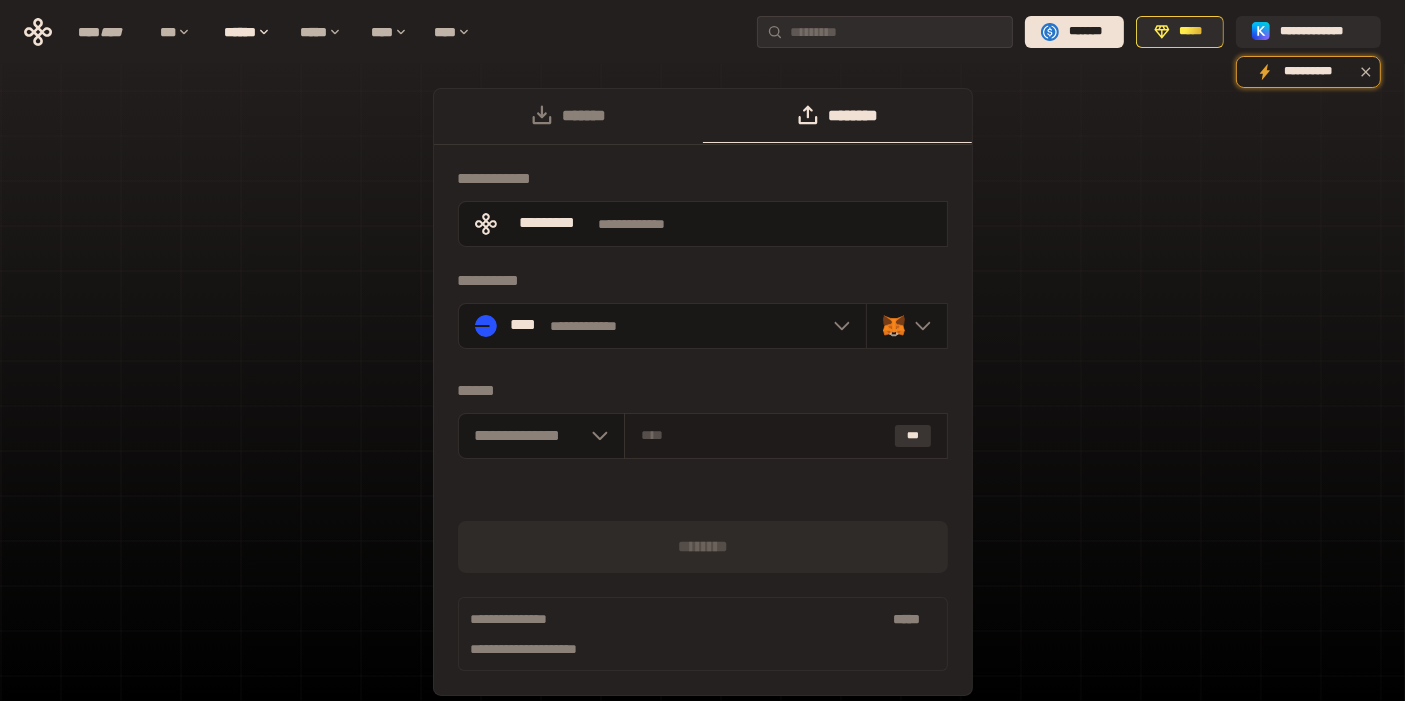 click on "***" at bounding box center (913, 436) 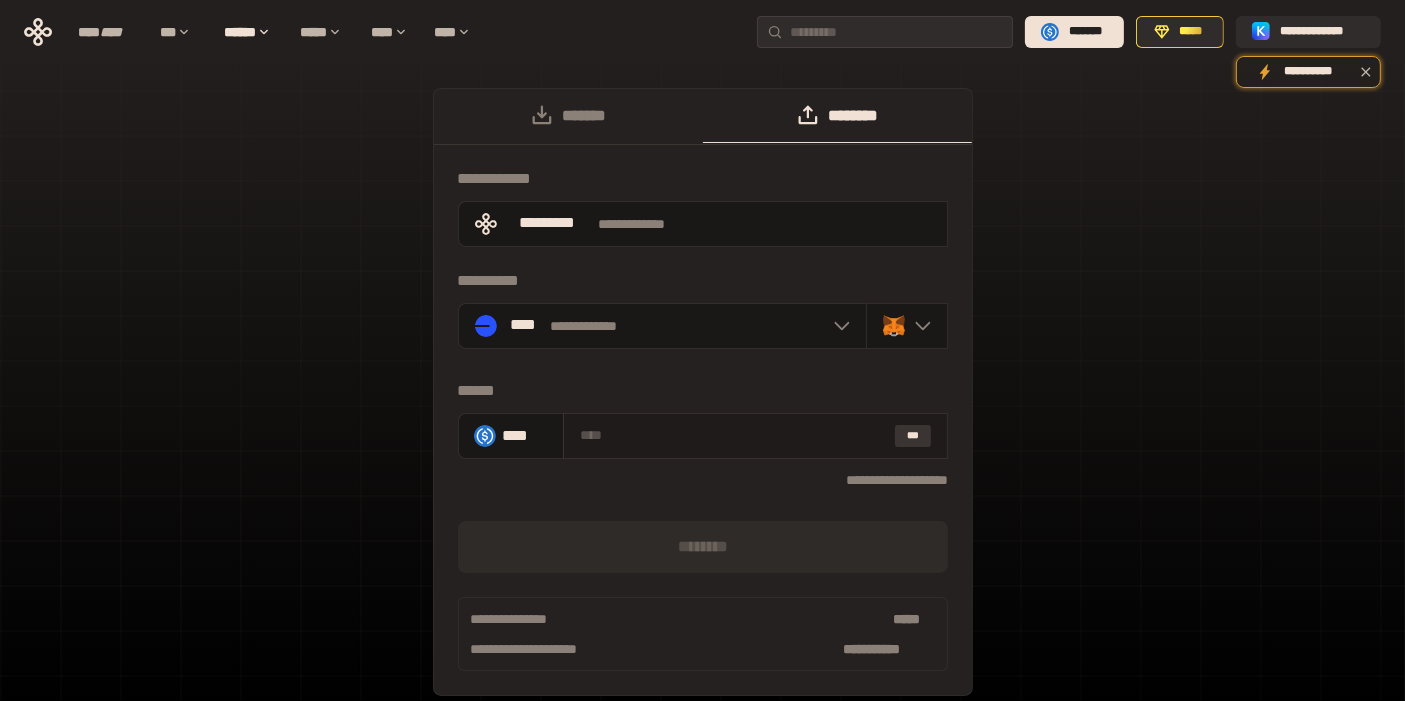click on "***" at bounding box center (913, 436) 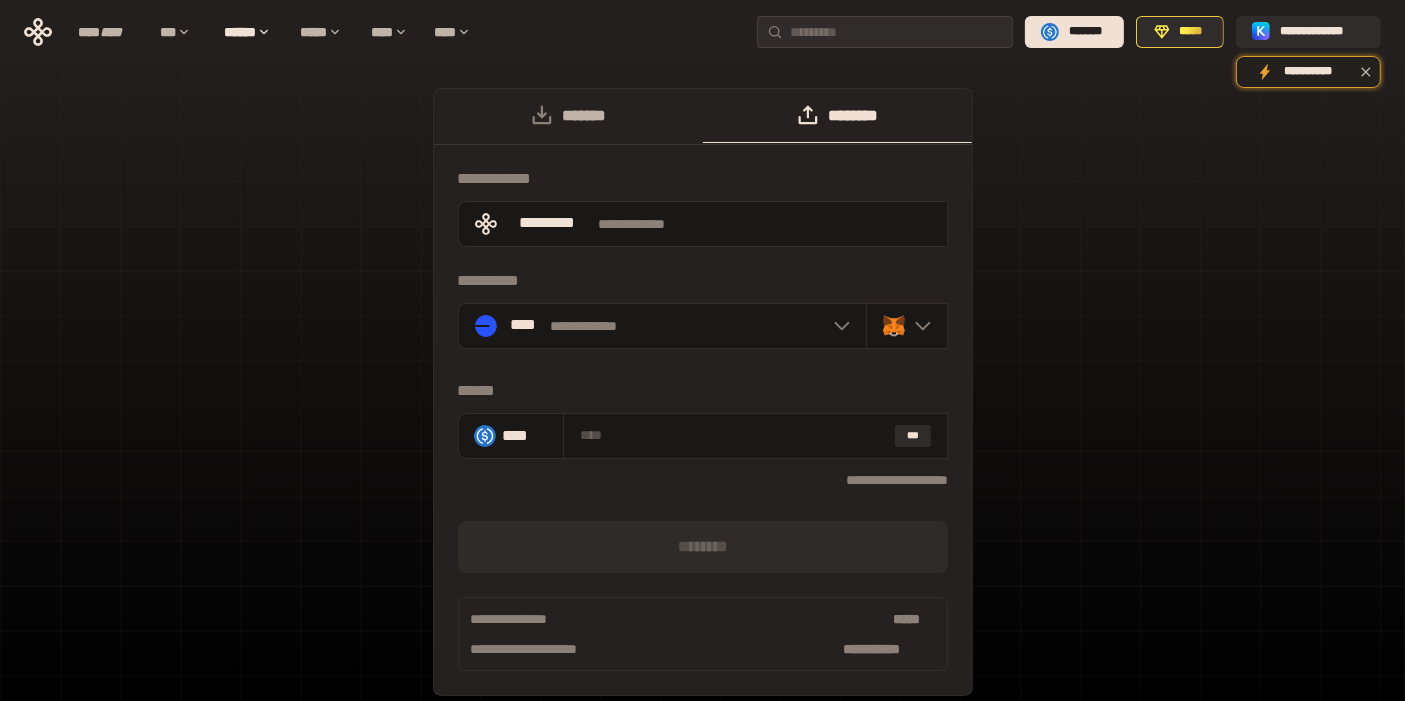 click on "*******" at bounding box center [568, 116] 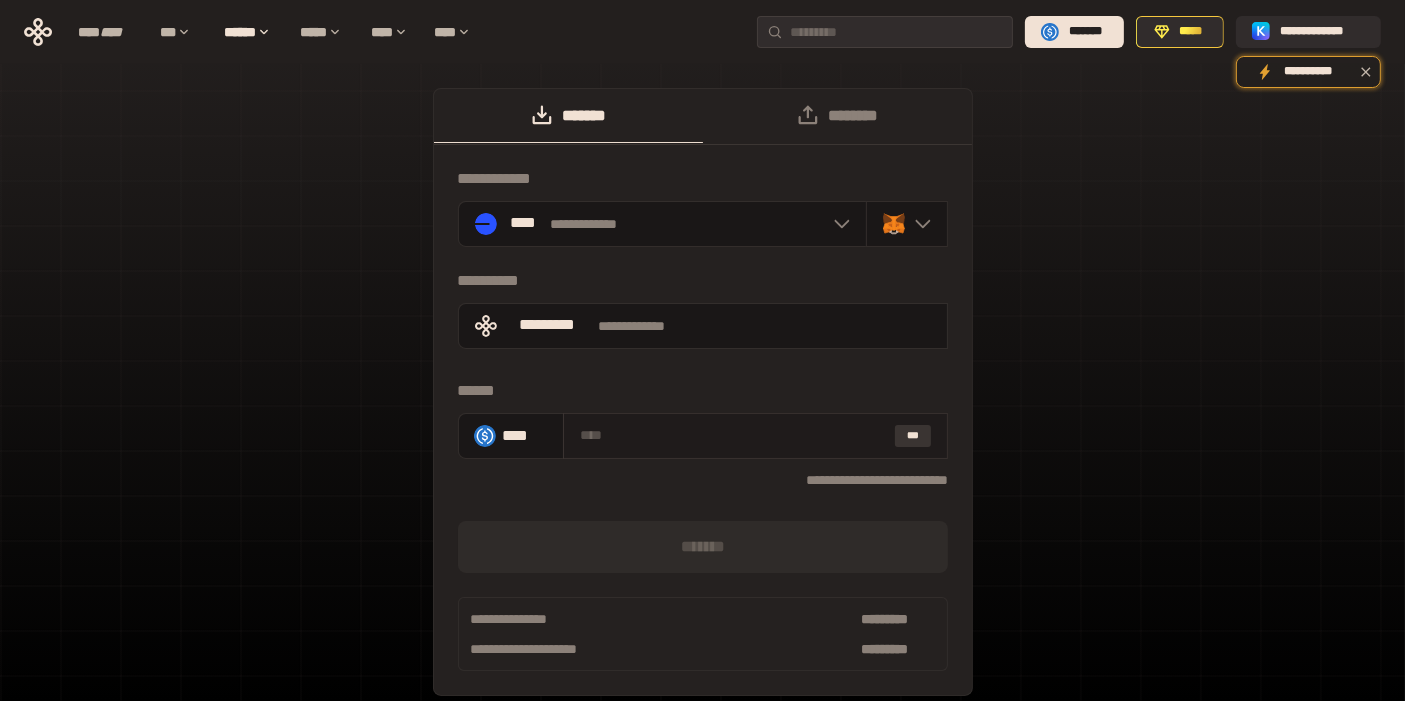 click on "***" at bounding box center [913, 436] 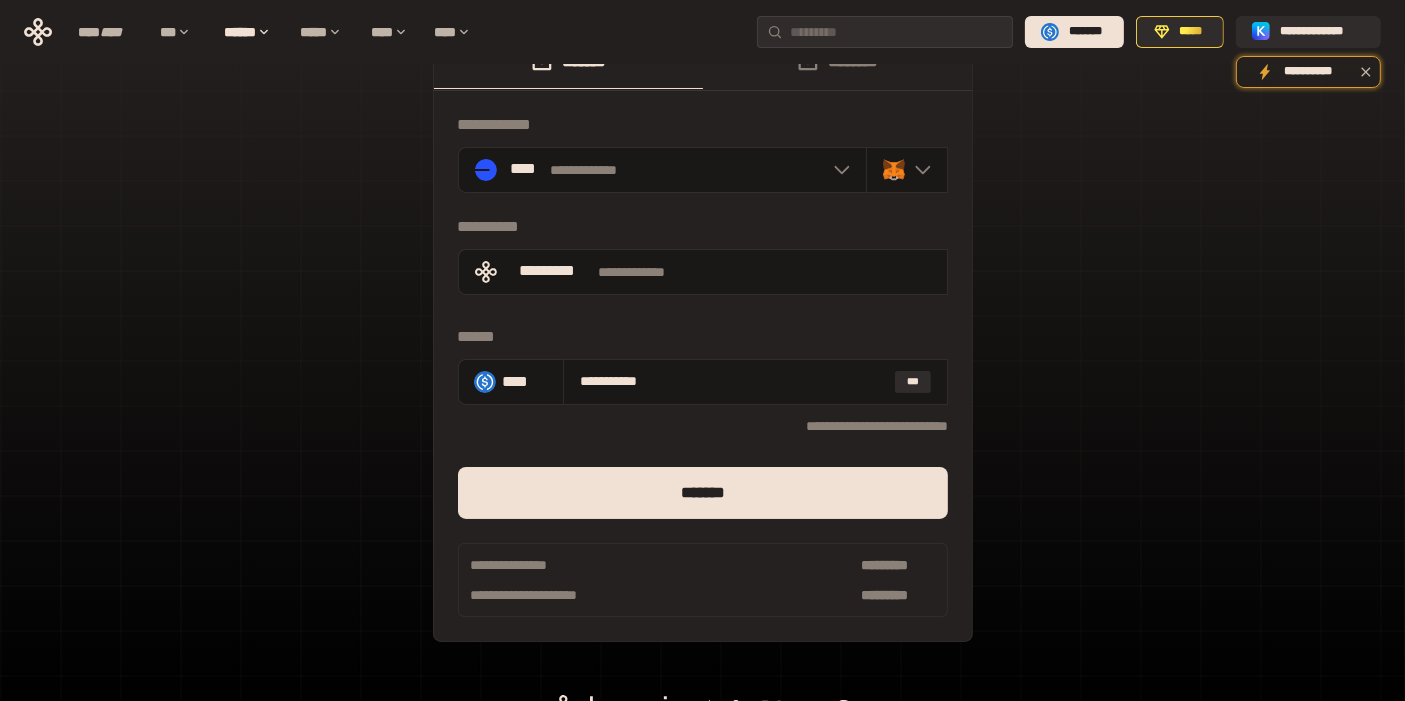 scroll, scrollTop: 85, scrollLeft: 0, axis: vertical 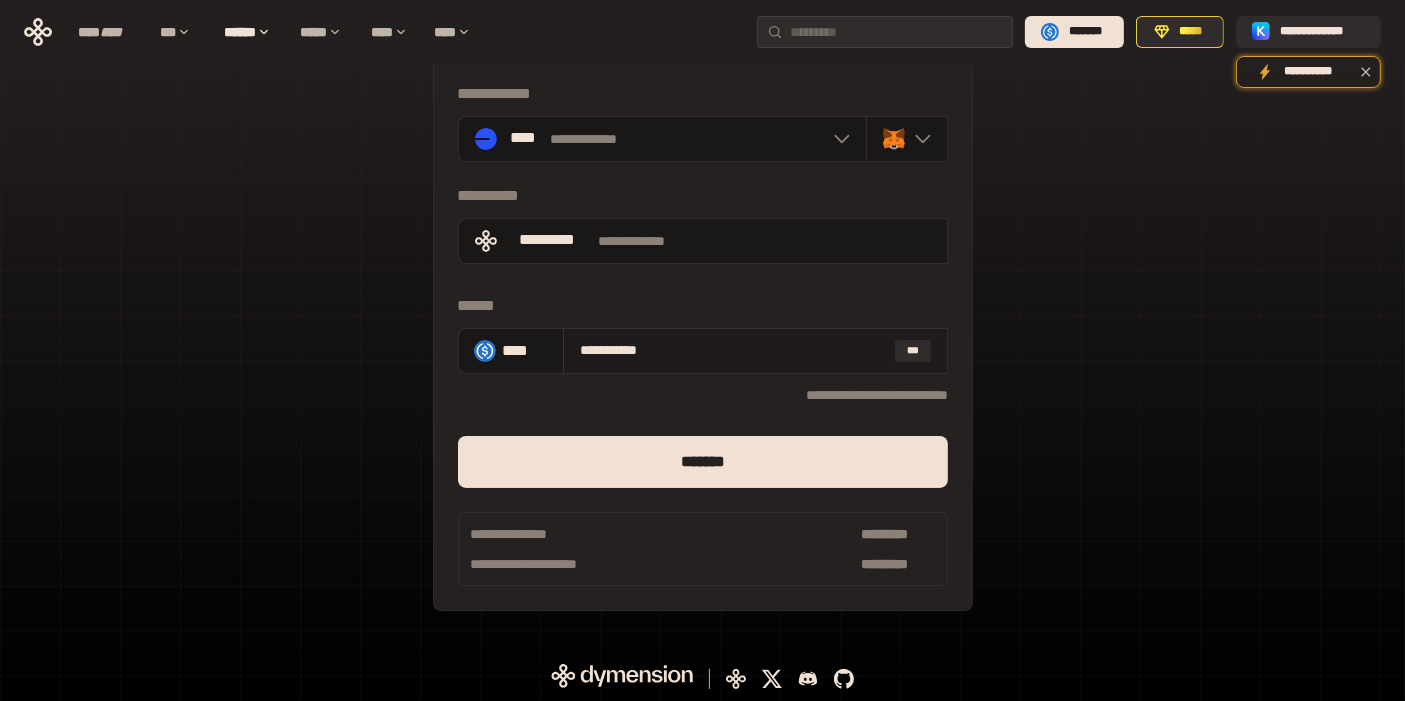 click on "**********" at bounding box center [733, 350] 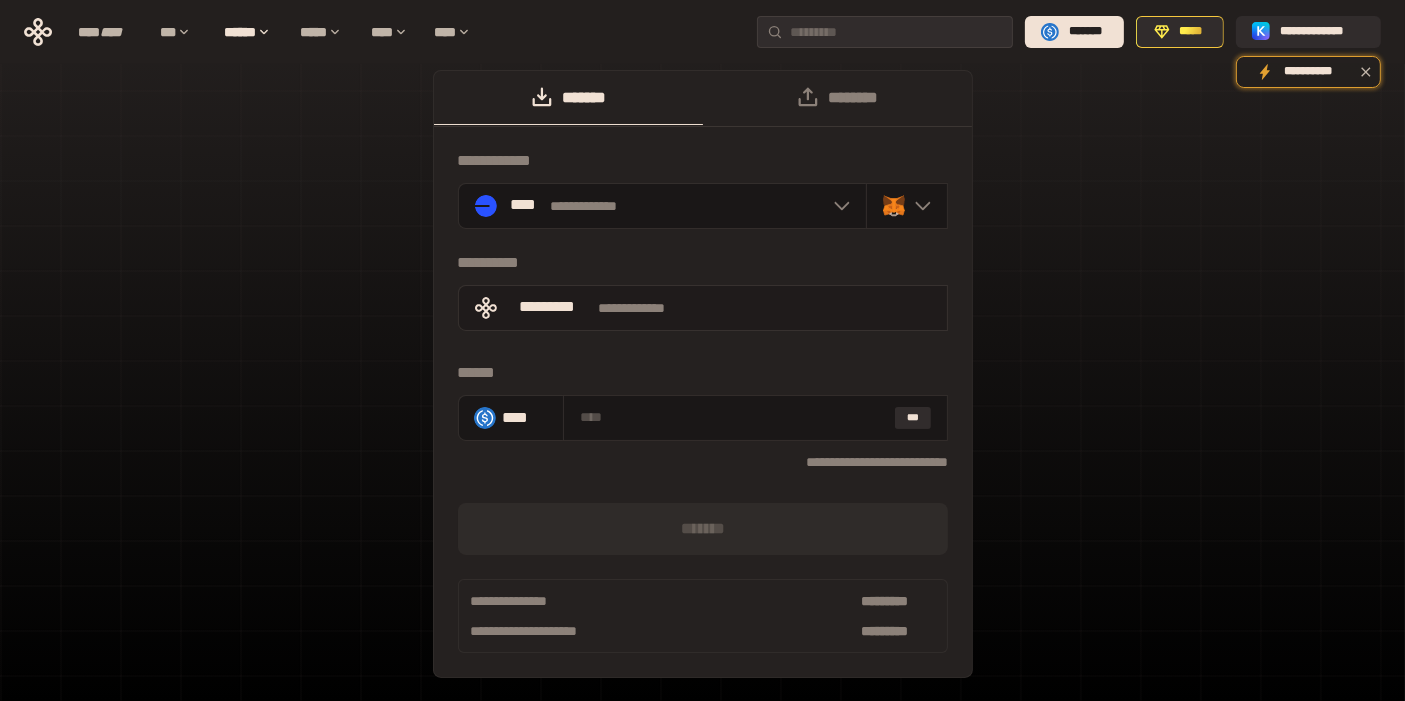 scroll, scrollTop: 0, scrollLeft: 0, axis: both 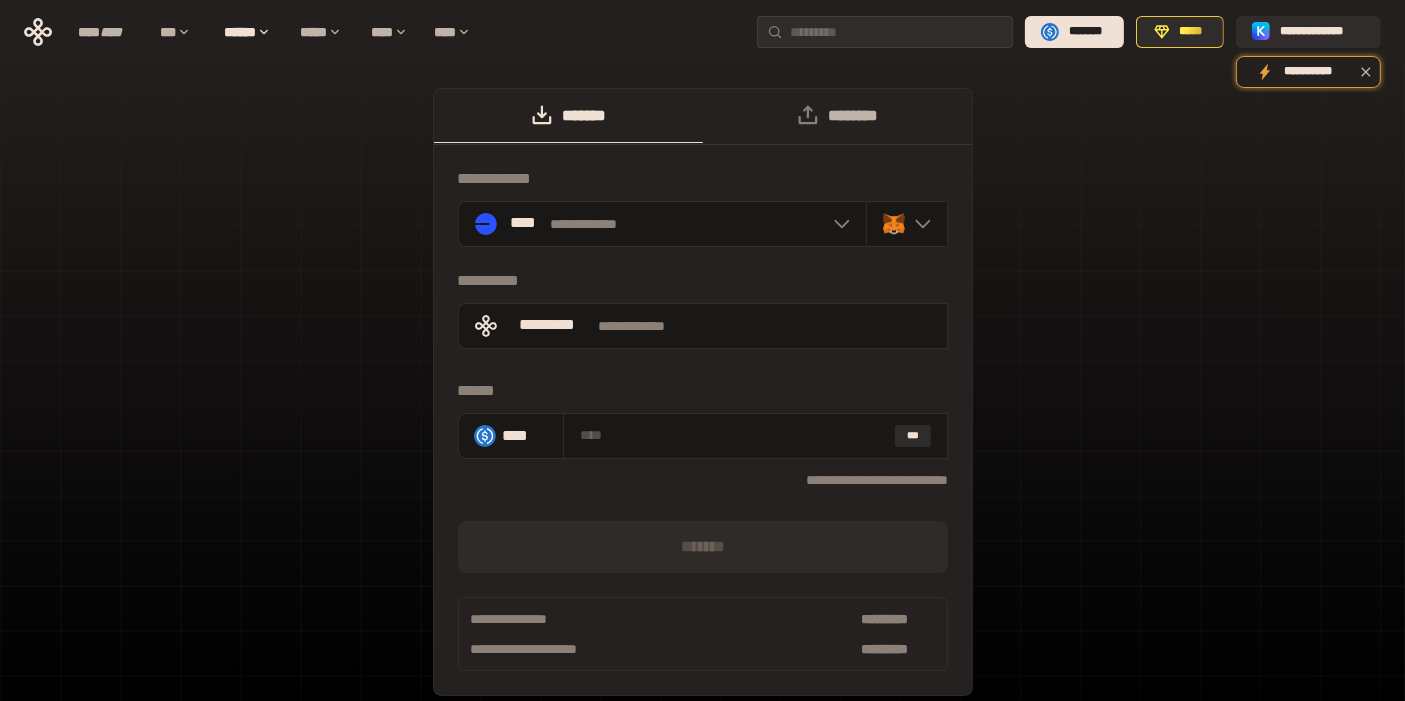 click on "********" at bounding box center (837, 116) 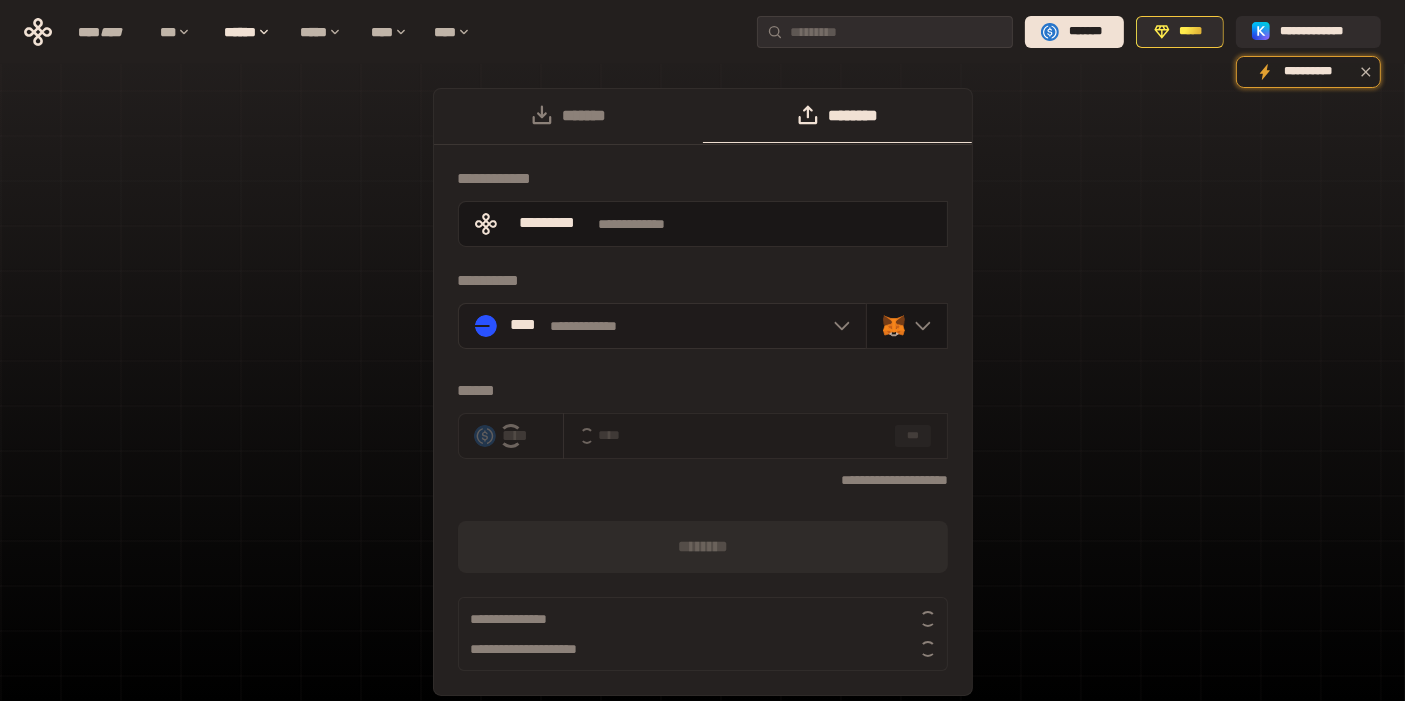 click 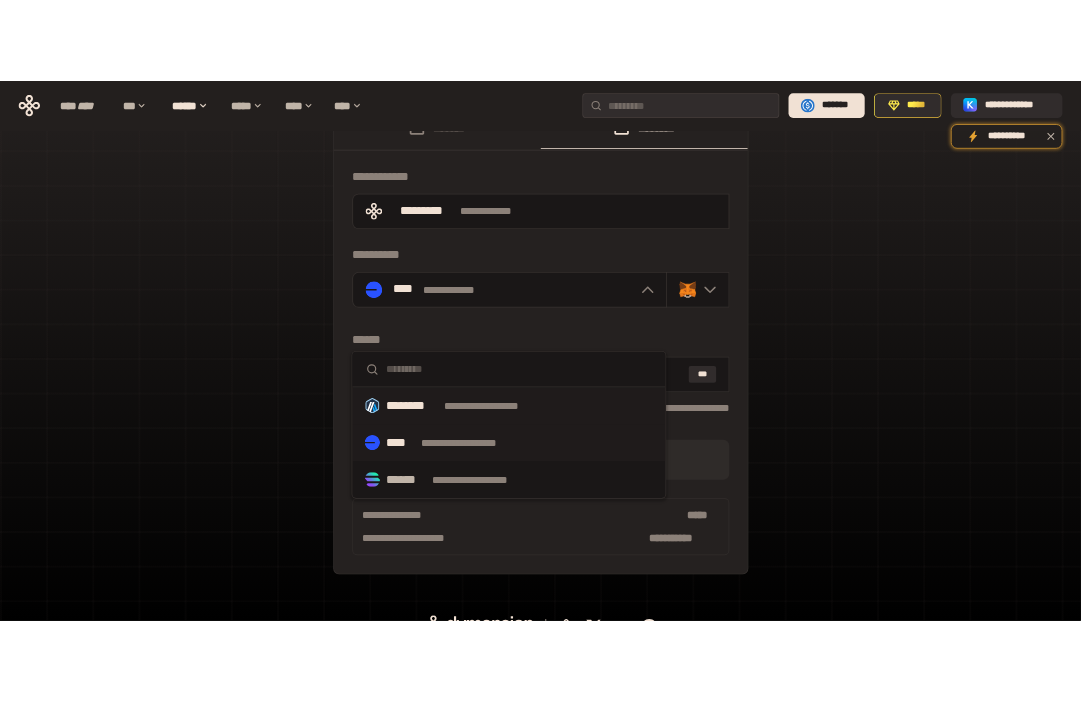 scroll, scrollTop: 85, scrollLeft: 0, axis: vertical 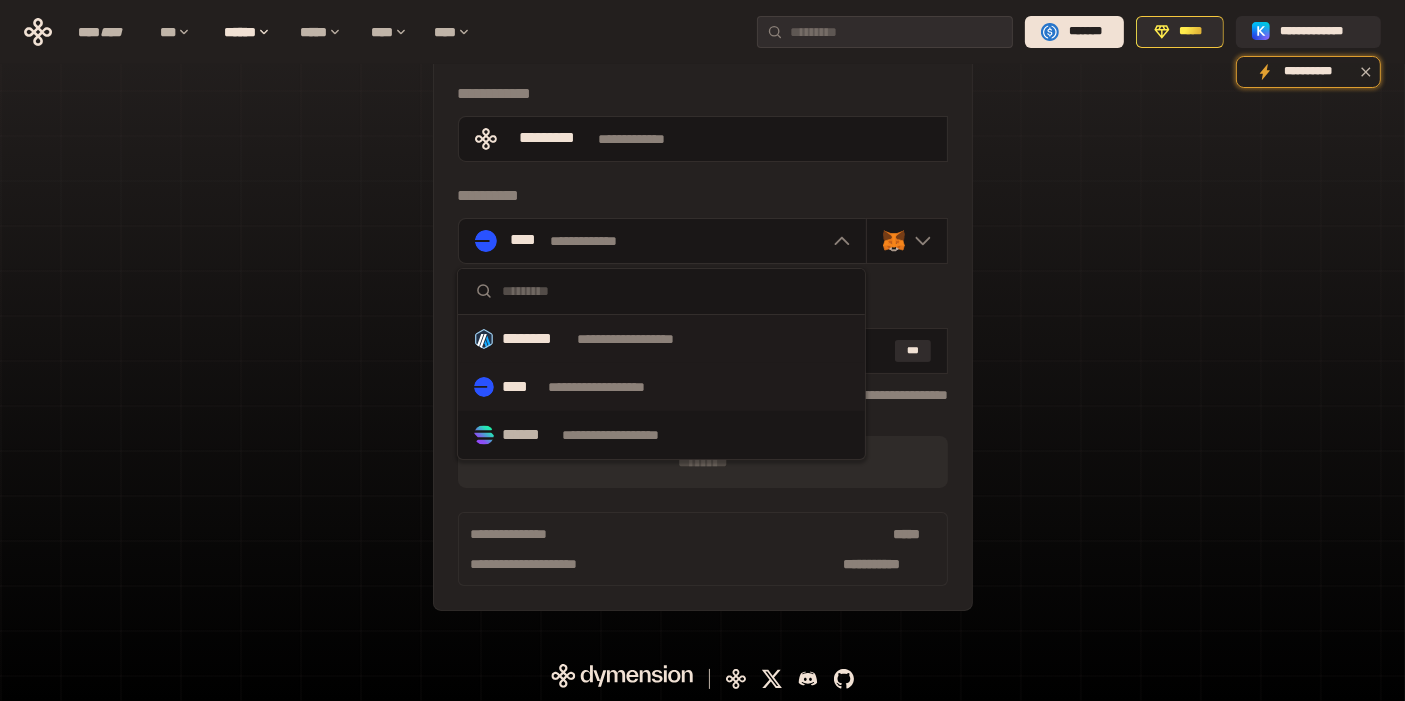click on "**********" at bounding box center (644, 339) 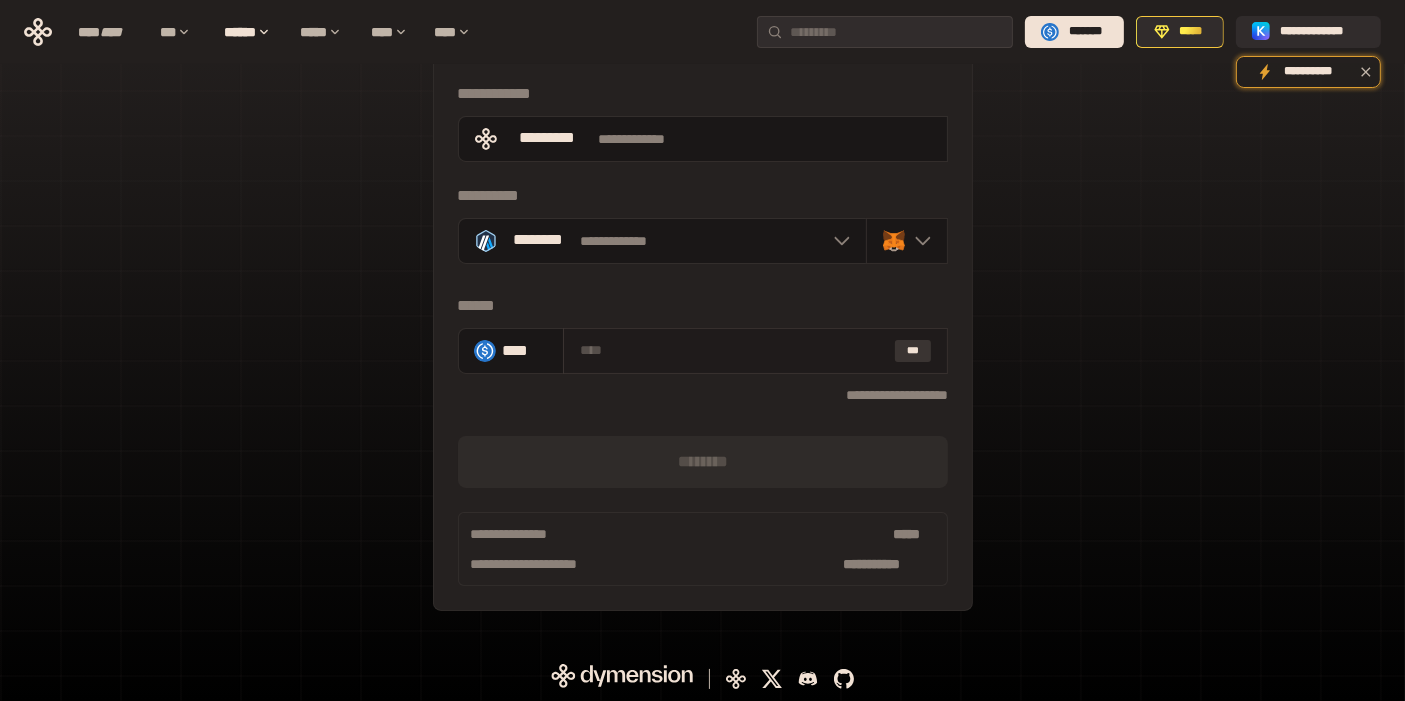 click on "***" at bounding box center [913, 351] 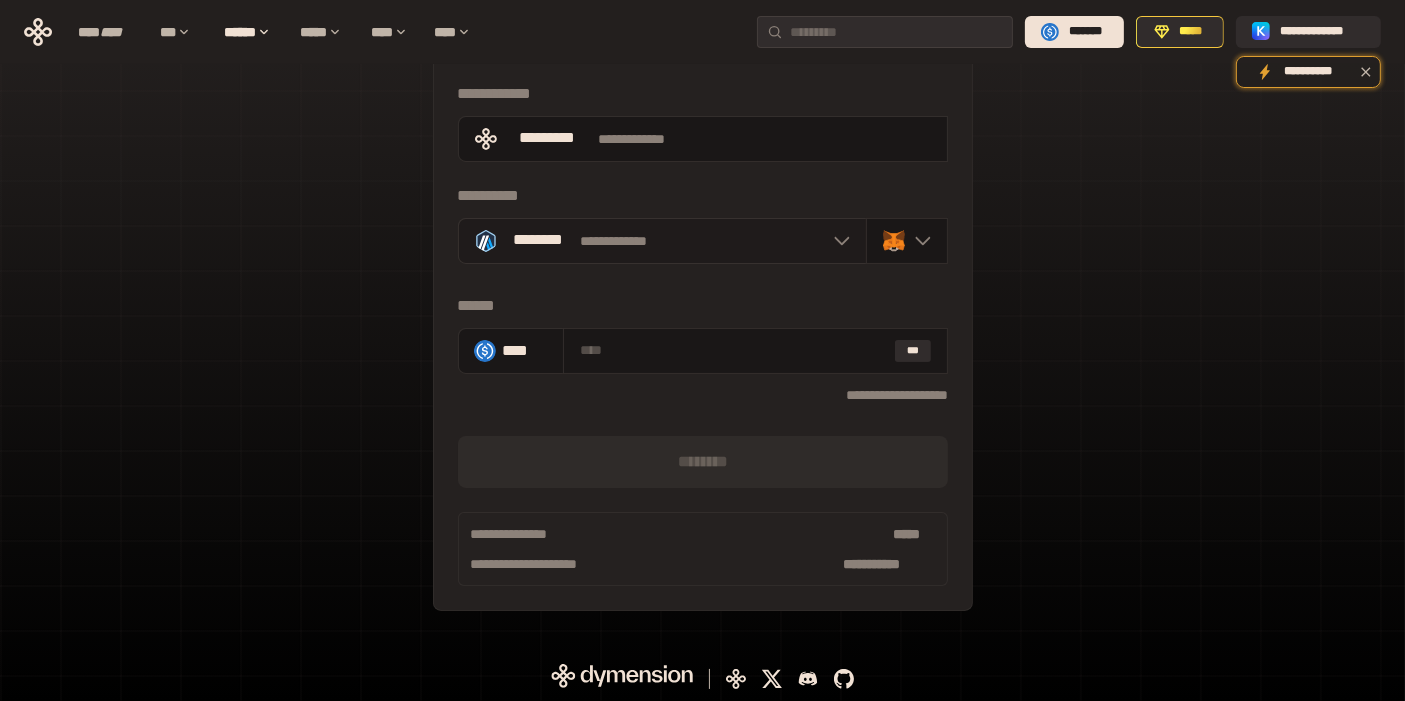 click on "**********" at bounding box center (662, 241) 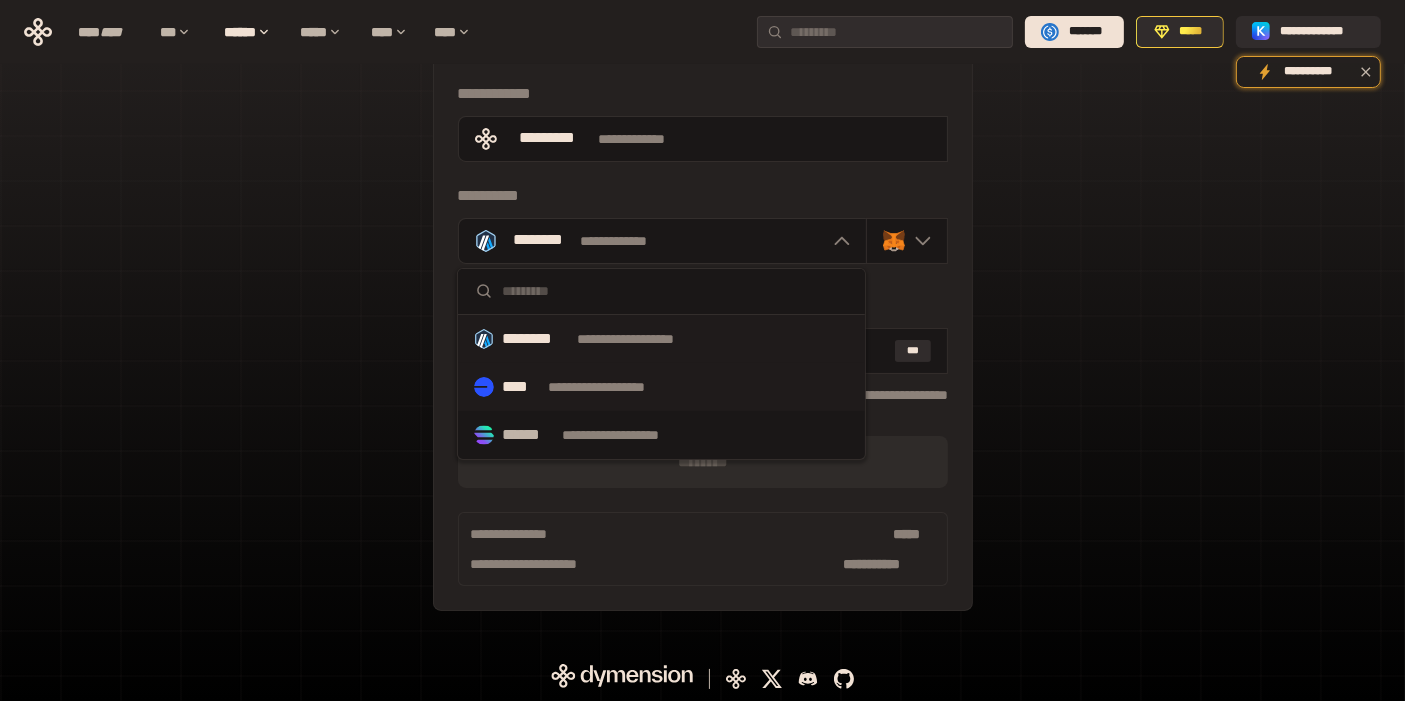 click on "**********" at bounding box center [615, 387] 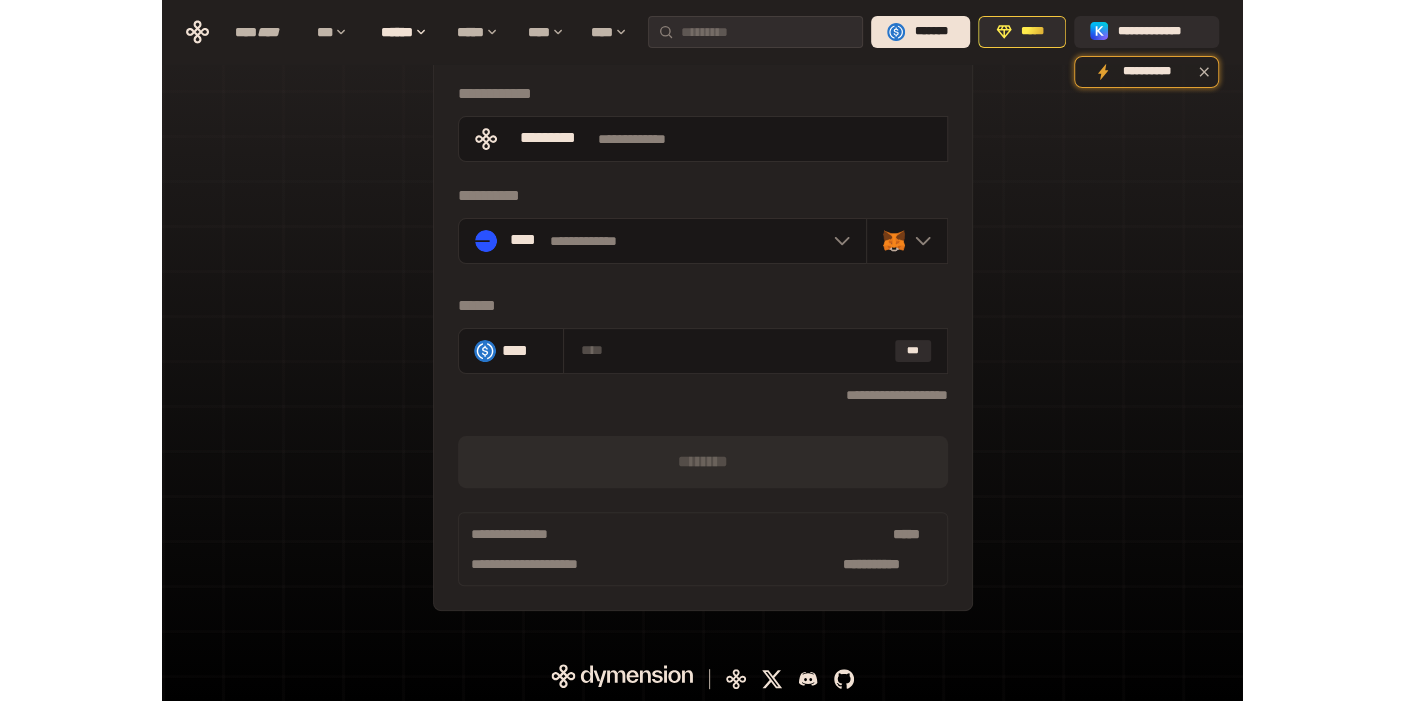 scroll, scrollTop: 41, scrollLeft: 0, axis: vertical 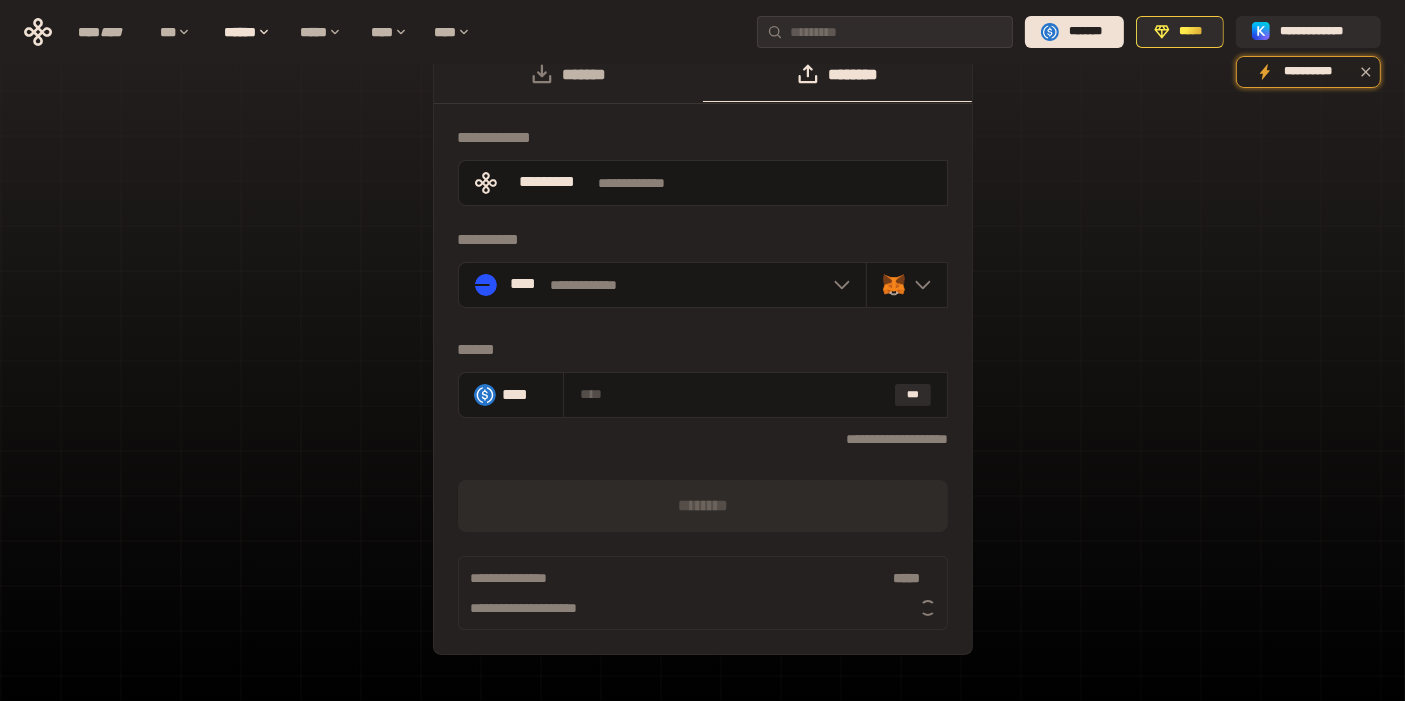 click on "*******" at bounding box center [568, 75] 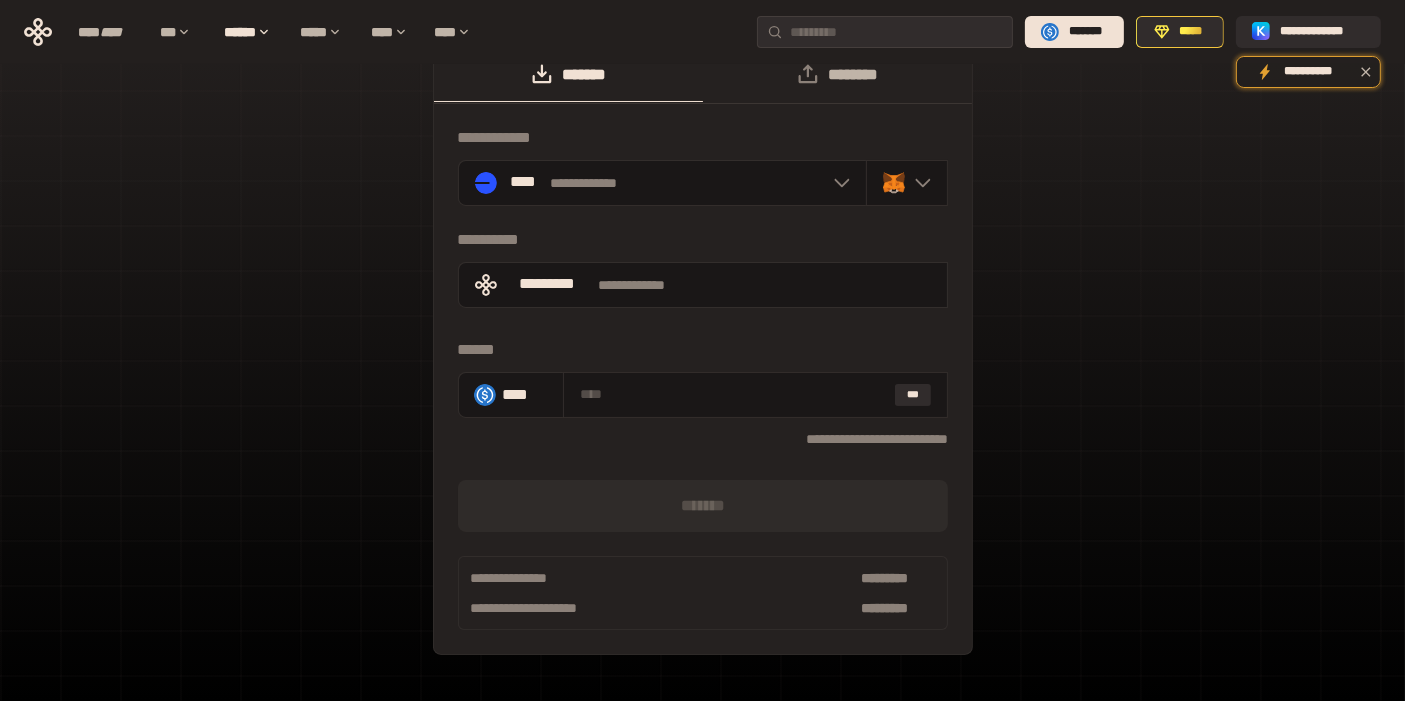 click on "********" at bounding box center [837, 75] 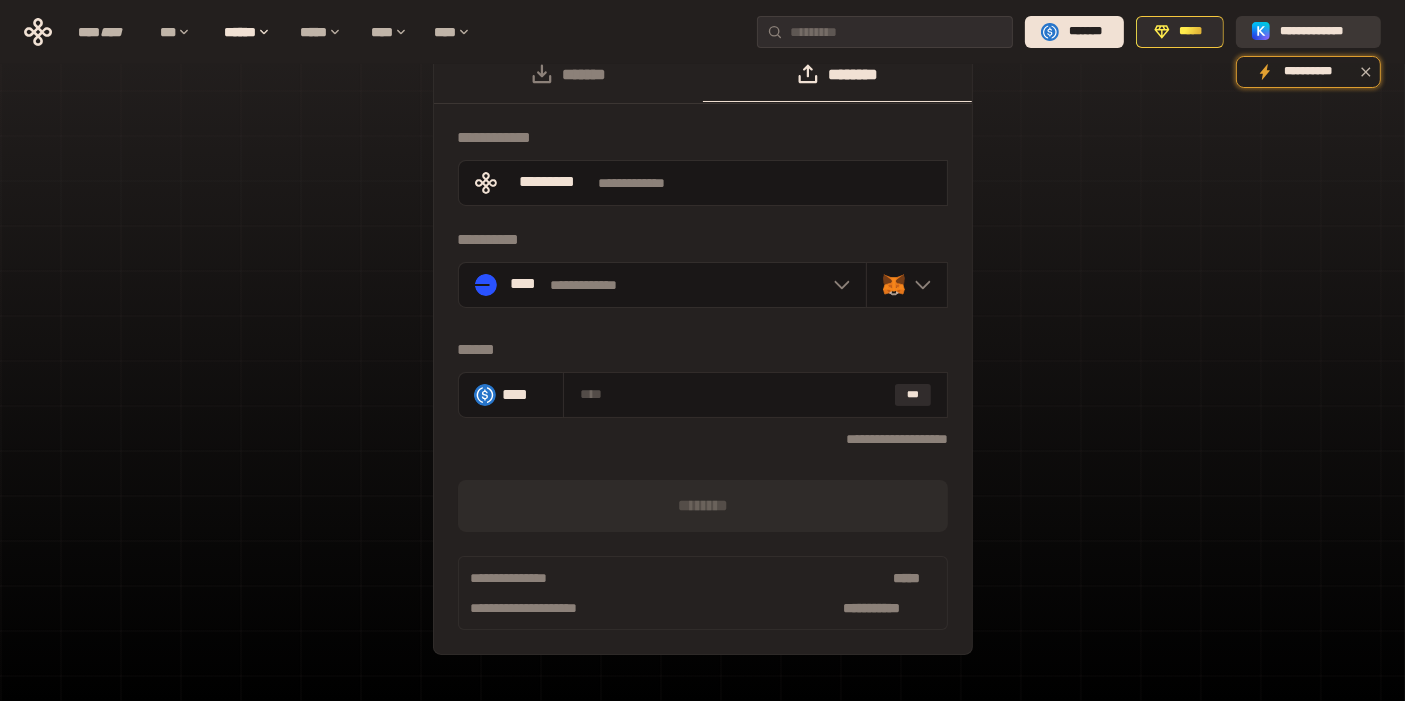 click on "**********" at bounding box center (1322, 32) 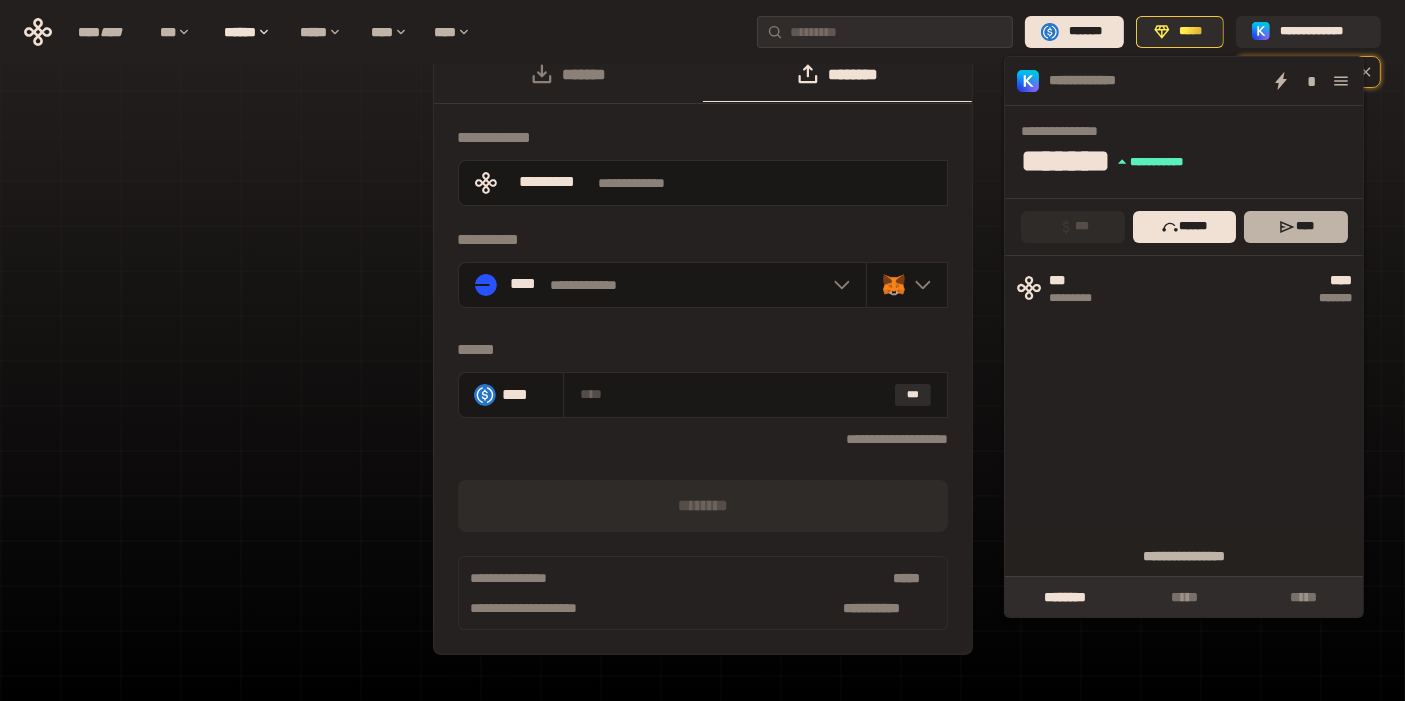 click 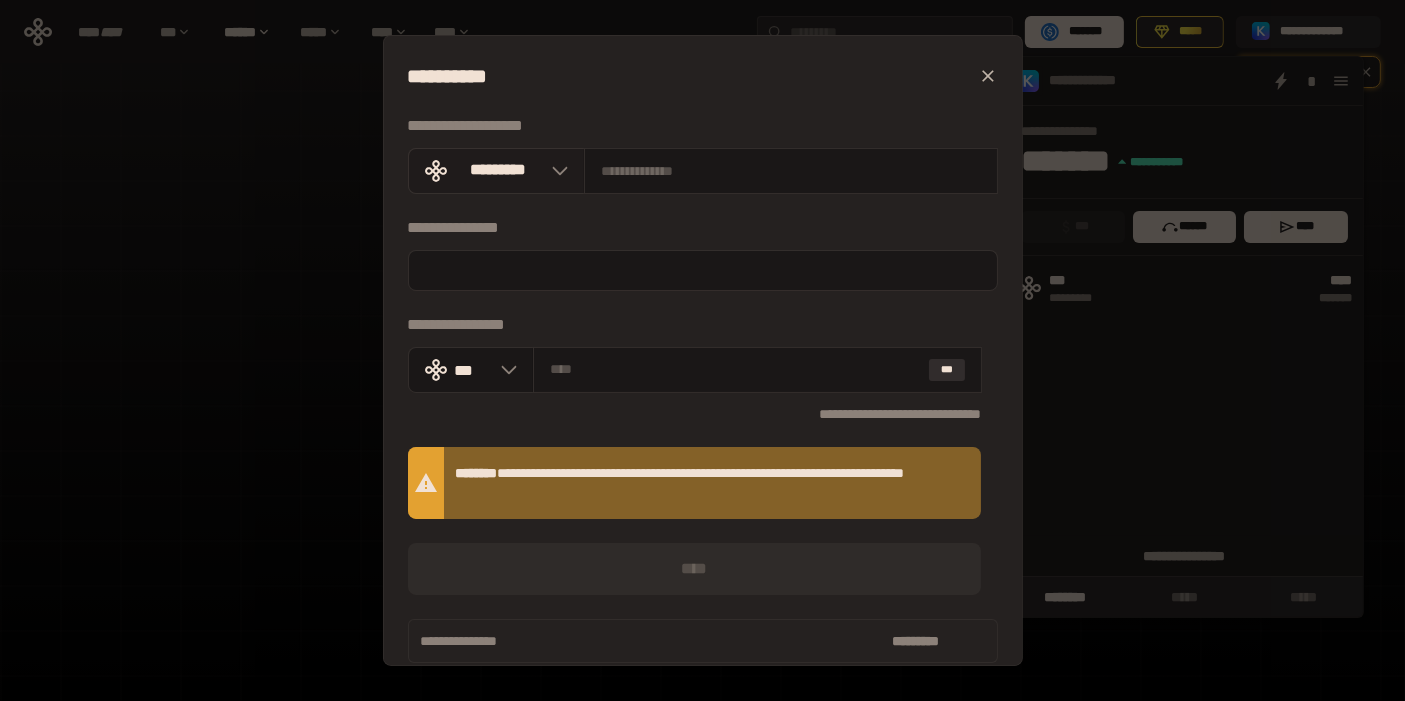 click on "*********" at bounding box center [498, 170] 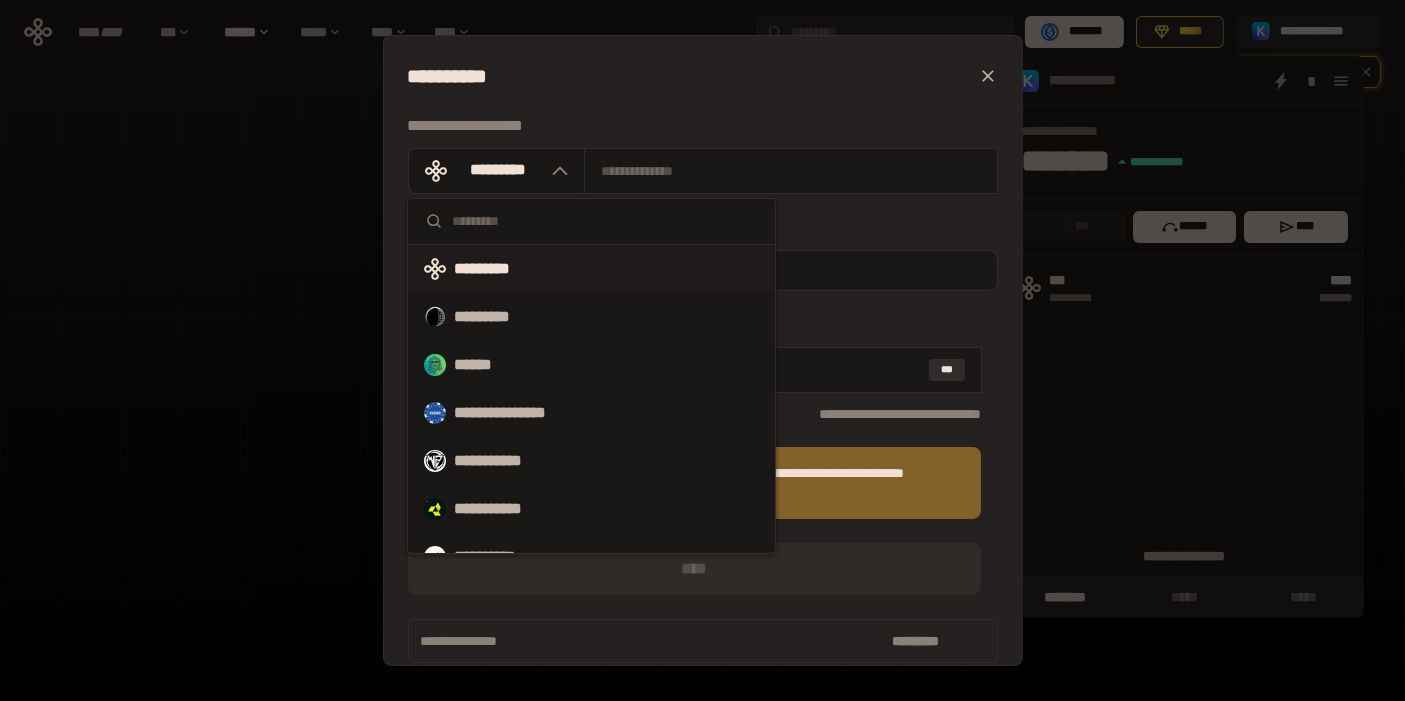 click on "**********" at bounding box center (702, 350) 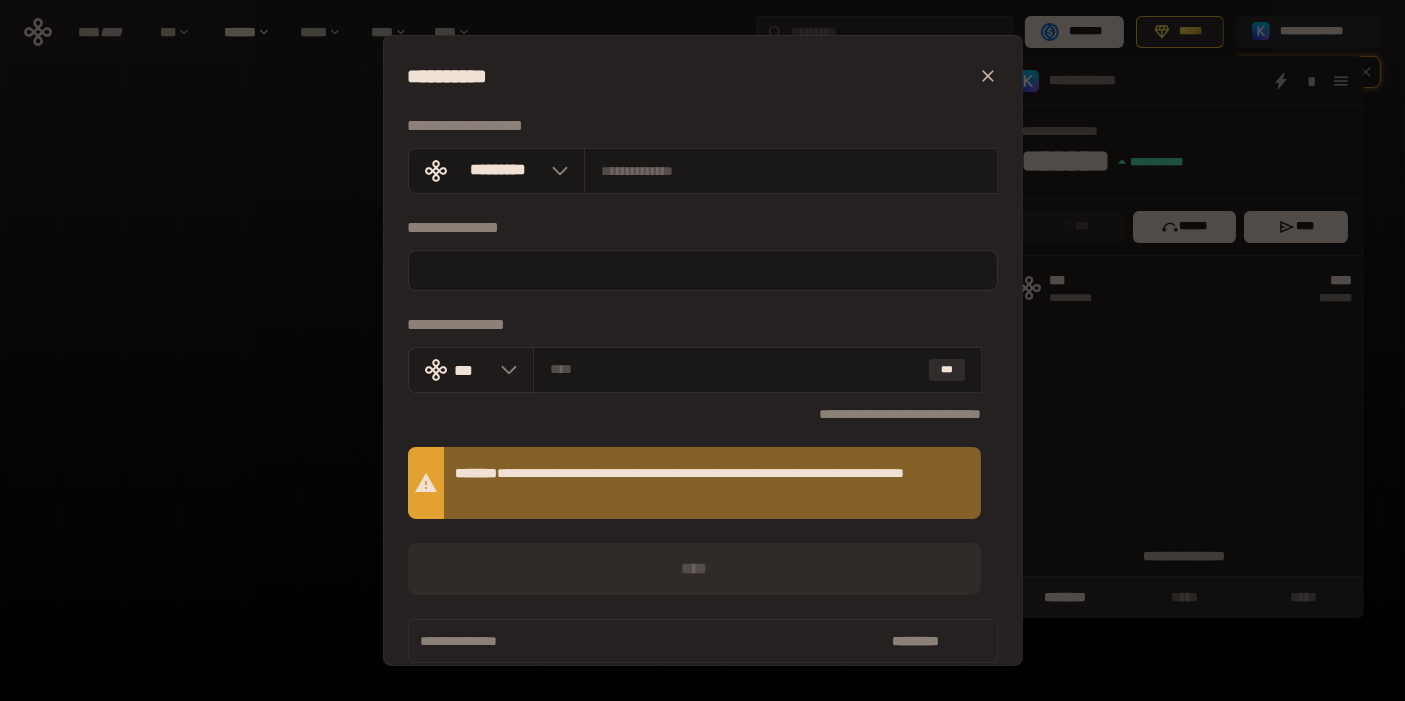 click on "***" at bounding box center [471, 370] 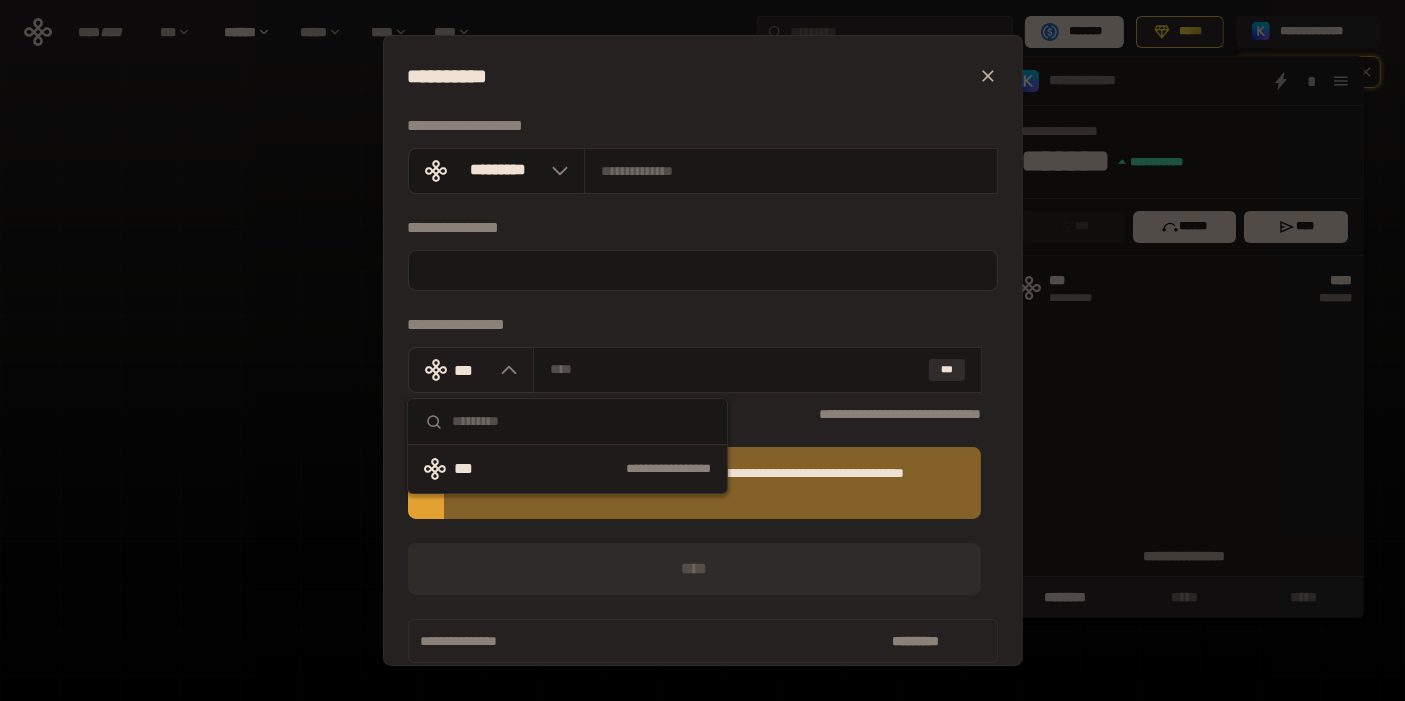 click on "***" at bounding box center (471, 370) 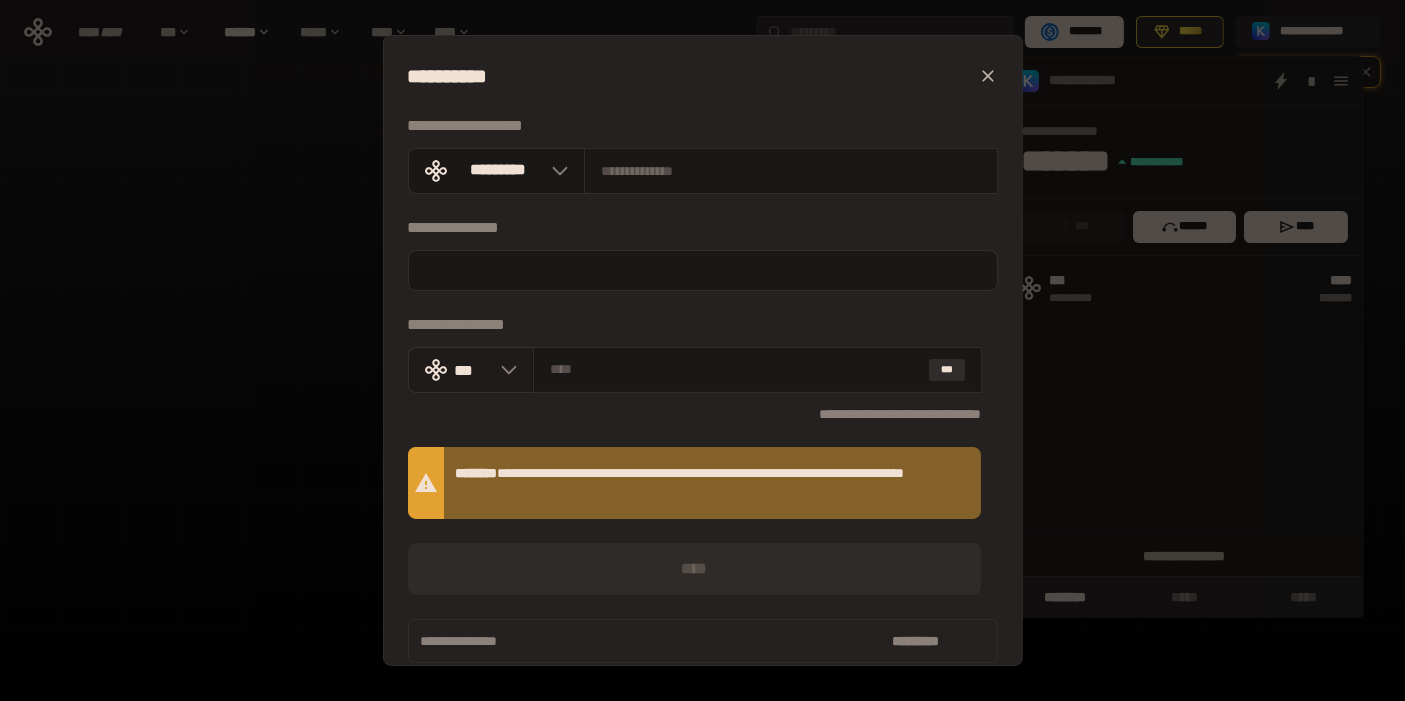 click on "***" at bounding box center (471, 370) 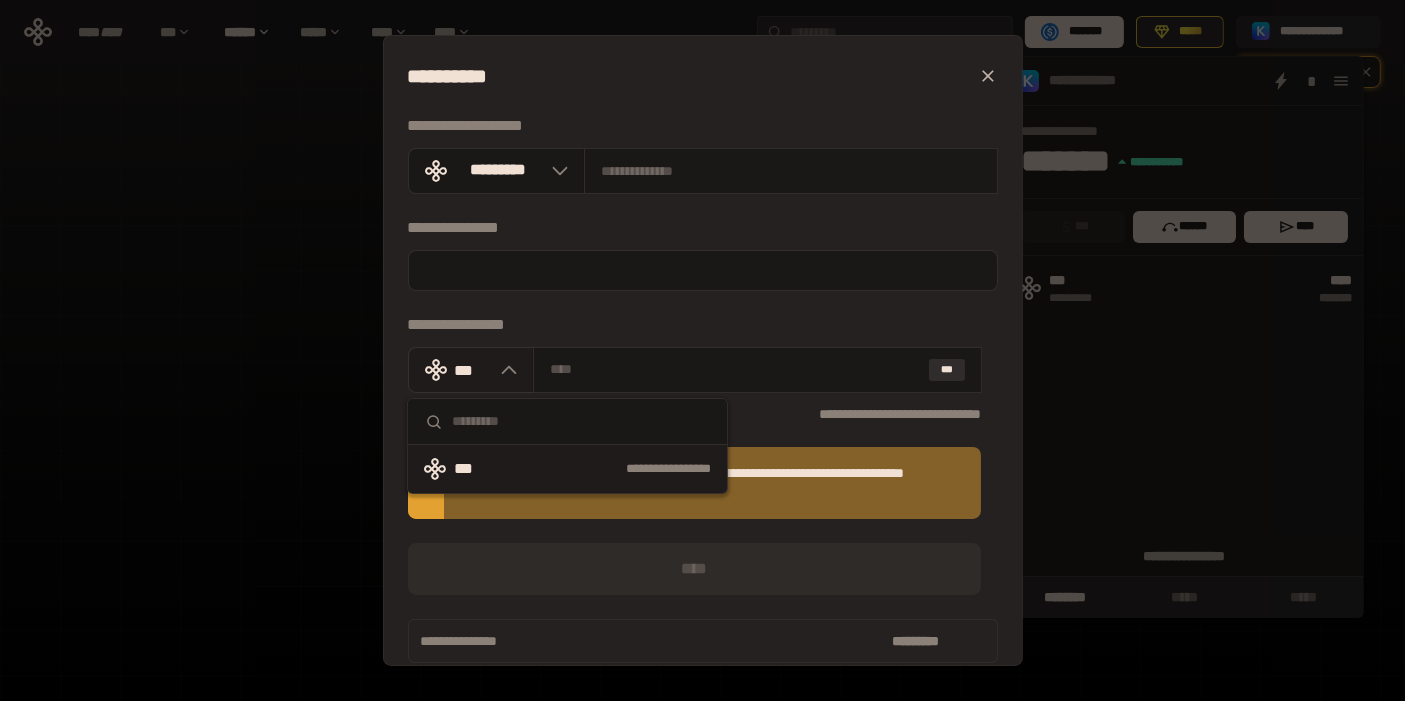 click on "***" at bounding box center [471, 370] 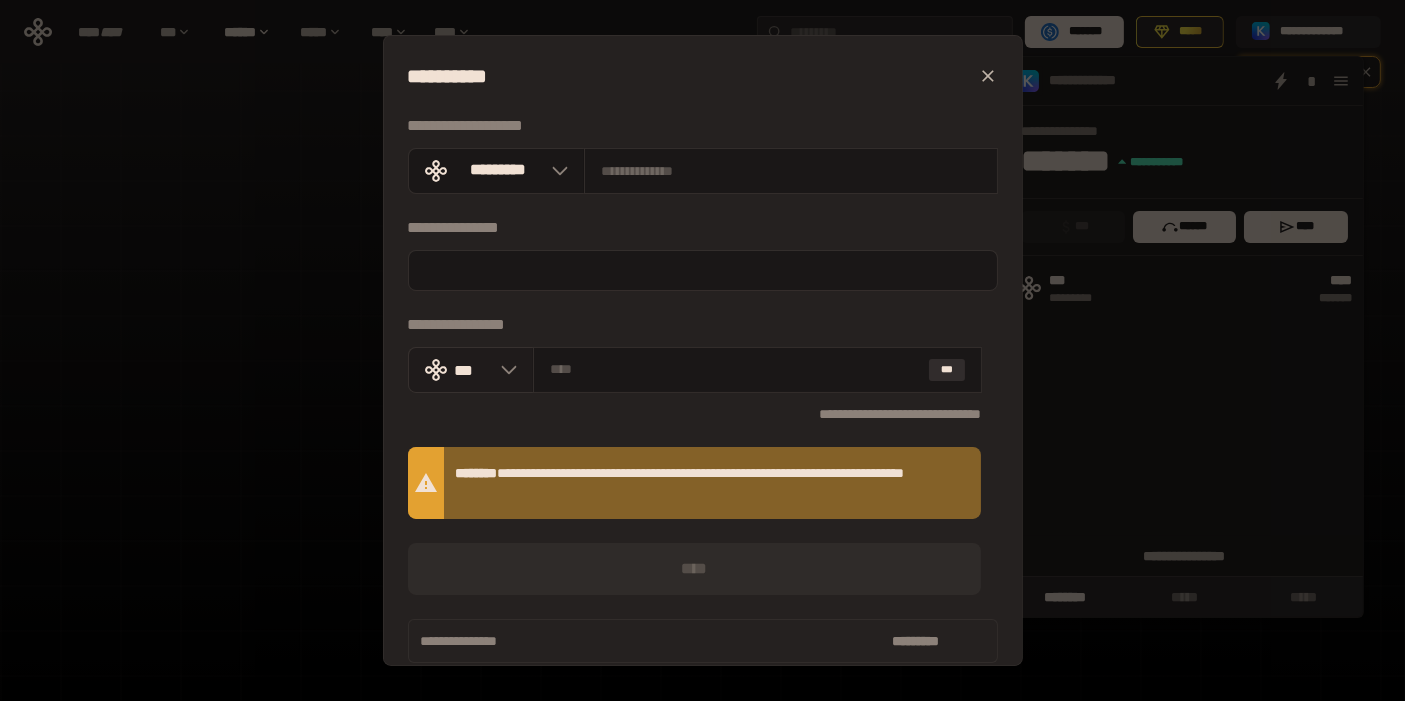 click on "***" at bounding box center (473, 369) 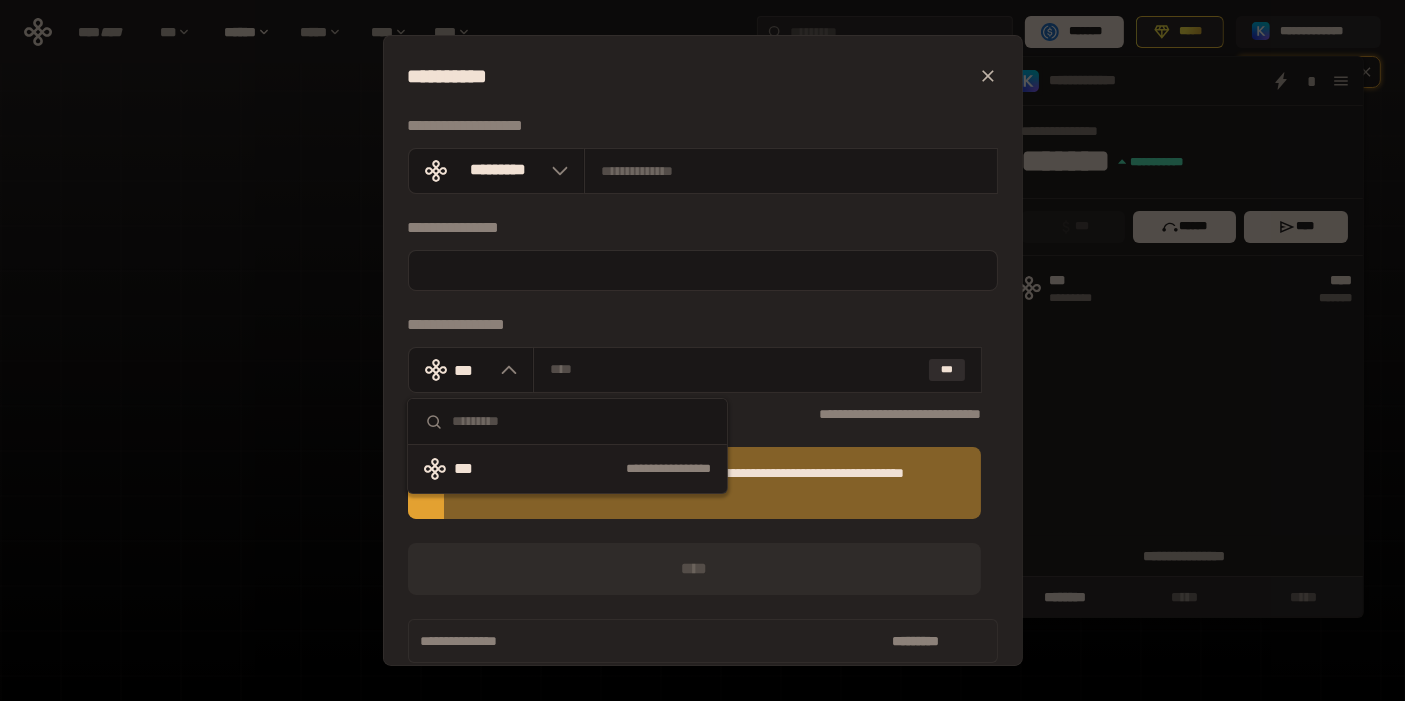 click on "**********" at bounding box center [702, 350] 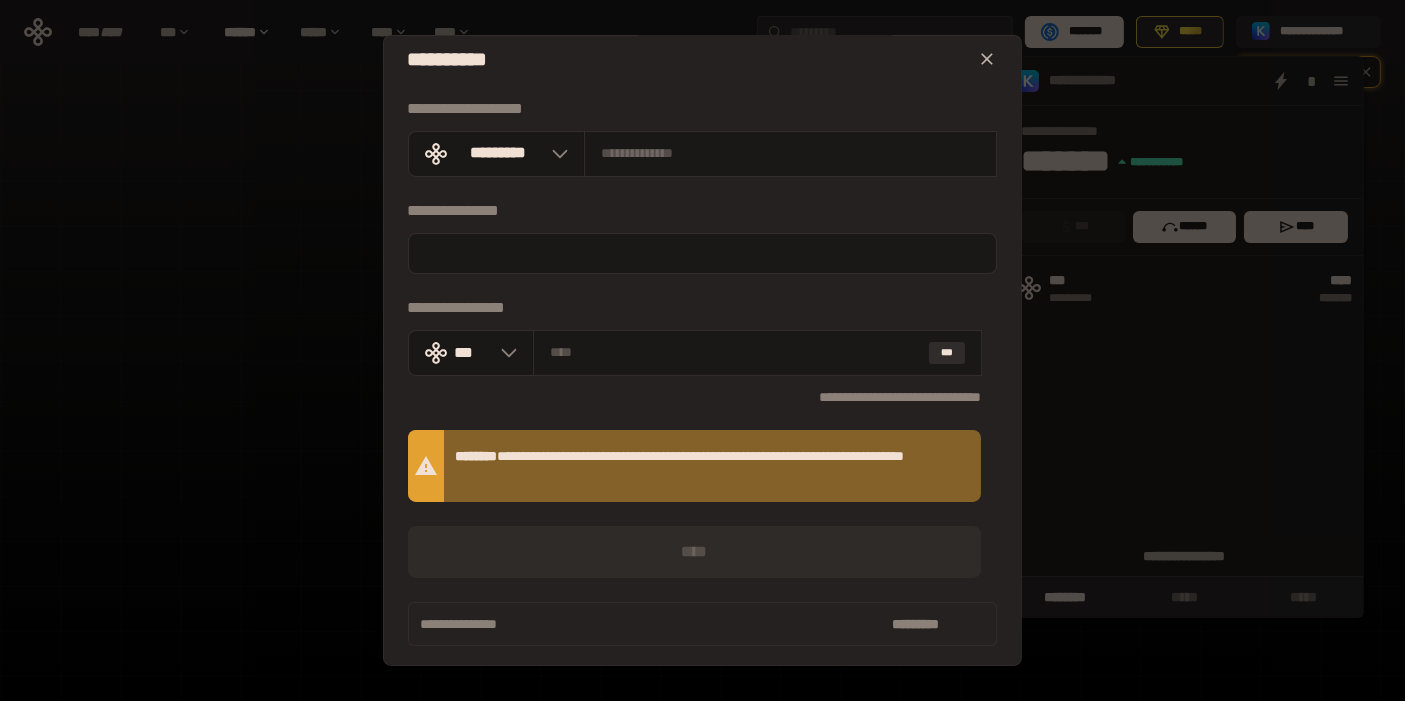 scroll, scrollTop: 21, scrollLeft: 0, axis: vertical 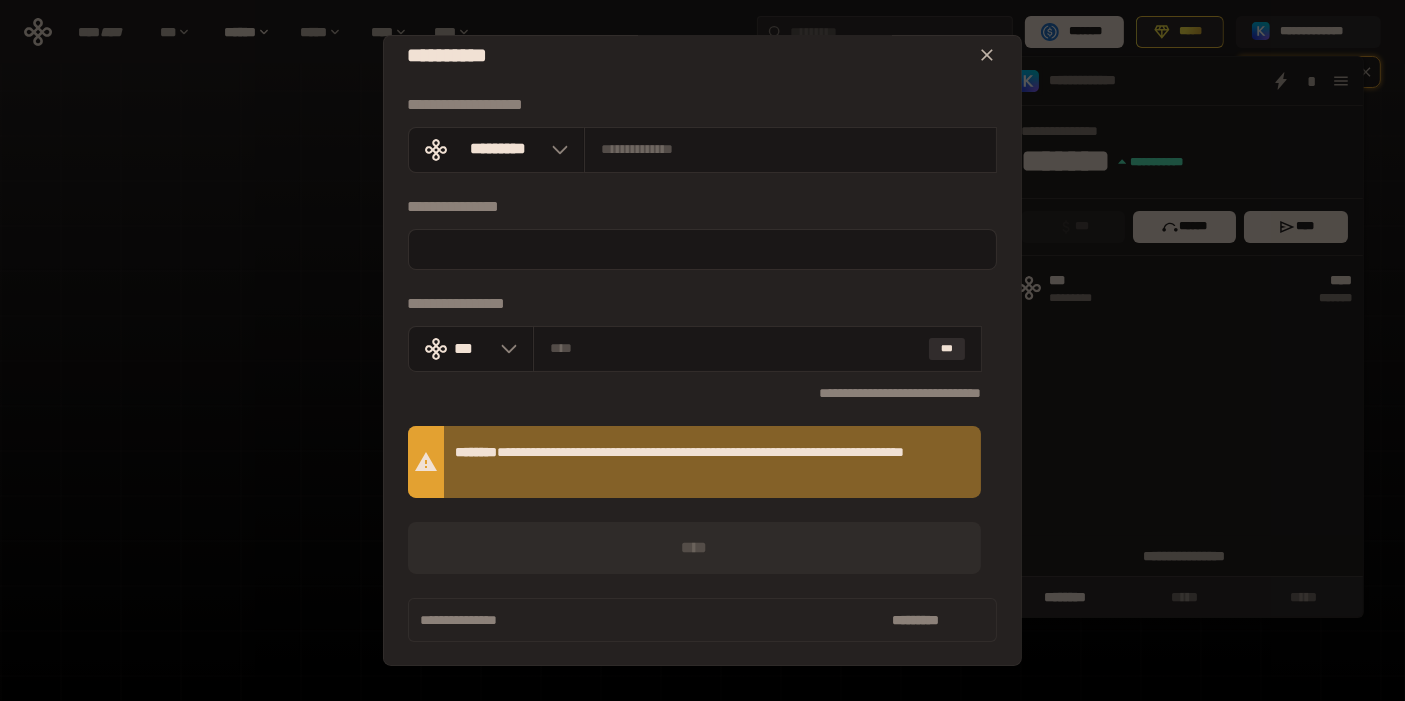 click 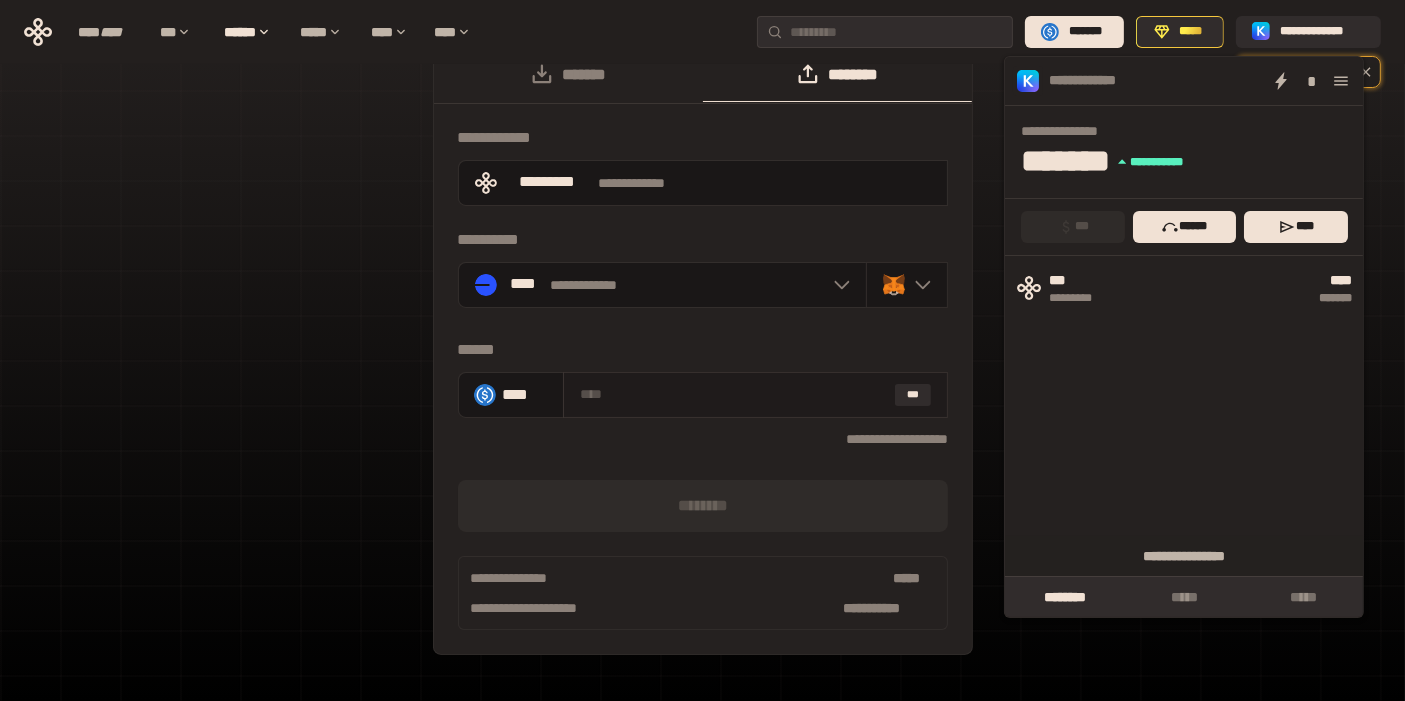click on "***" at bounding box center [755, 395] 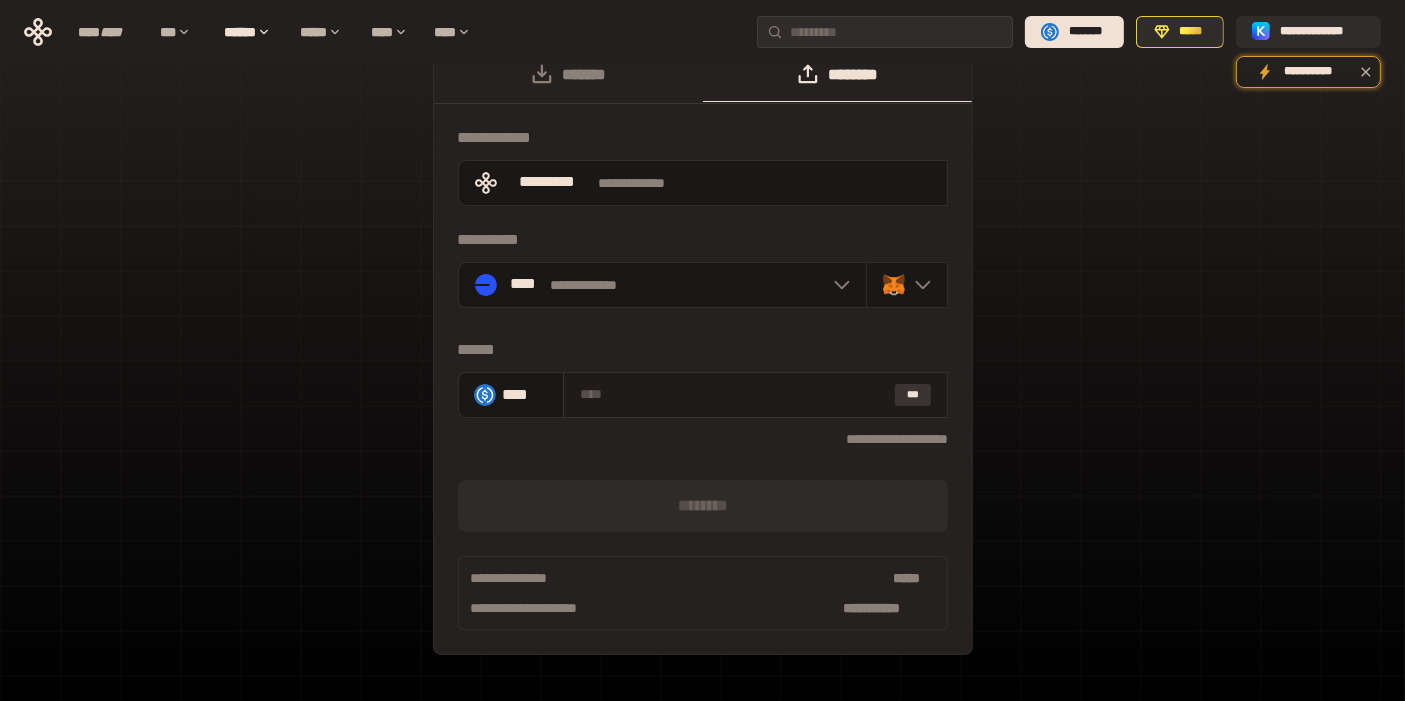 click on "***" at bounding box center [913, 395] 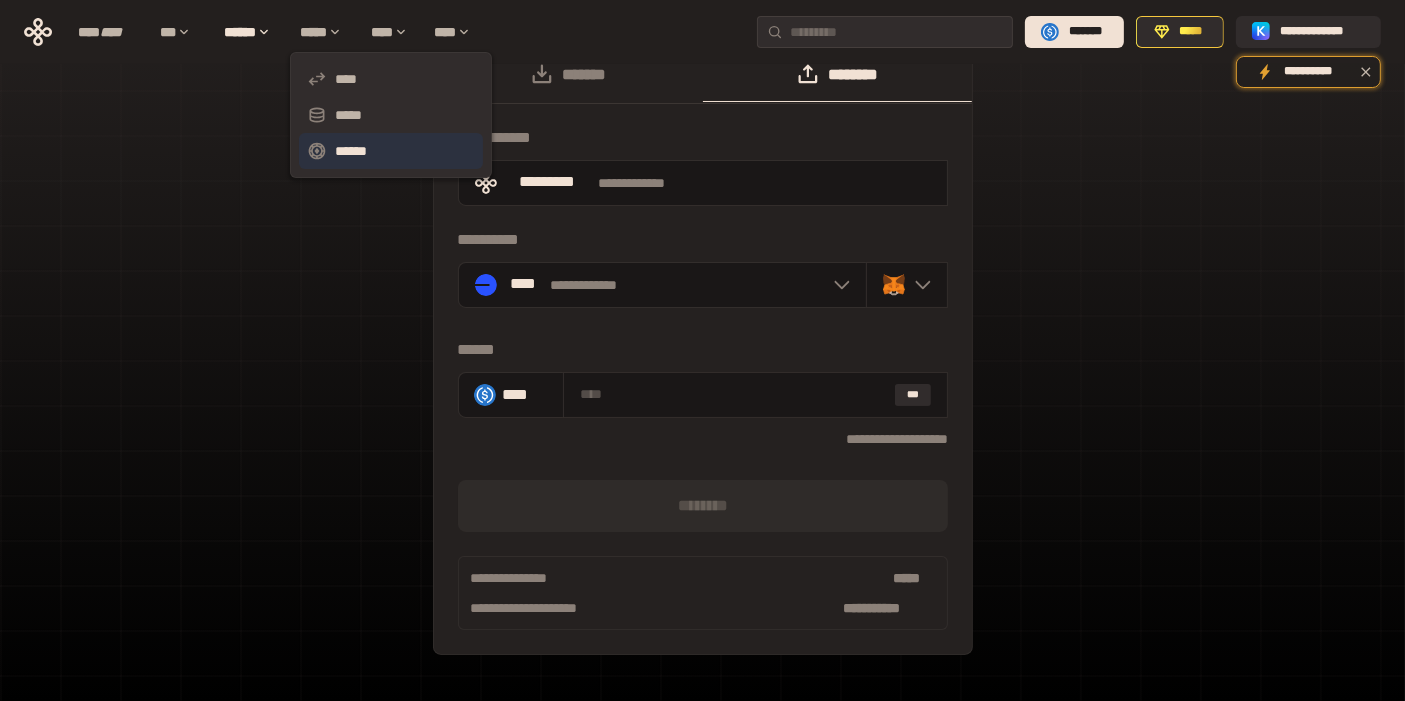 click on "******" at bounding box center [391, 151] 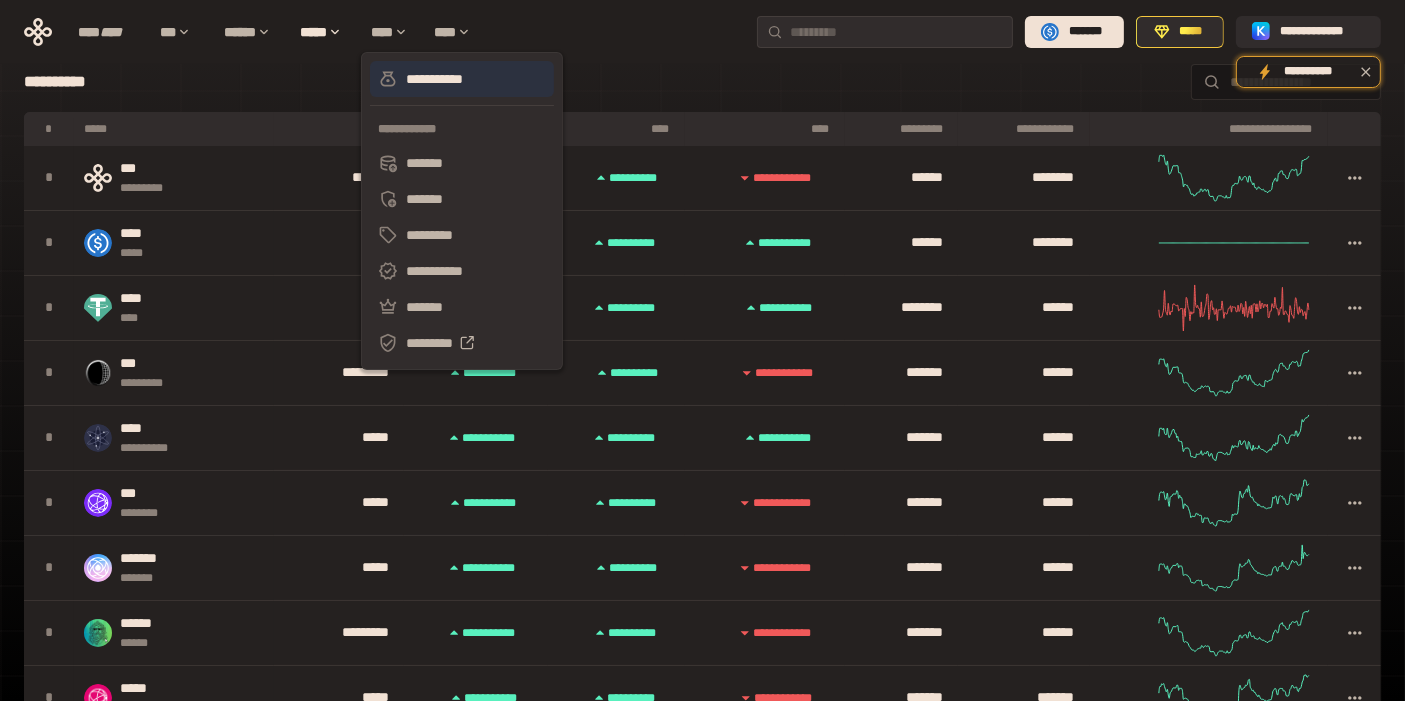 click on "**********" at bounding box center [462, 79] 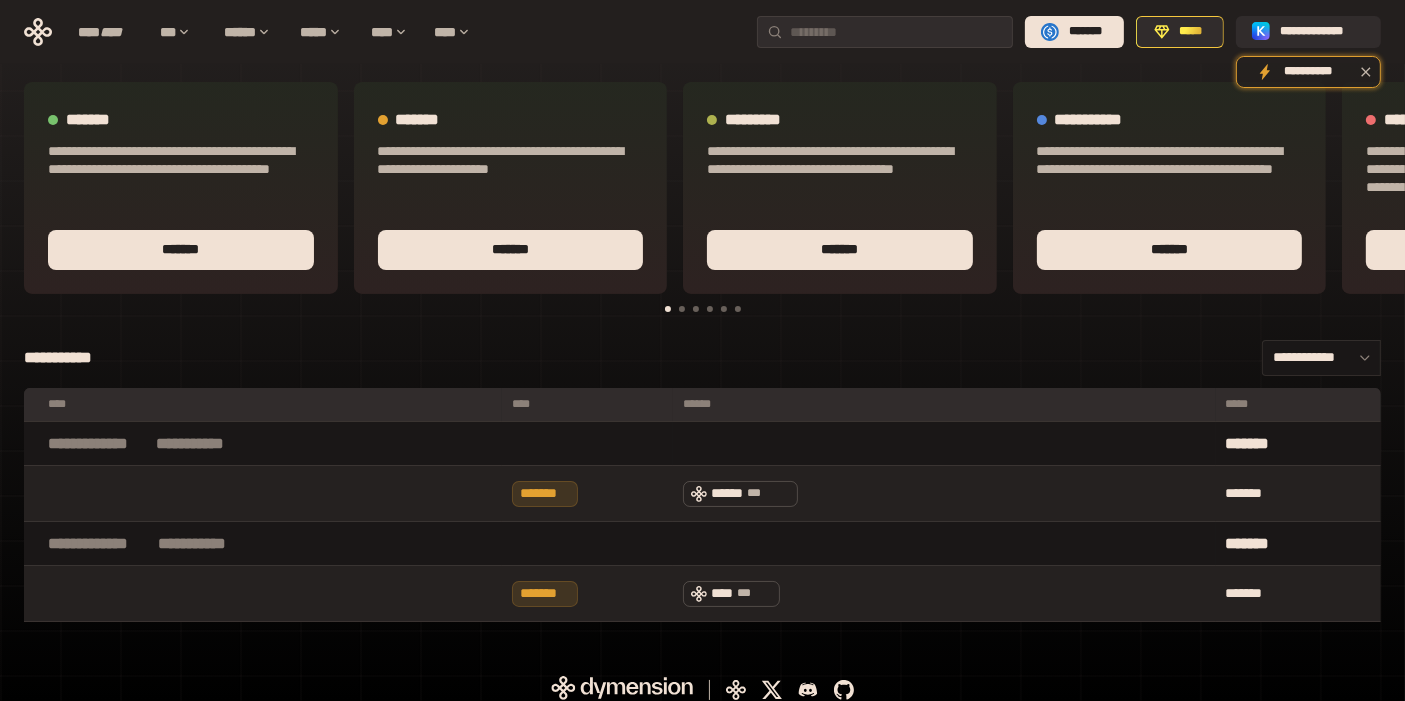 scroll, scrollTop: 0, scrollLeft: 0, axis: both 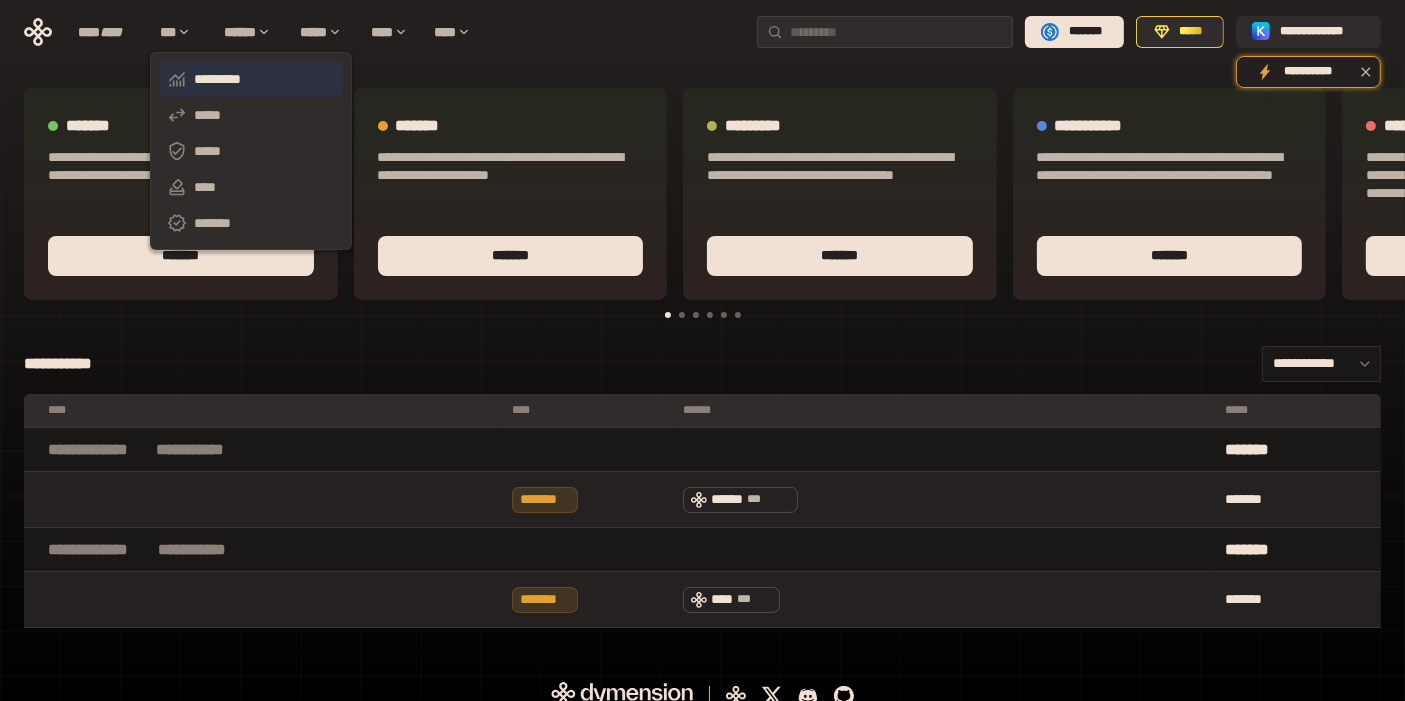 click on "*********" at bounding box center [251, 79] 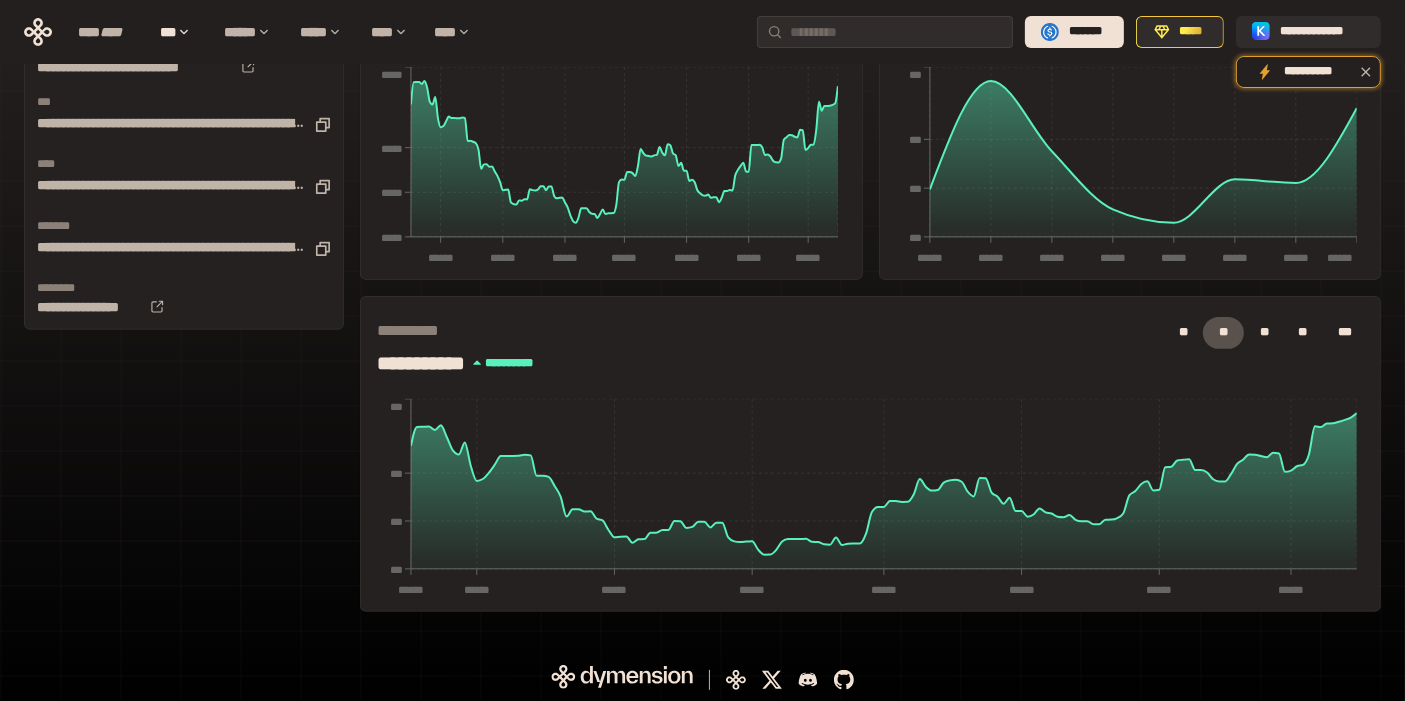 scroll, scrollTop: 0, scrollLeft: 0, axis: both 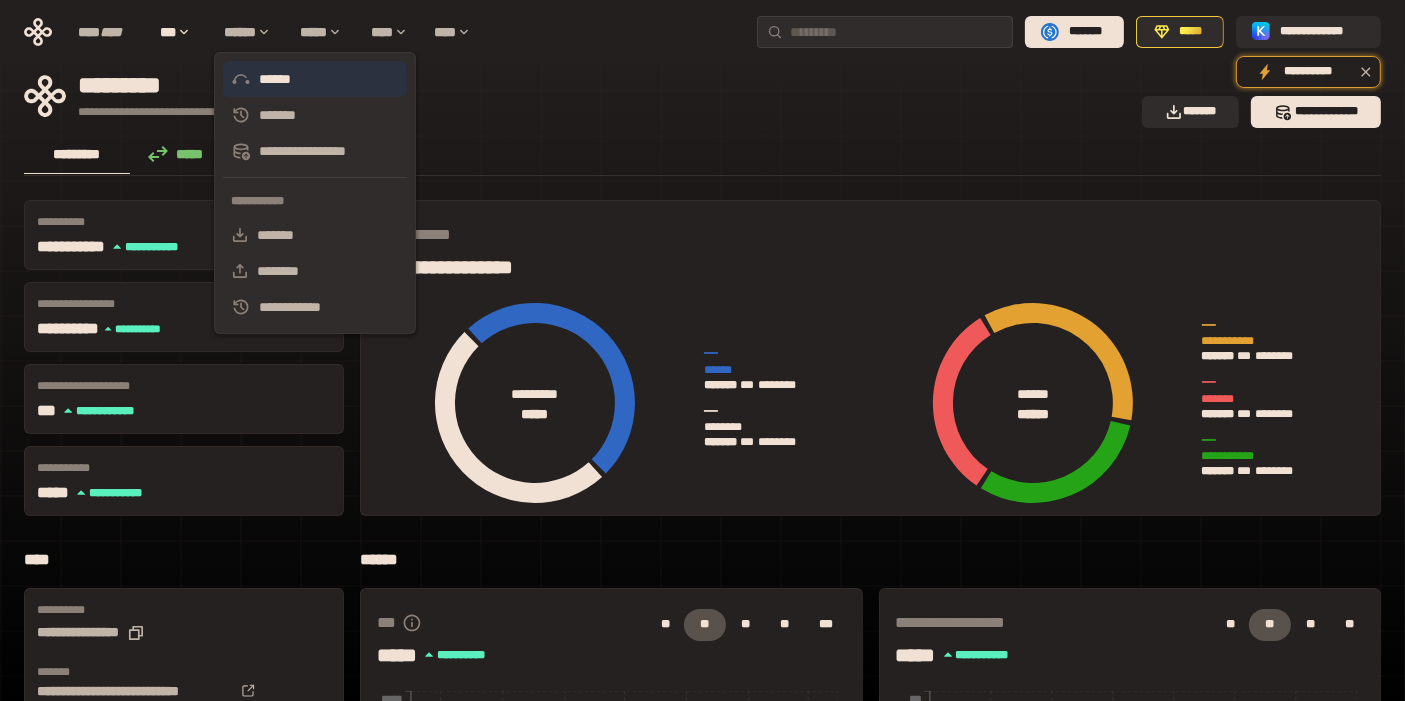 click on "******" at bounding box center [315, 79] 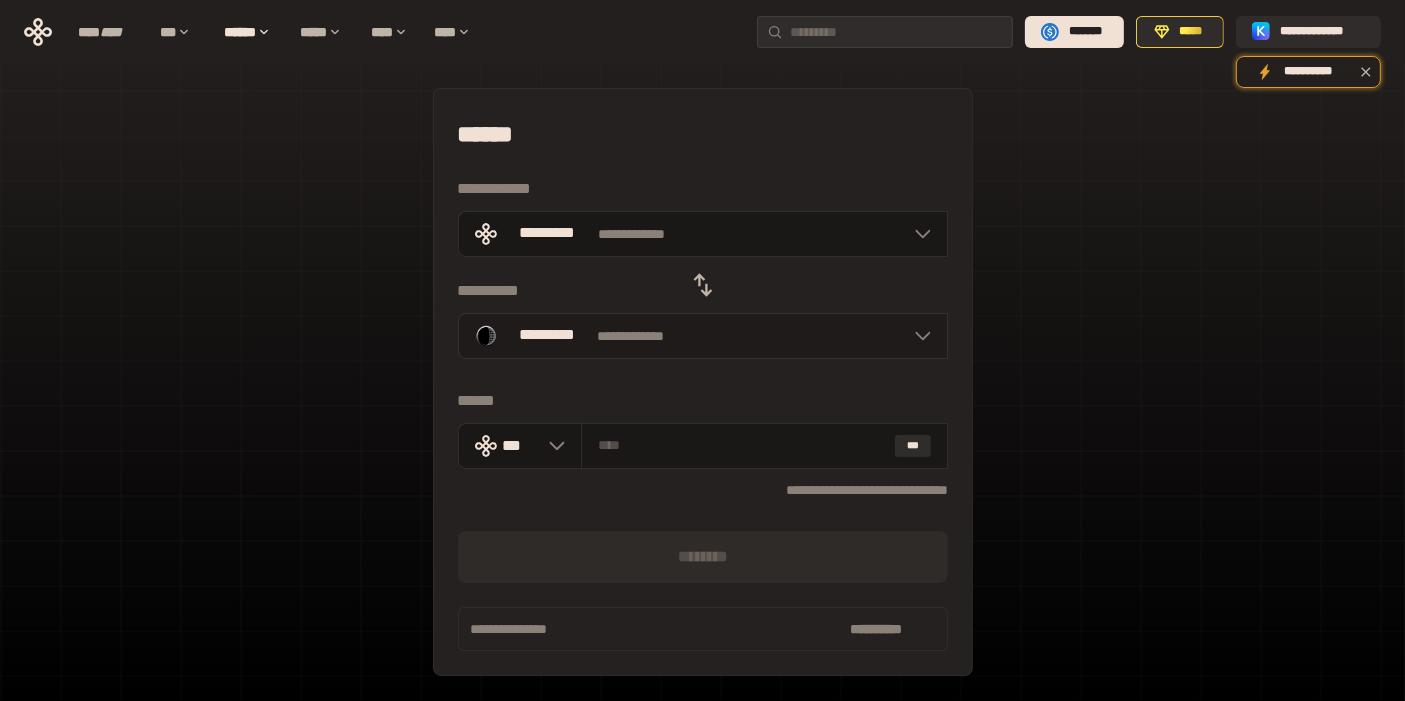 click on "**********" at bounding box center [703, 336] 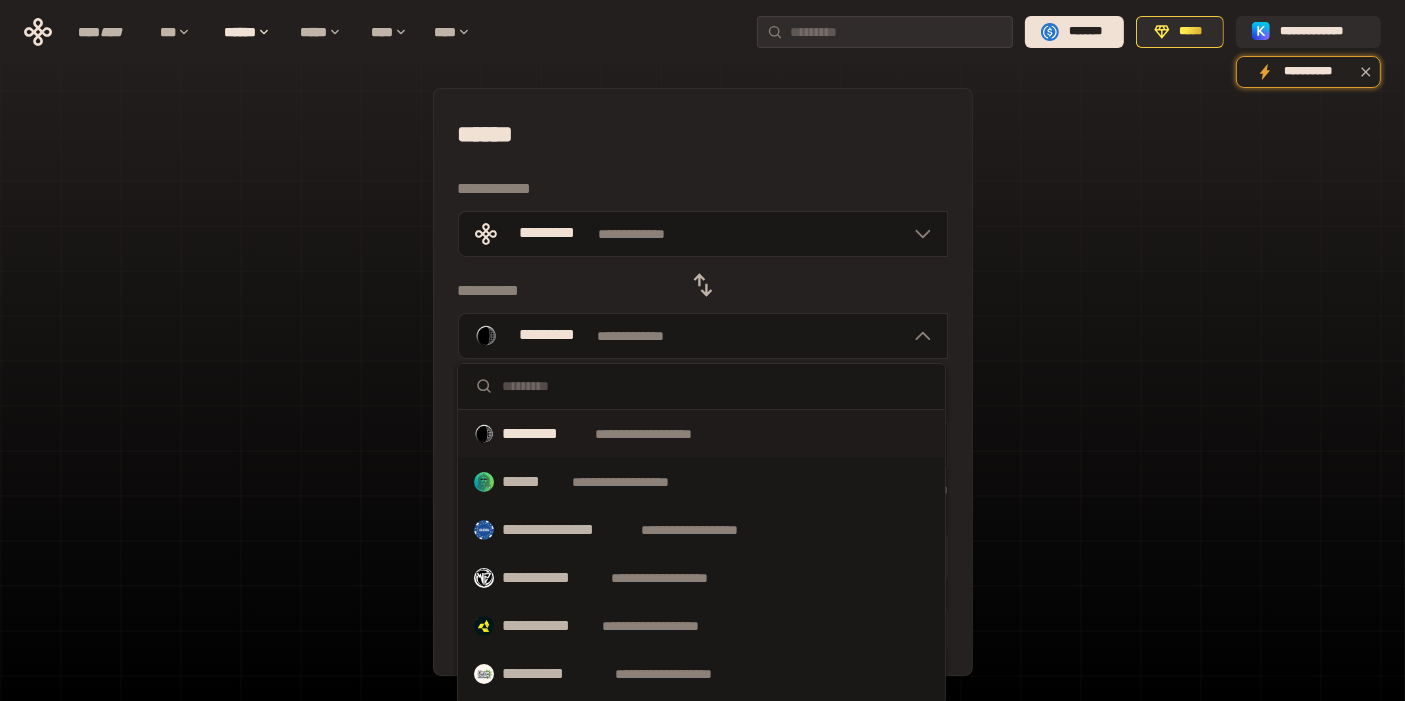 click on "**********" at bounding box center (702, 445) 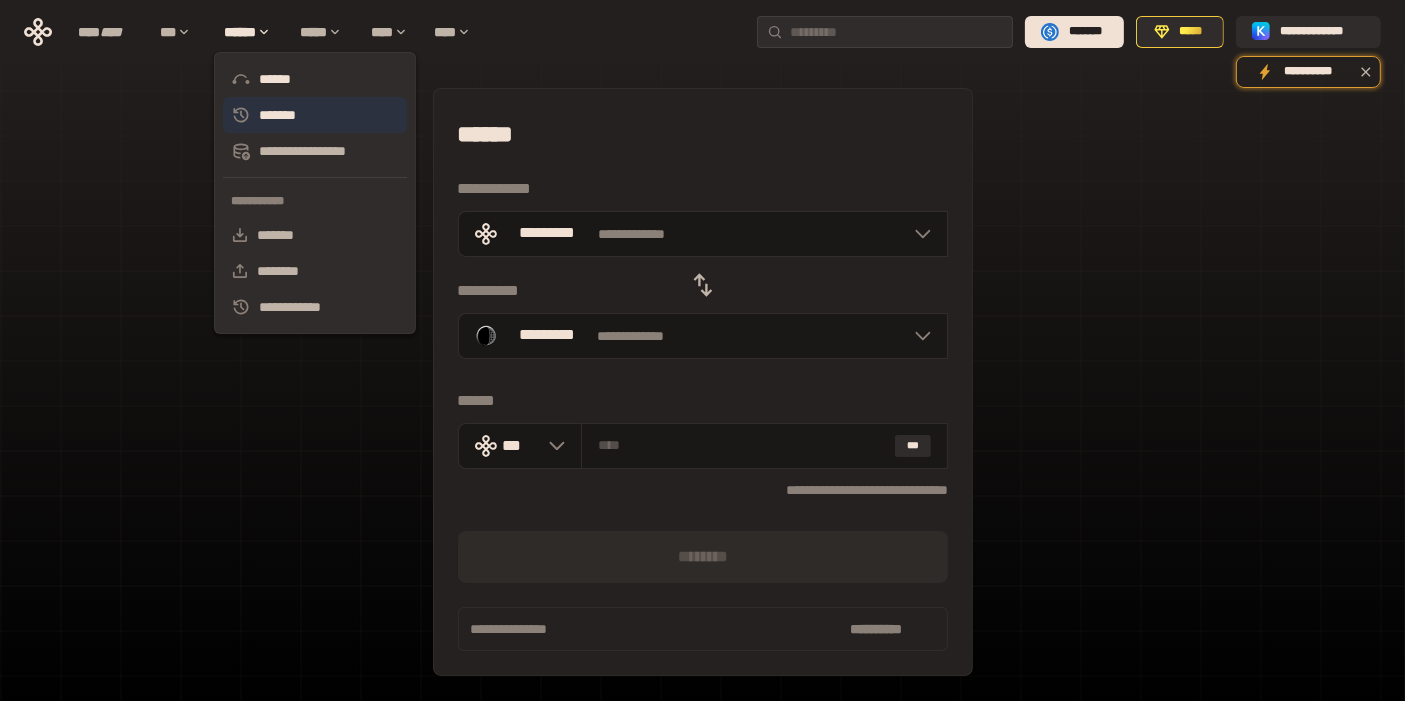click on "*******" at bounding box center (315, 115) 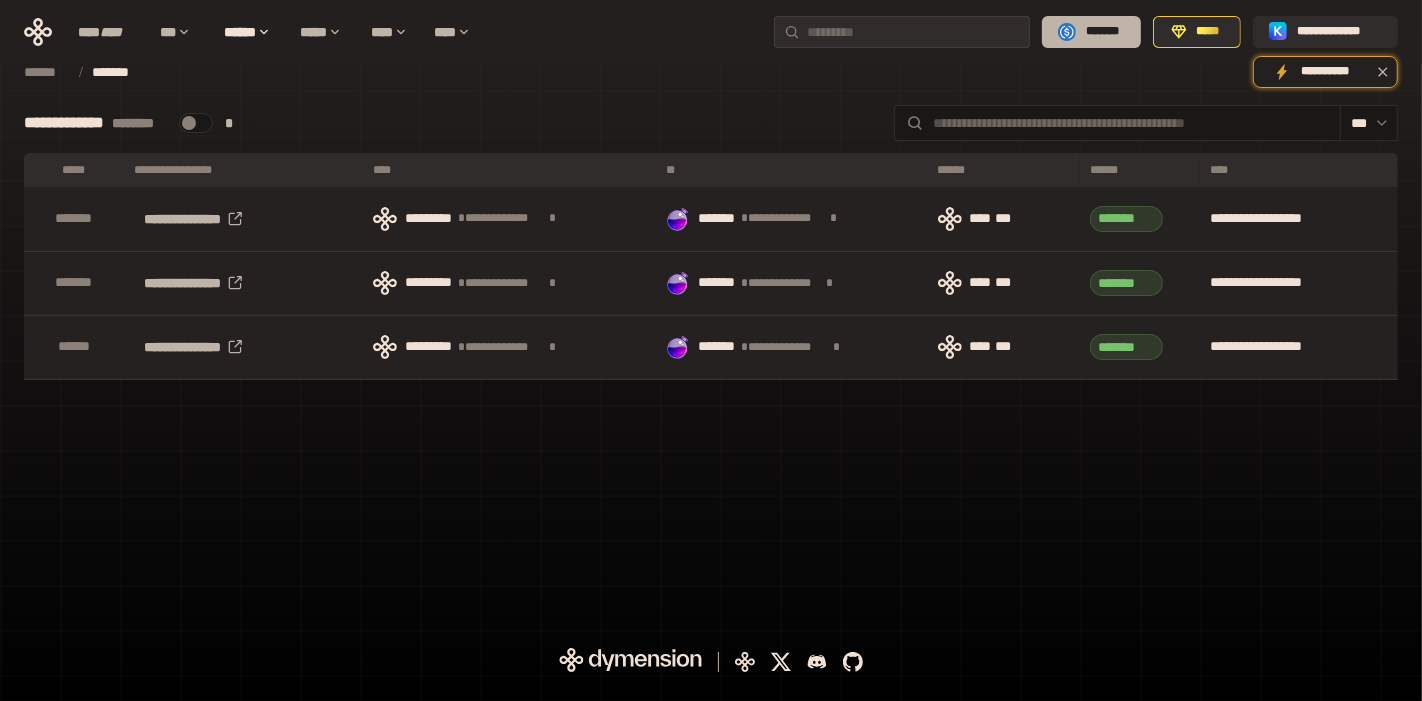 click on "*******" at bounding box center (1102, 32) 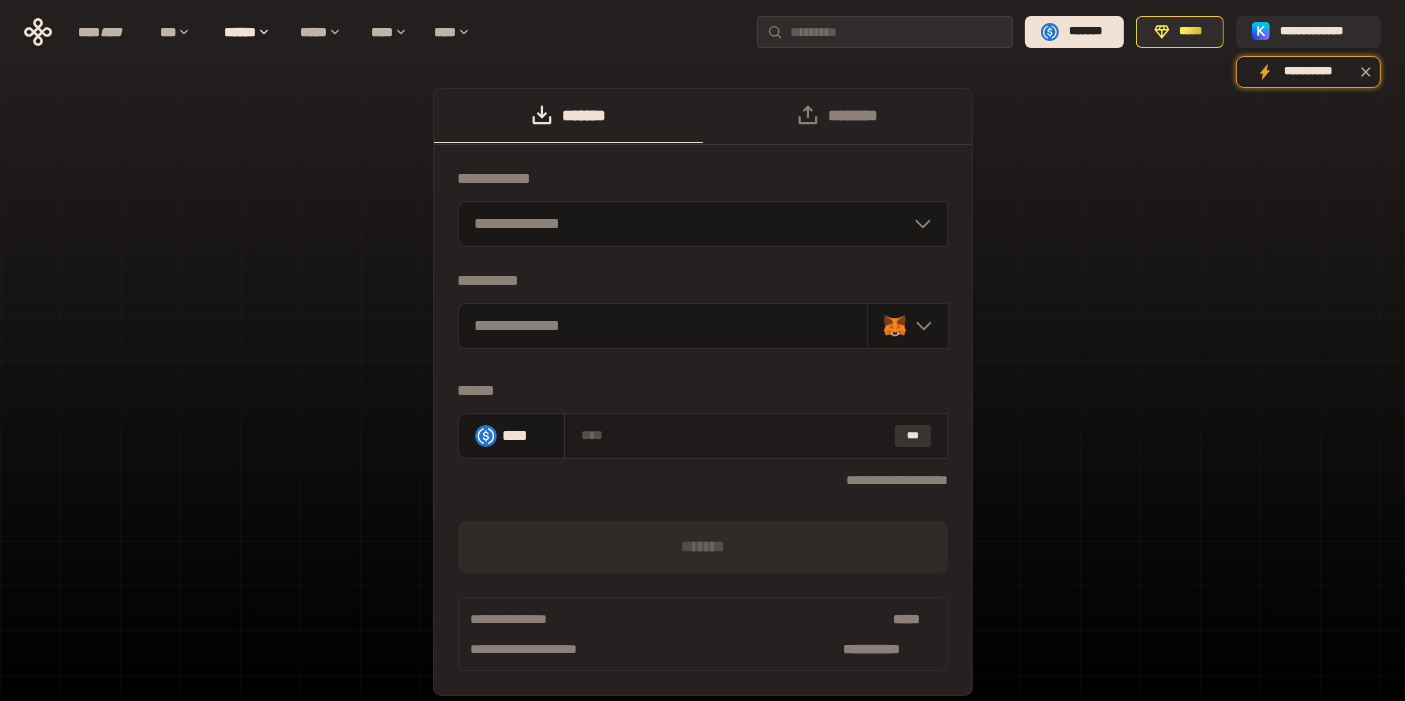 click on "***" at bounding box center [913, 436] 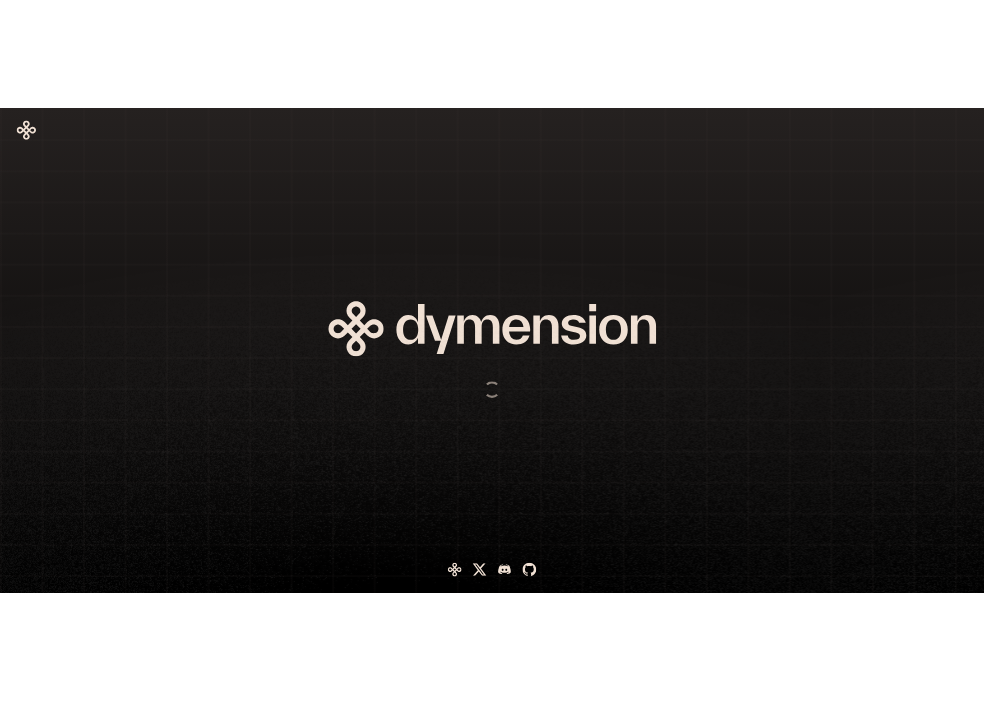 scroll, scrollTop: 0, scrollLeft: 0, axis: both 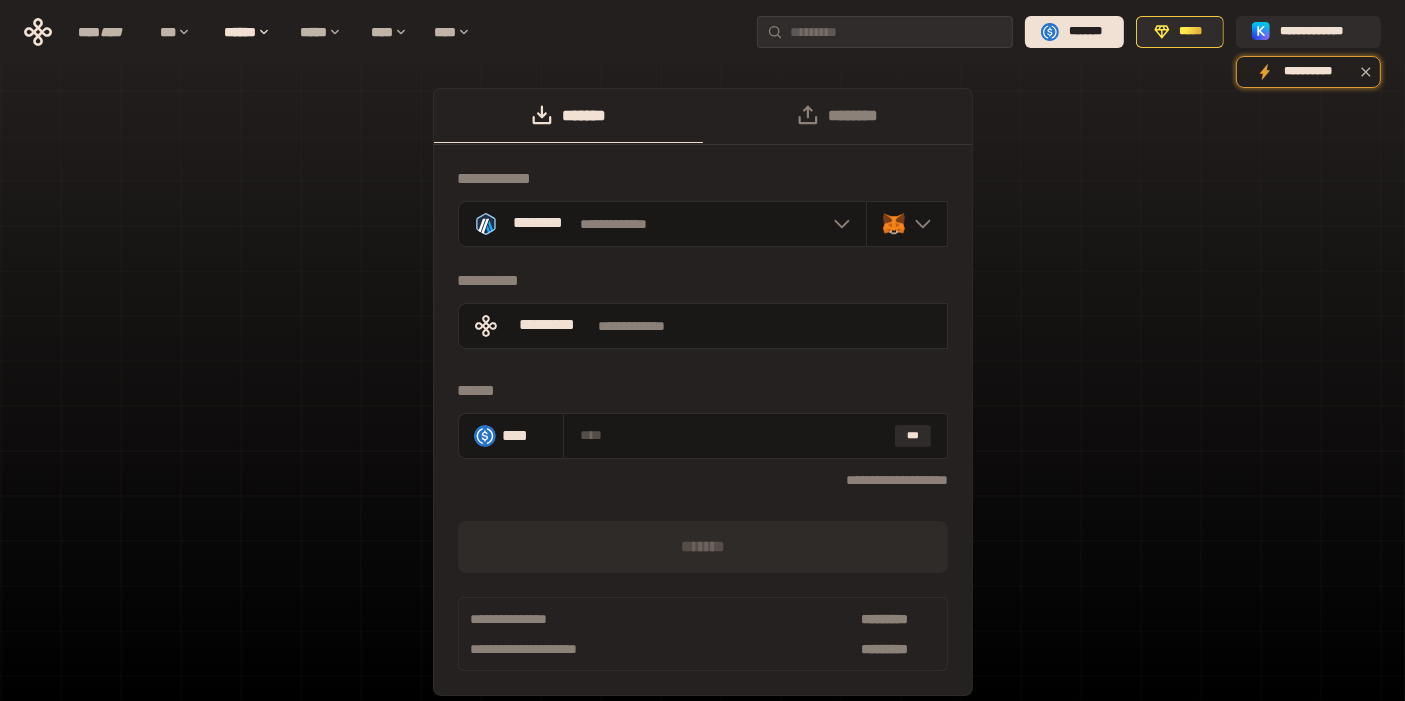 click on "**********" at bounding box center [702, 402] 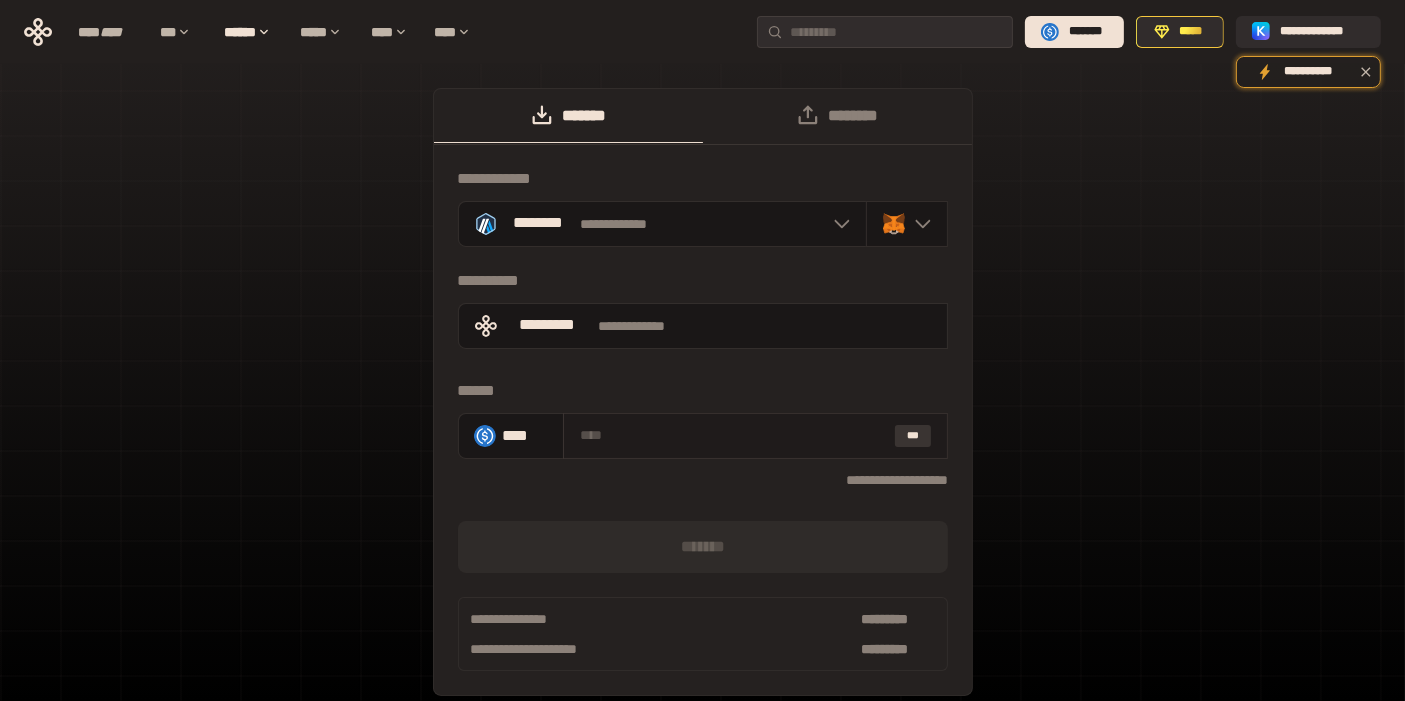 click on "***" at bounding box center (913, 436) 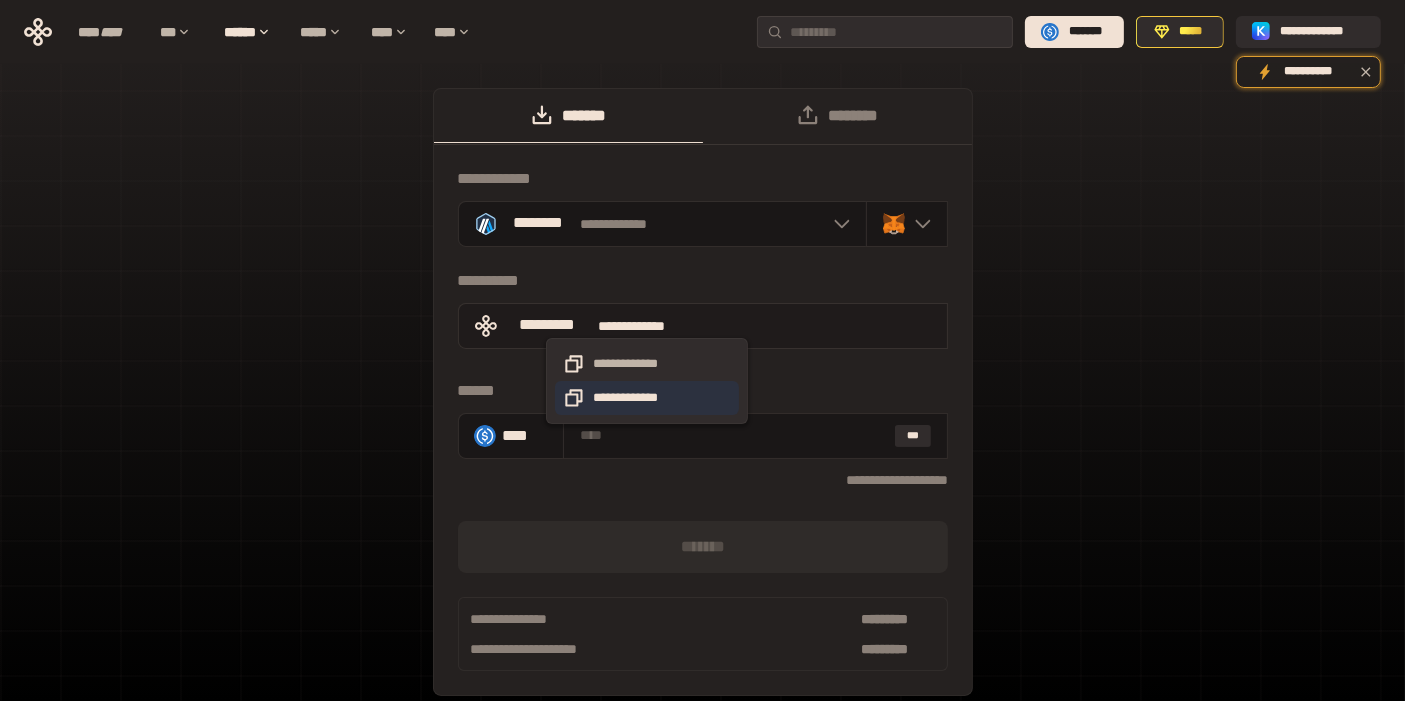 click on "**********" at bounding box center (647, 398) 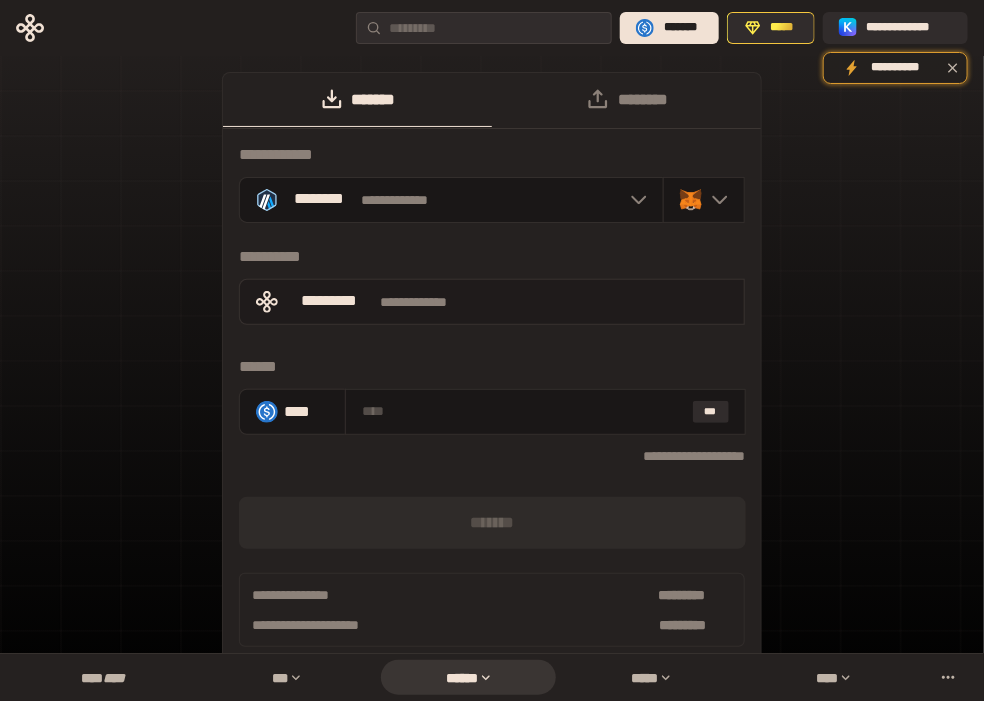 click on "**********" at bounding box center [492, 376] 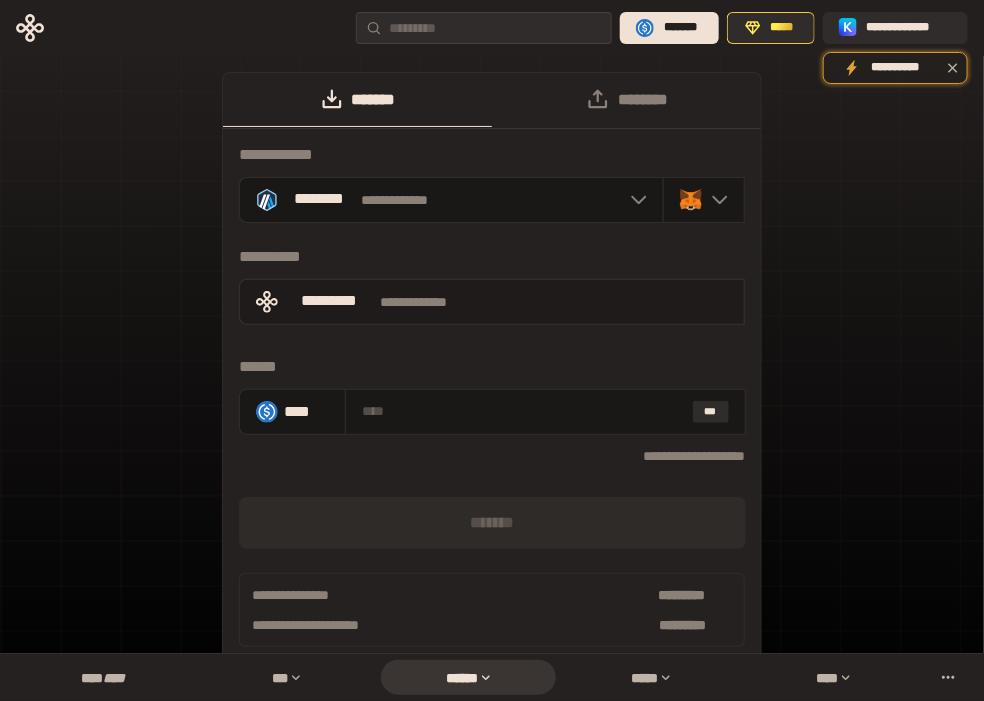 click 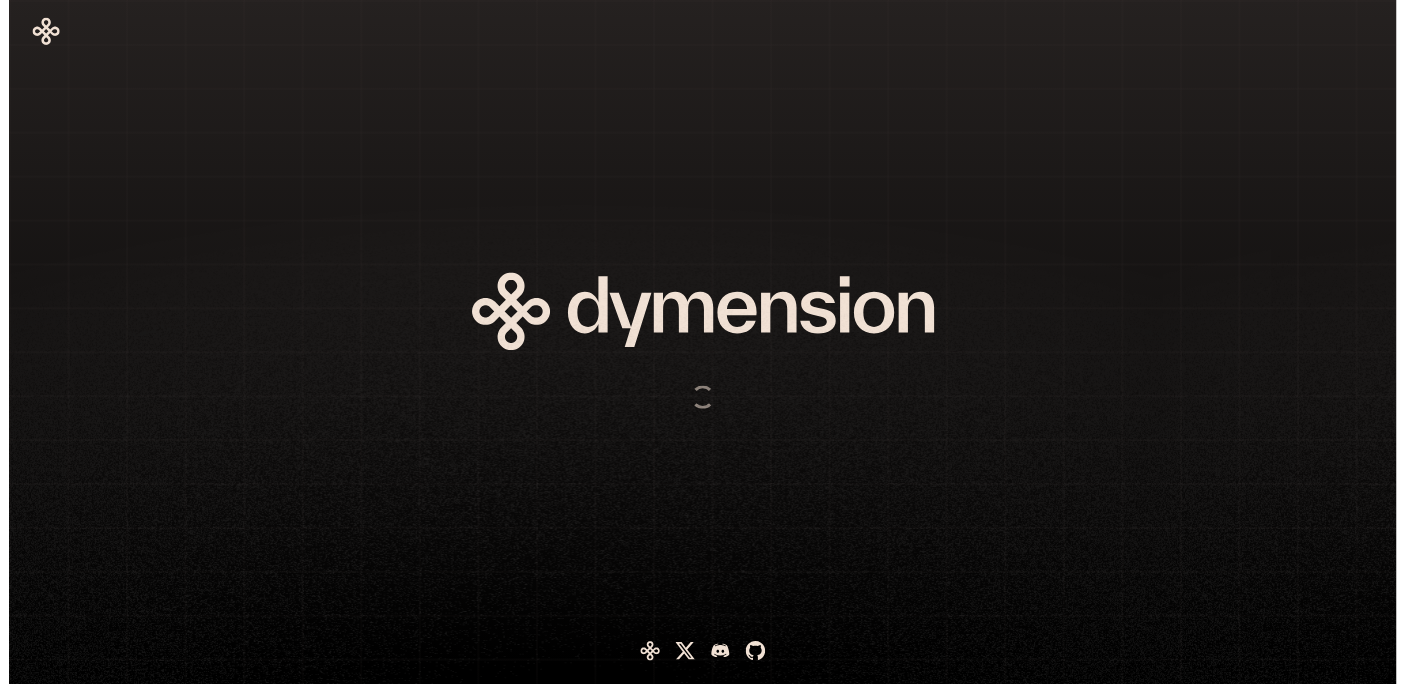 scroll, scrollTop: 0, scrollLeft: 0, axis: both 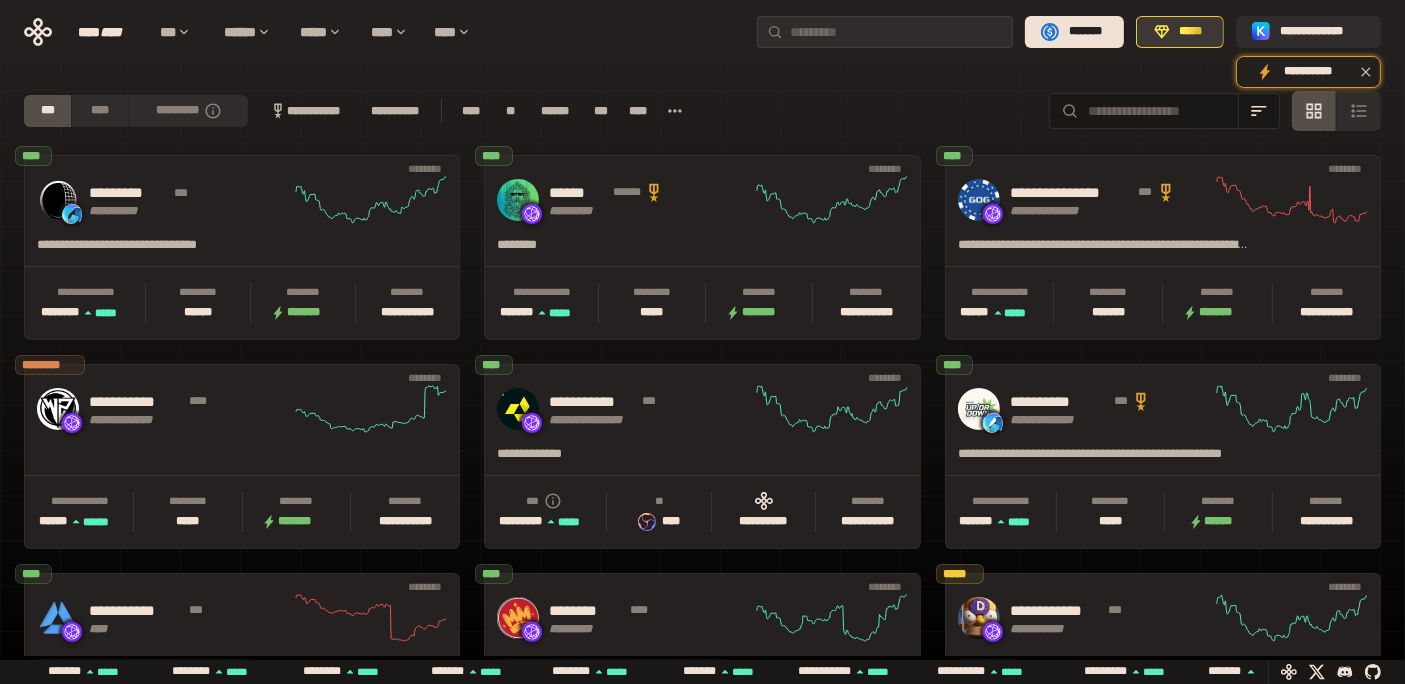click on "*****" at bounding box center [1191, 32] 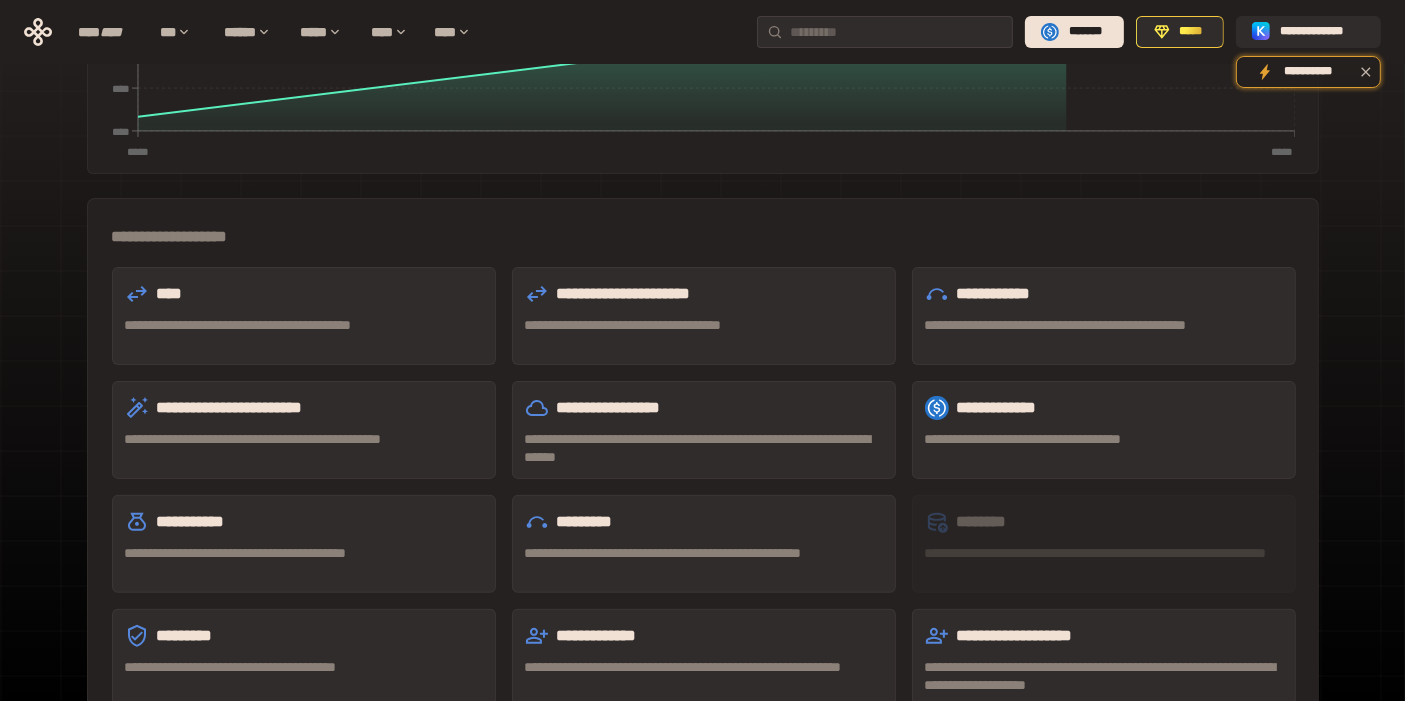 scroll, scrollTop: 502, scrollLeft: 0, axis: vertical 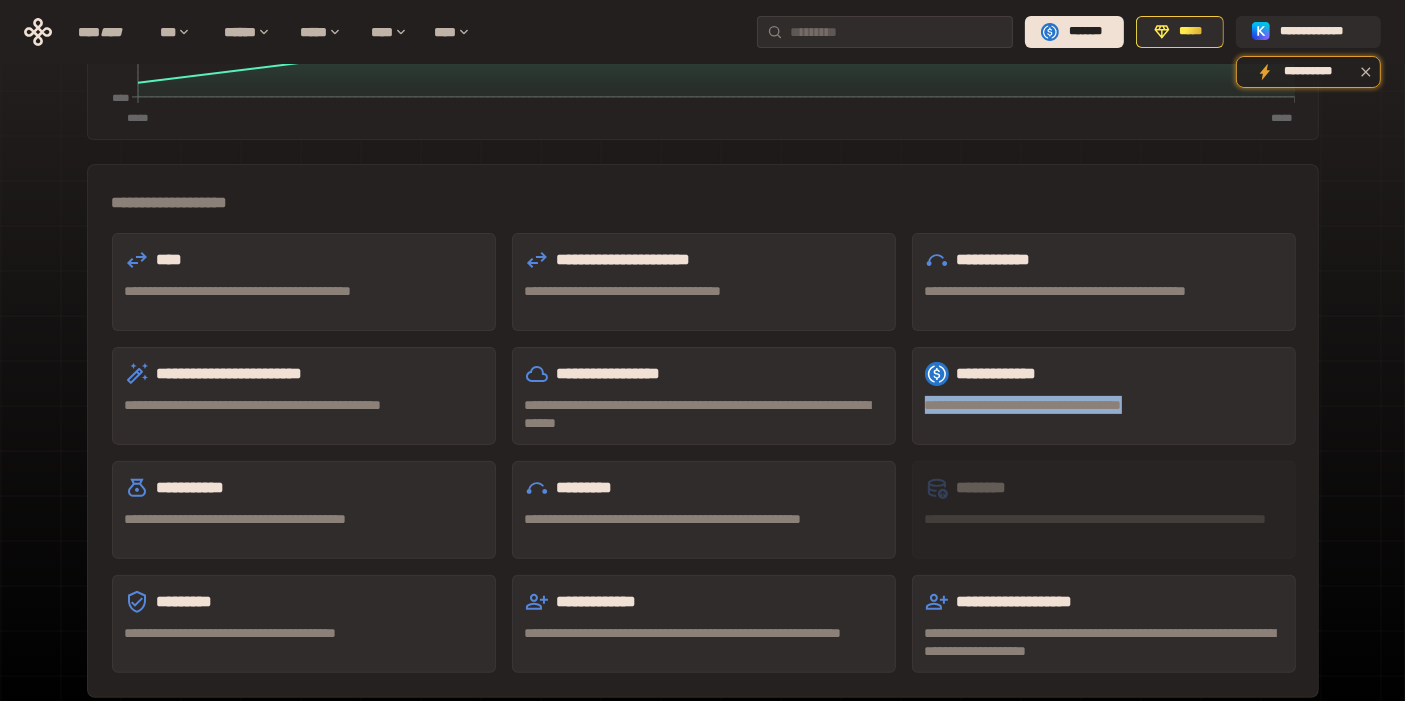 drag, startPoint x: 1065, startPoint y: 307, endPoint x: 1241, endPoint y: 320, distance: 176.47946 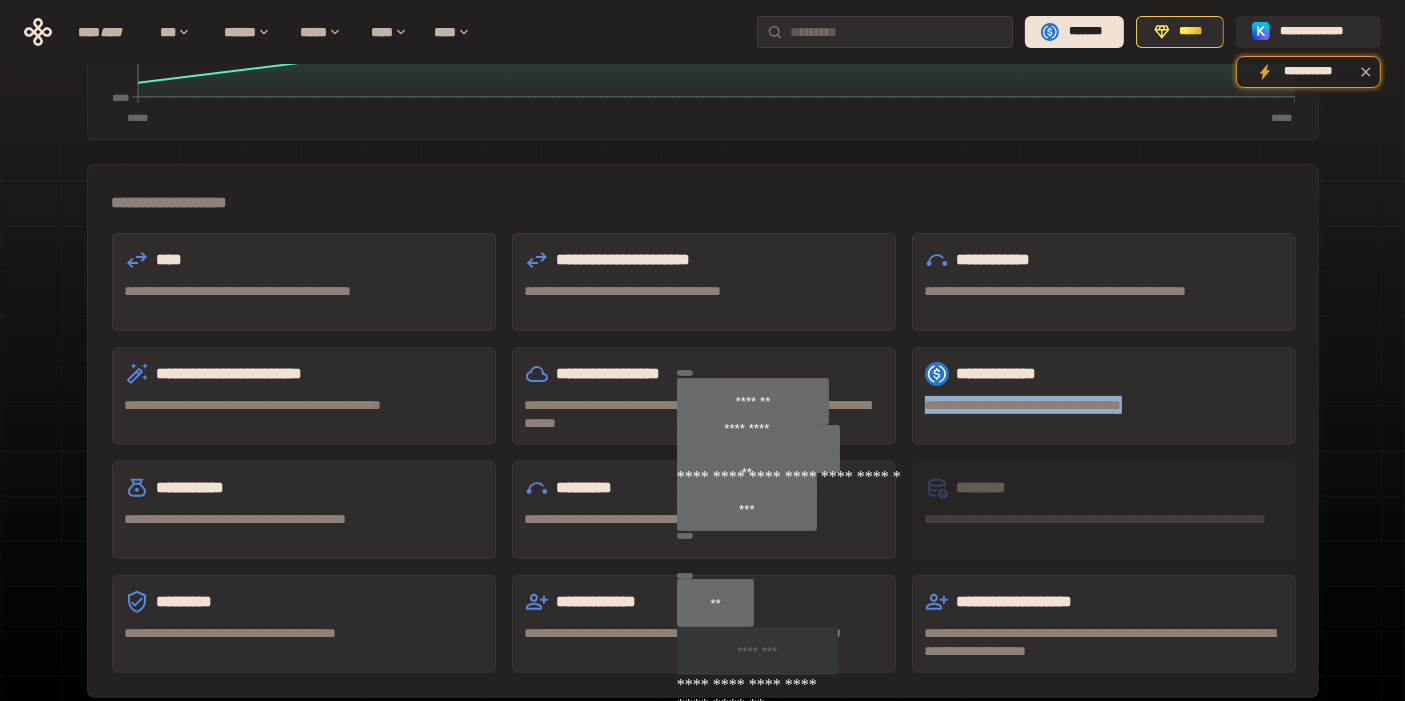 click on "**********" at bounding box center [1104, 405] 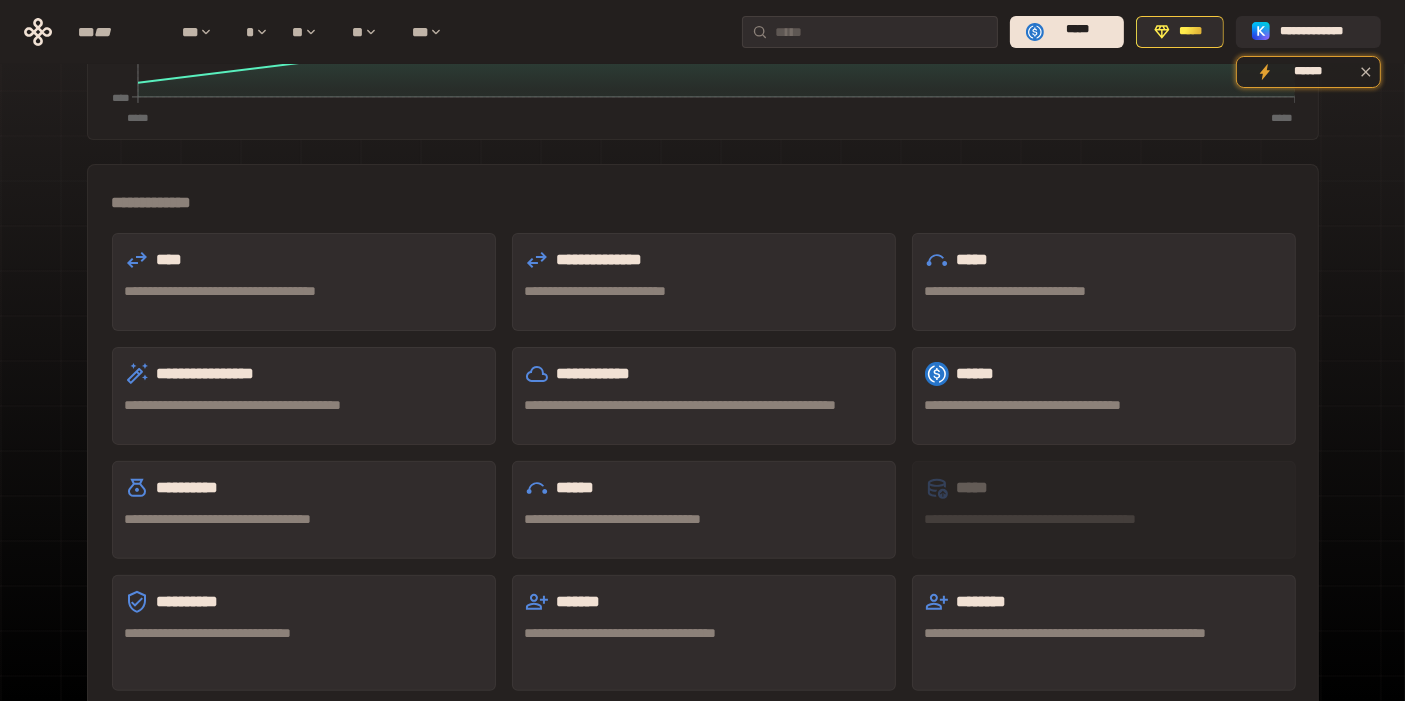 click on "**********" at bounding box center [704, 633] 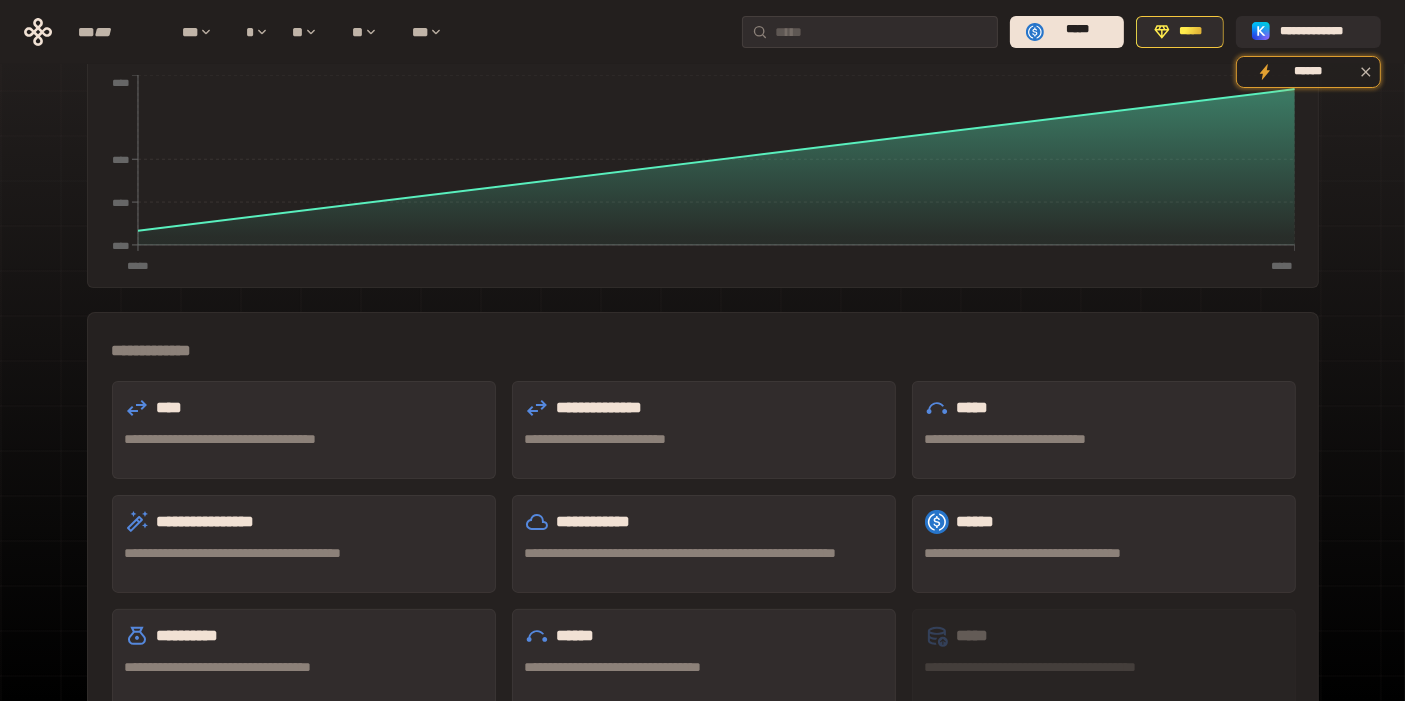 scroll, scrollTop: 0, scrollLeft: 0, axis: both 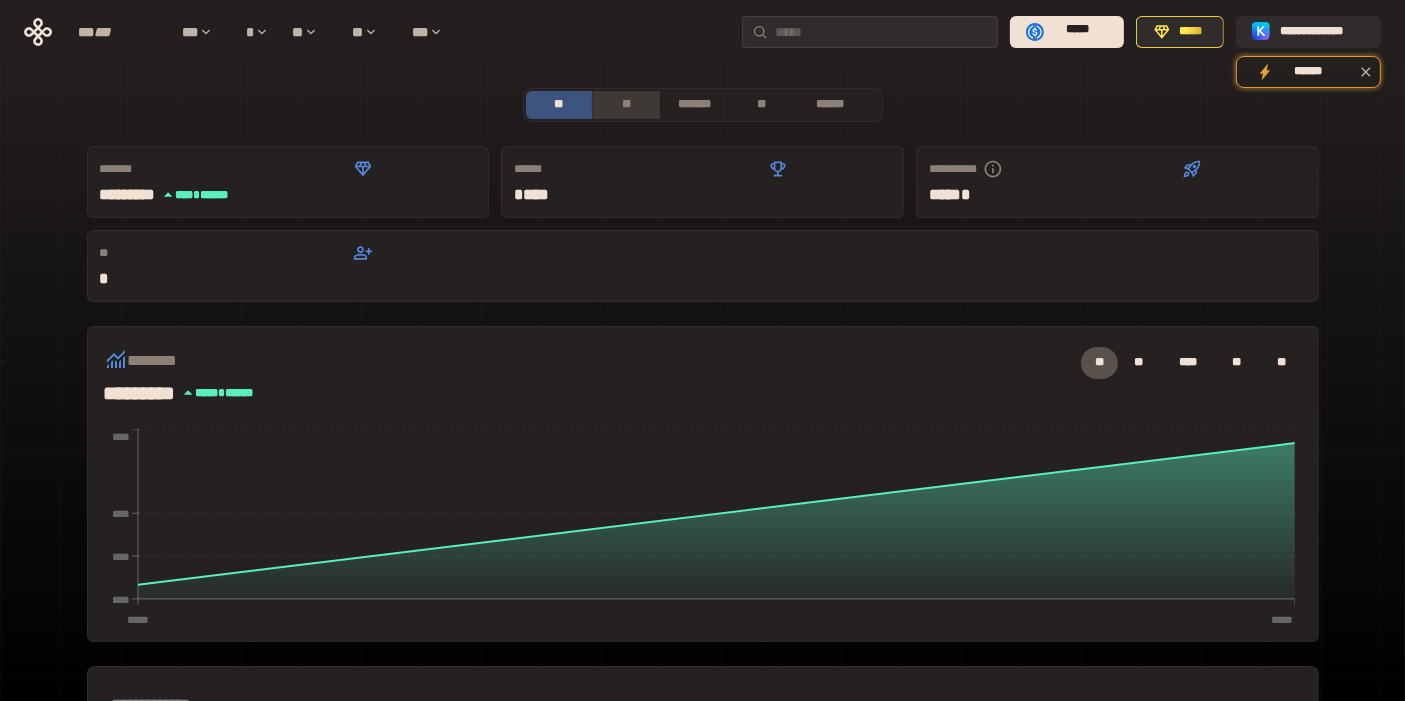 click on "**" at bounding box center (626, 104) 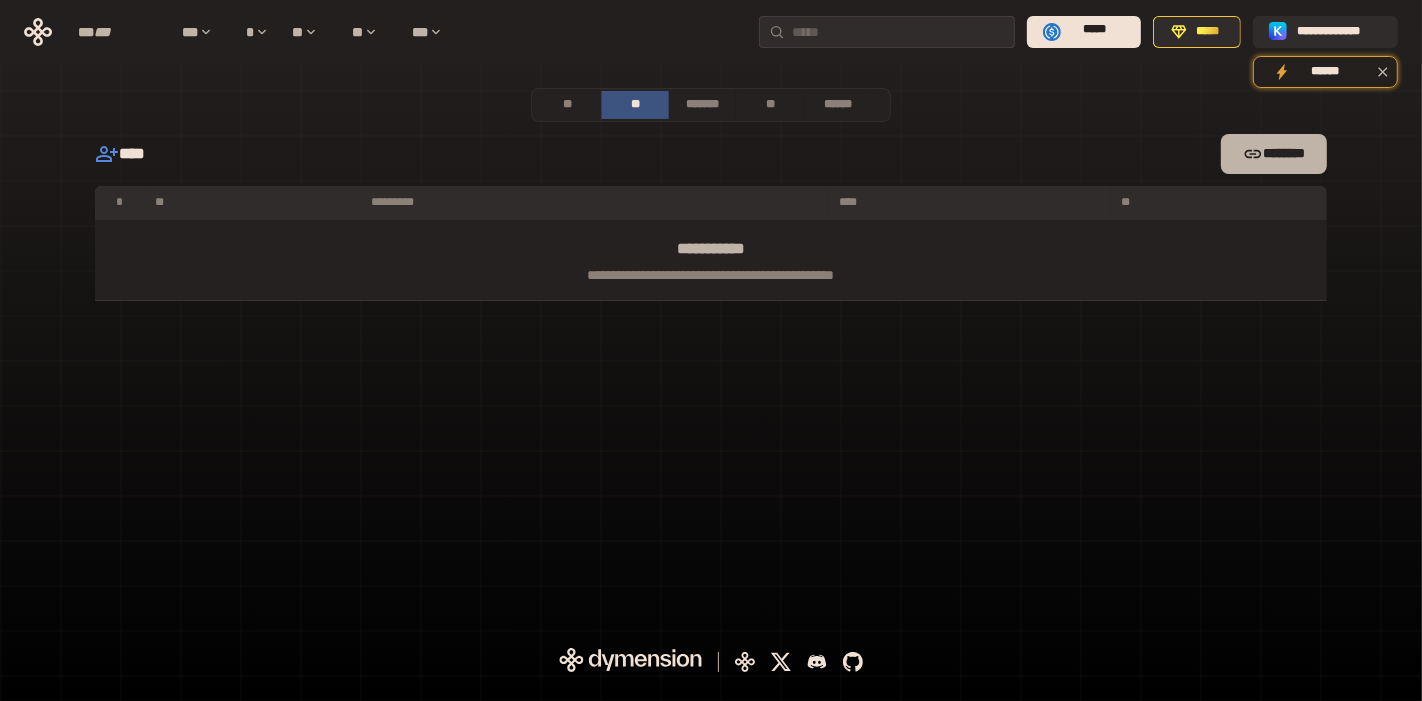 click on "********" at bounding box center (1284, 153) 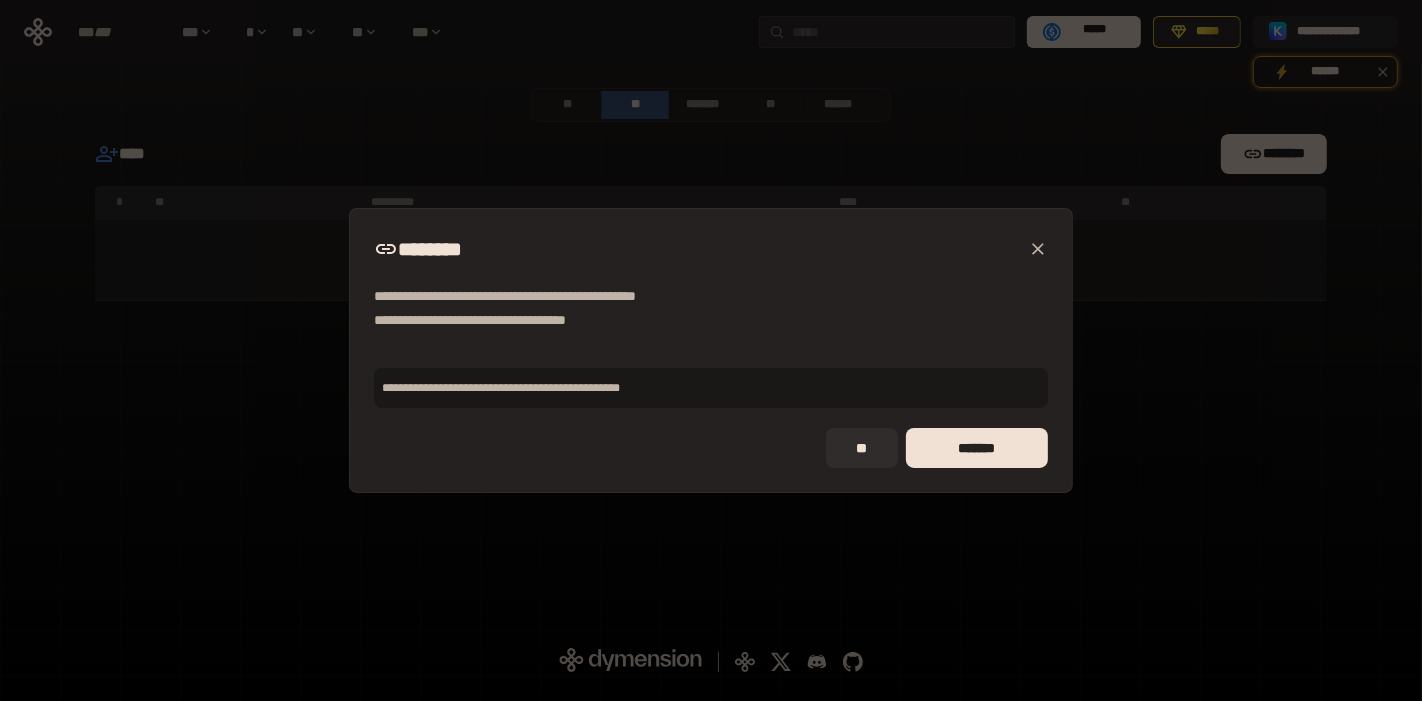 click 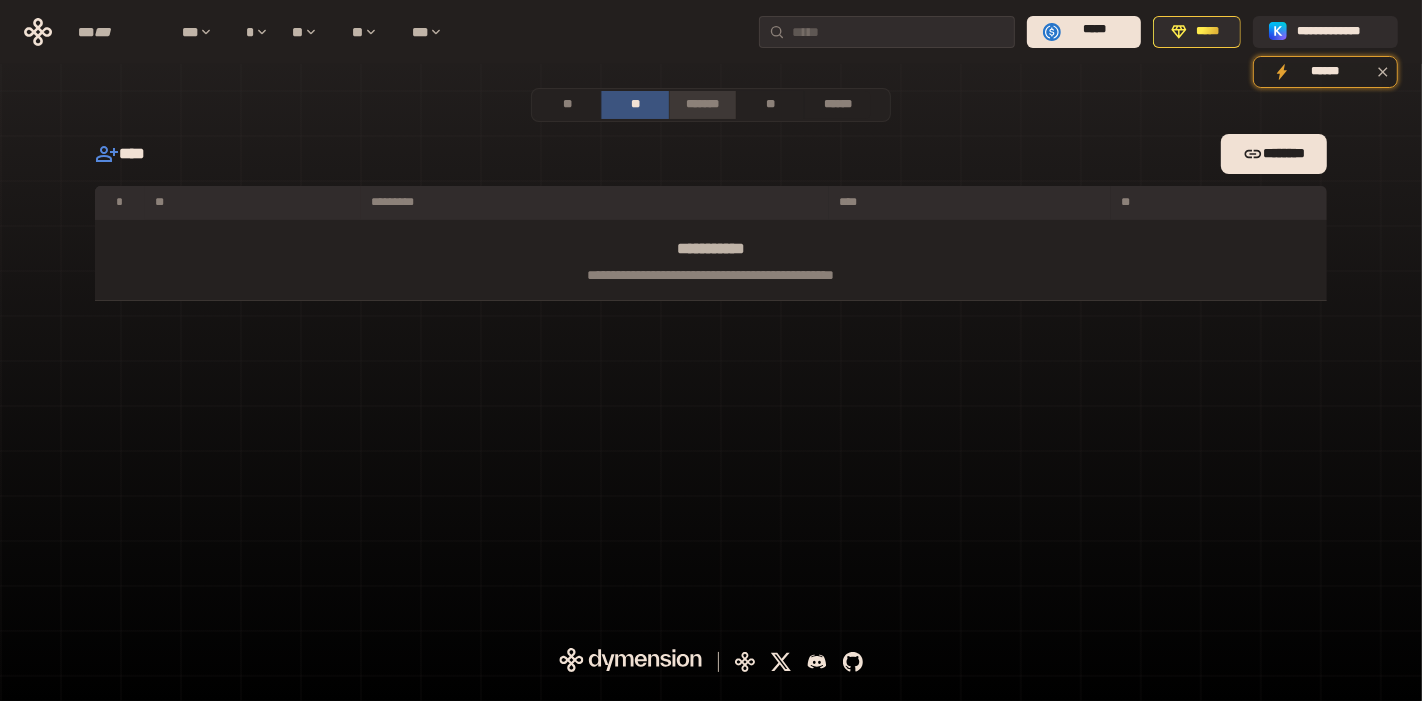 click on "*******" at bounding box center [702, 104] 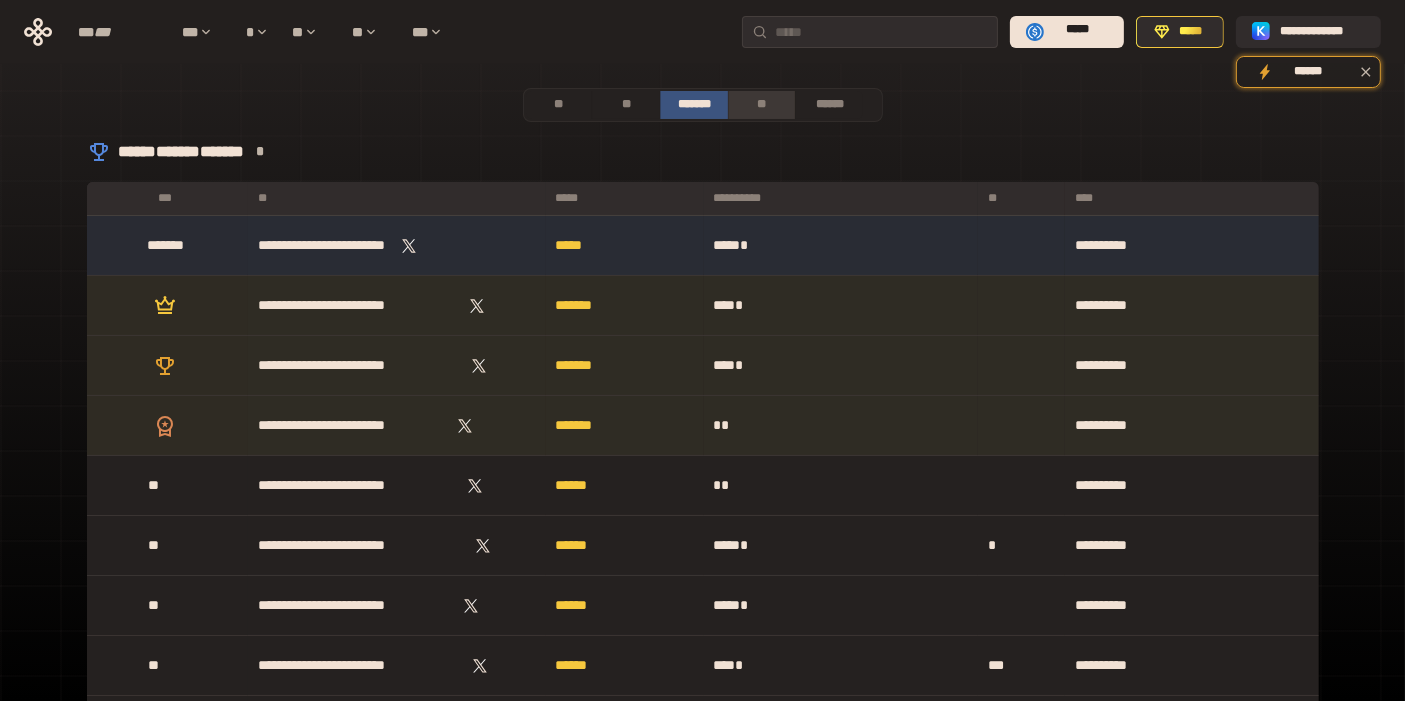 click on "**" at bounding box center (762, 104) 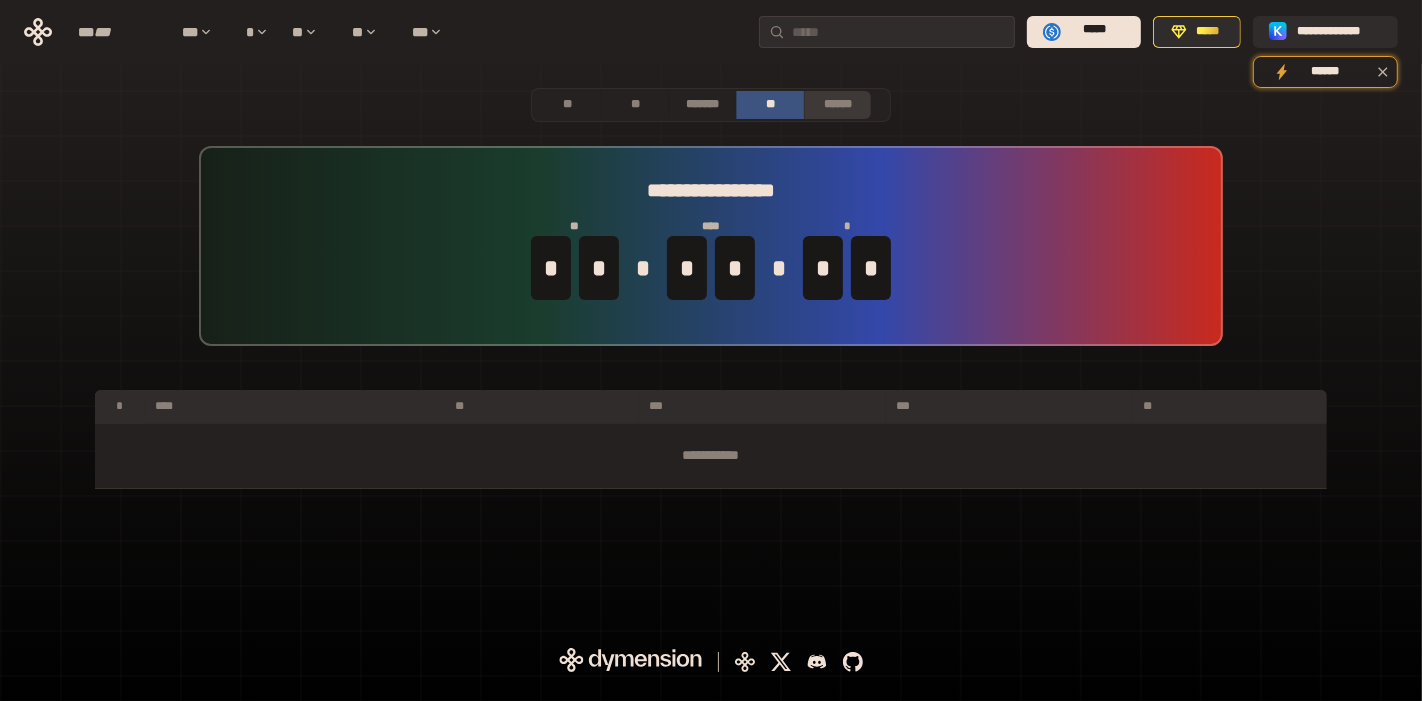 click on "******" at bounding box center [838, 104] 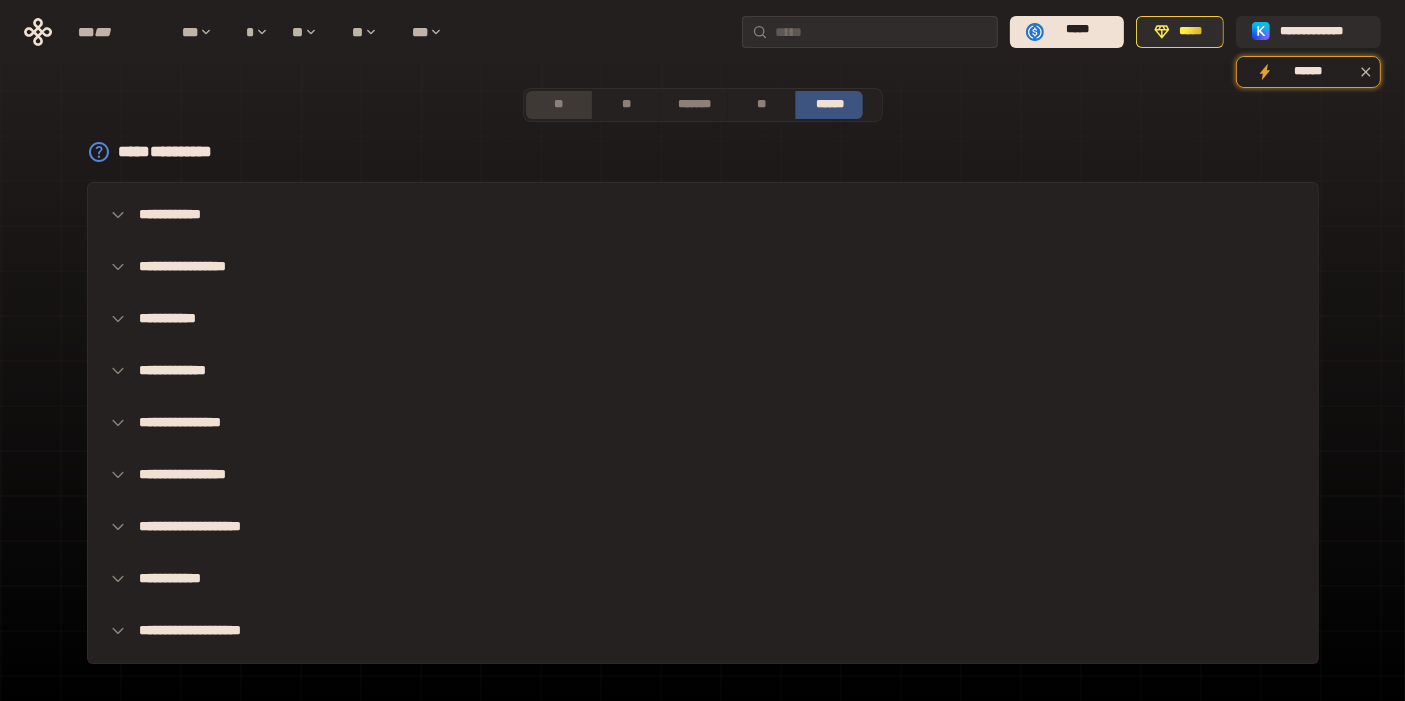 click on "**" at bounding box center [559, 105] 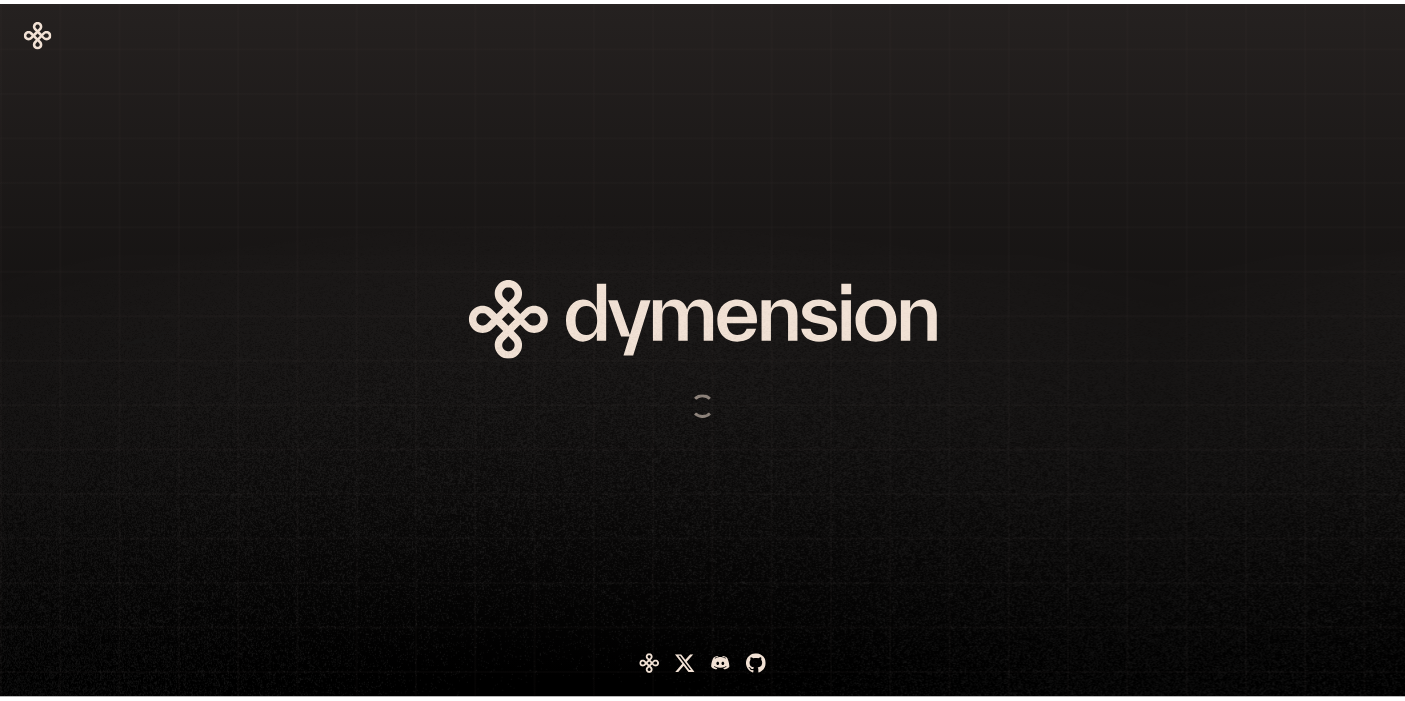 scroll, scrollTop: 0, scrollLeft: 0, axis: both 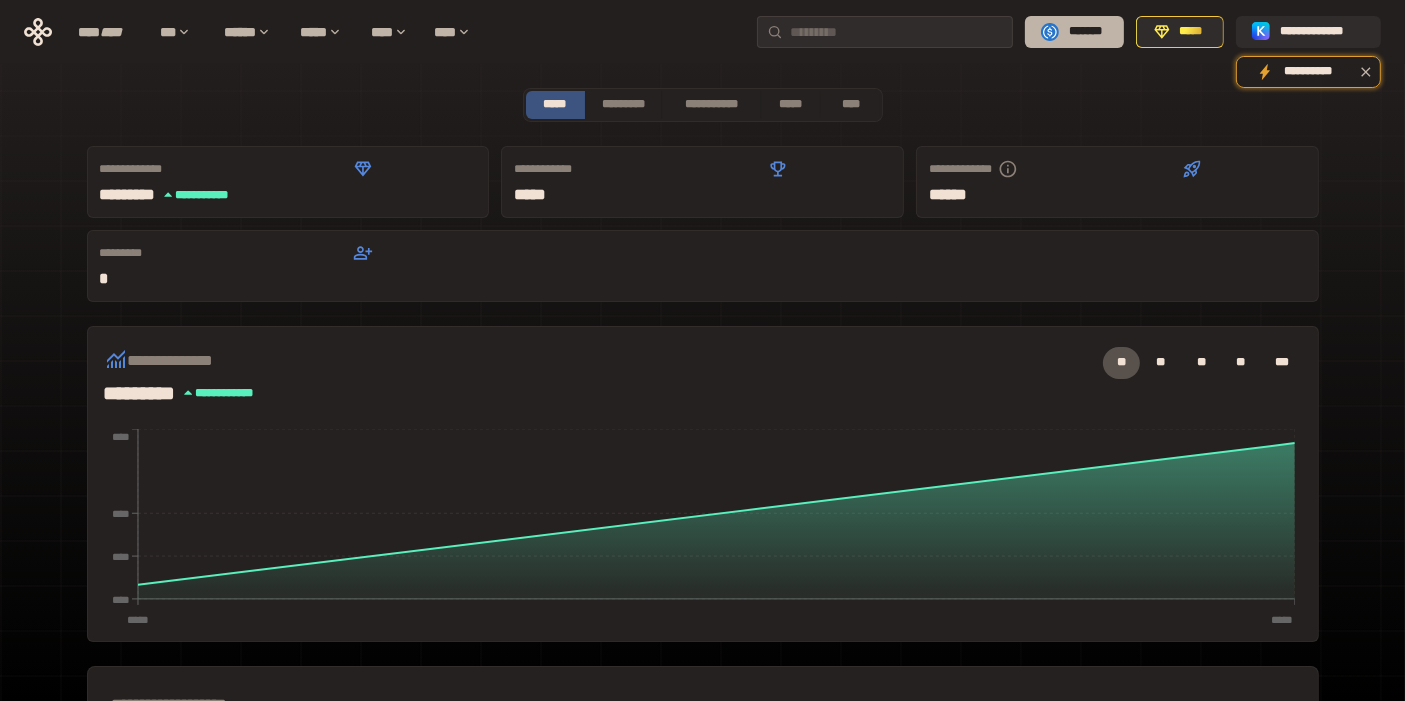 click on "*******" at bounding box center (1085, 32) 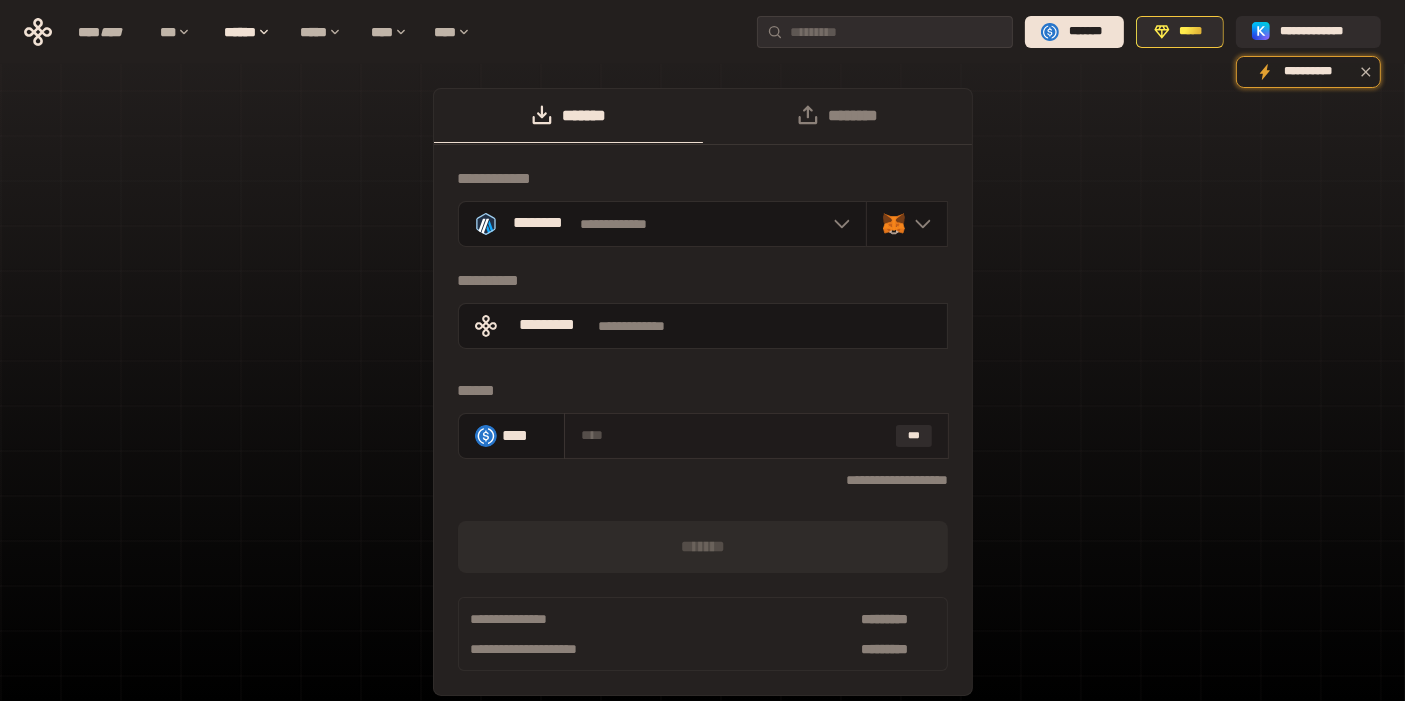click at bounding box center (734, 435) 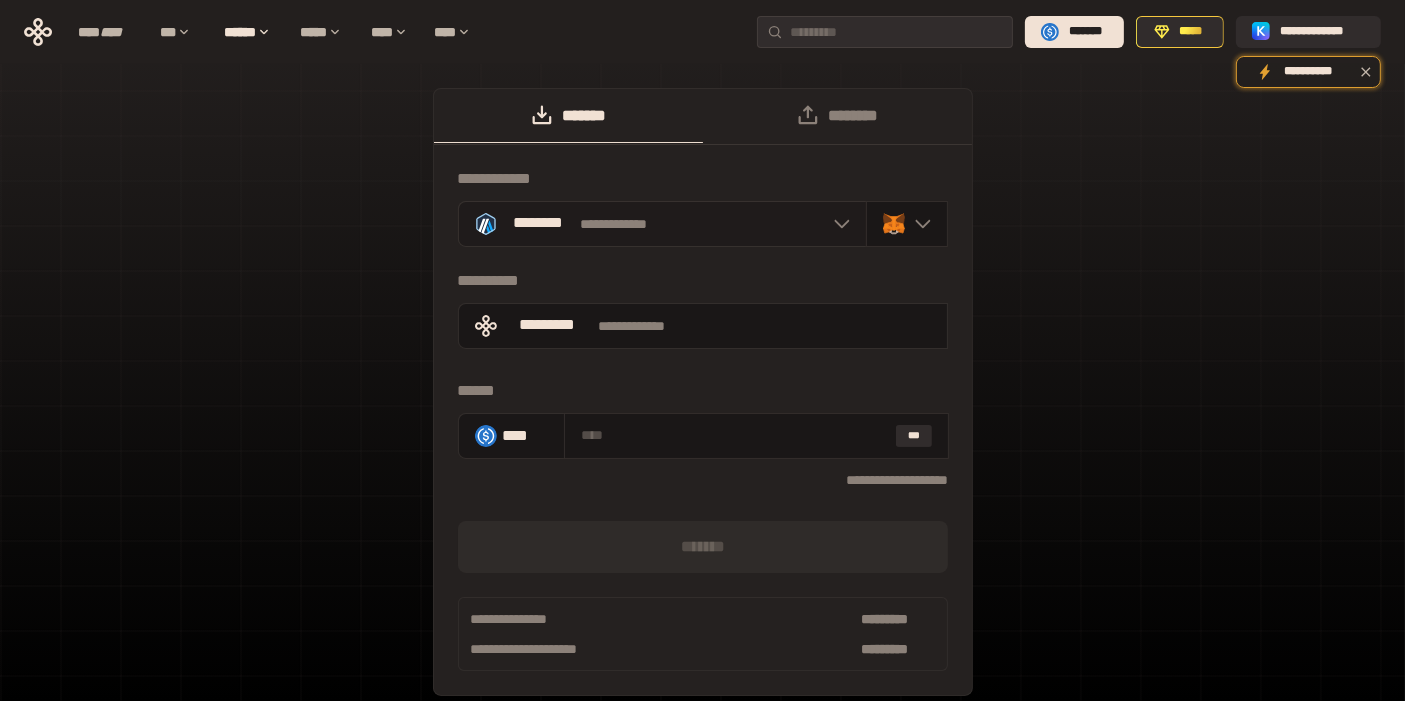 click on "**********" at bounding box center (662, 224) 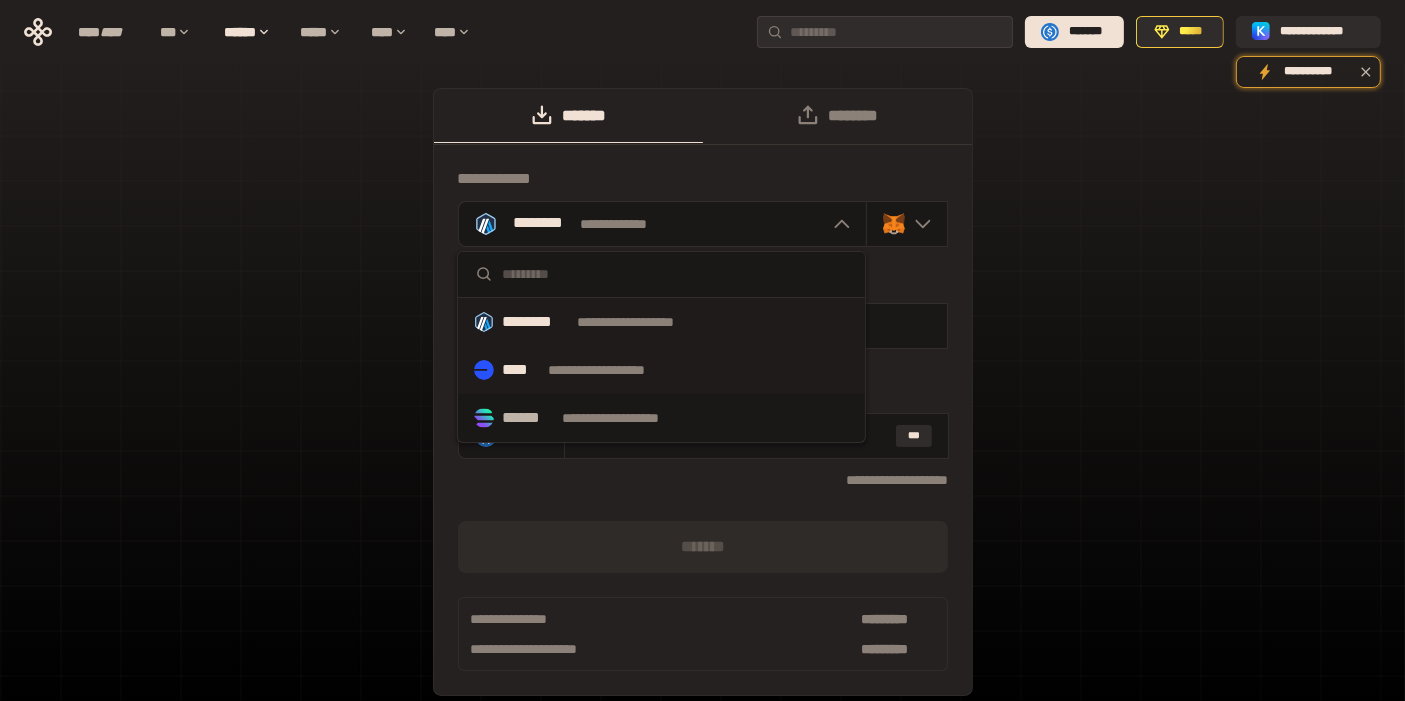 click on "**********" at bounding box center (615, 370) 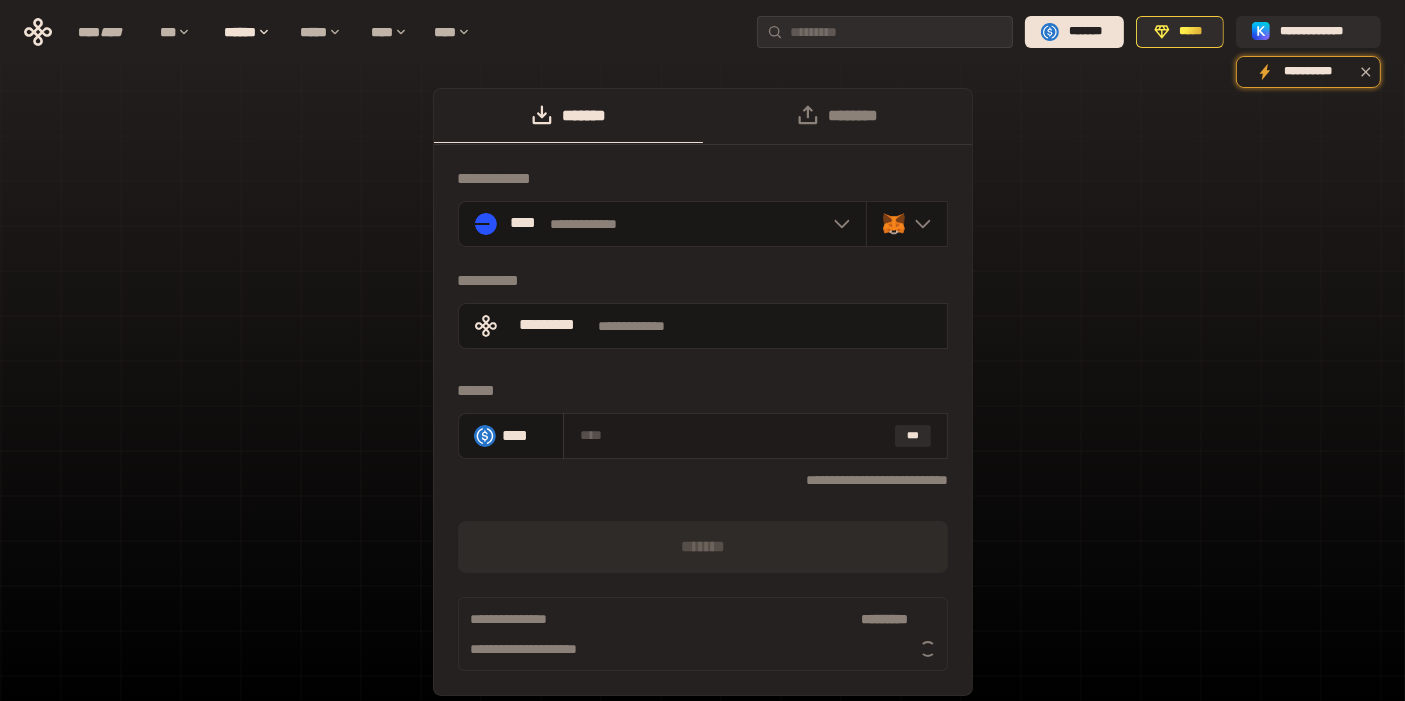 click at bounding box center [733, 435] 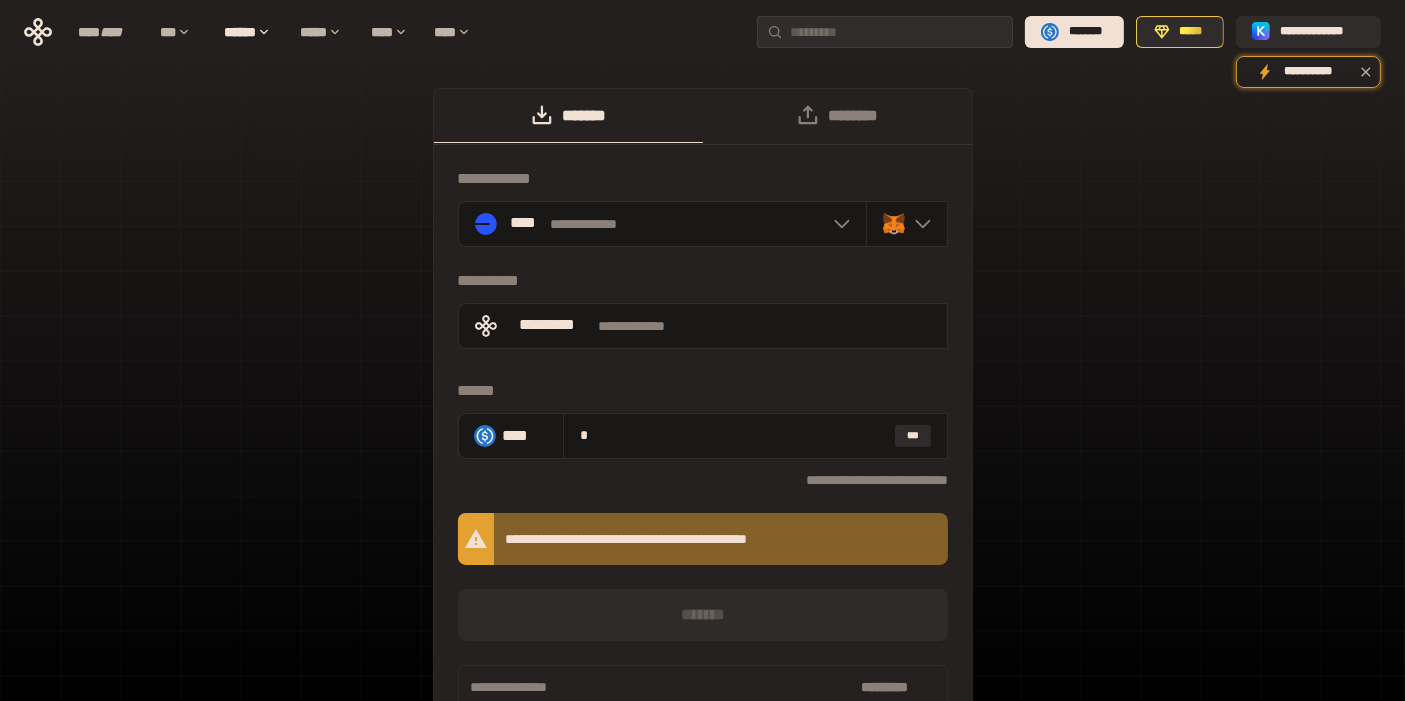 type on "*" 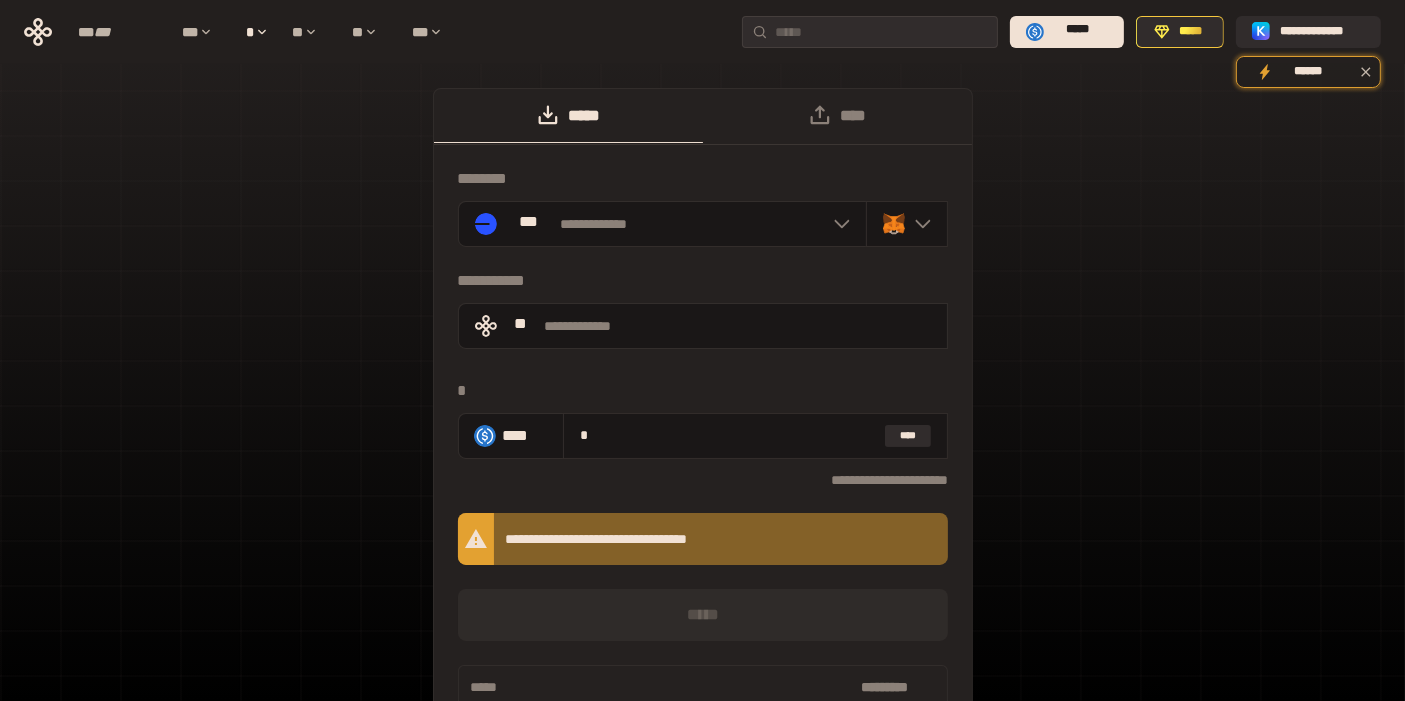click on "**********" at bounding box center [703, 426] 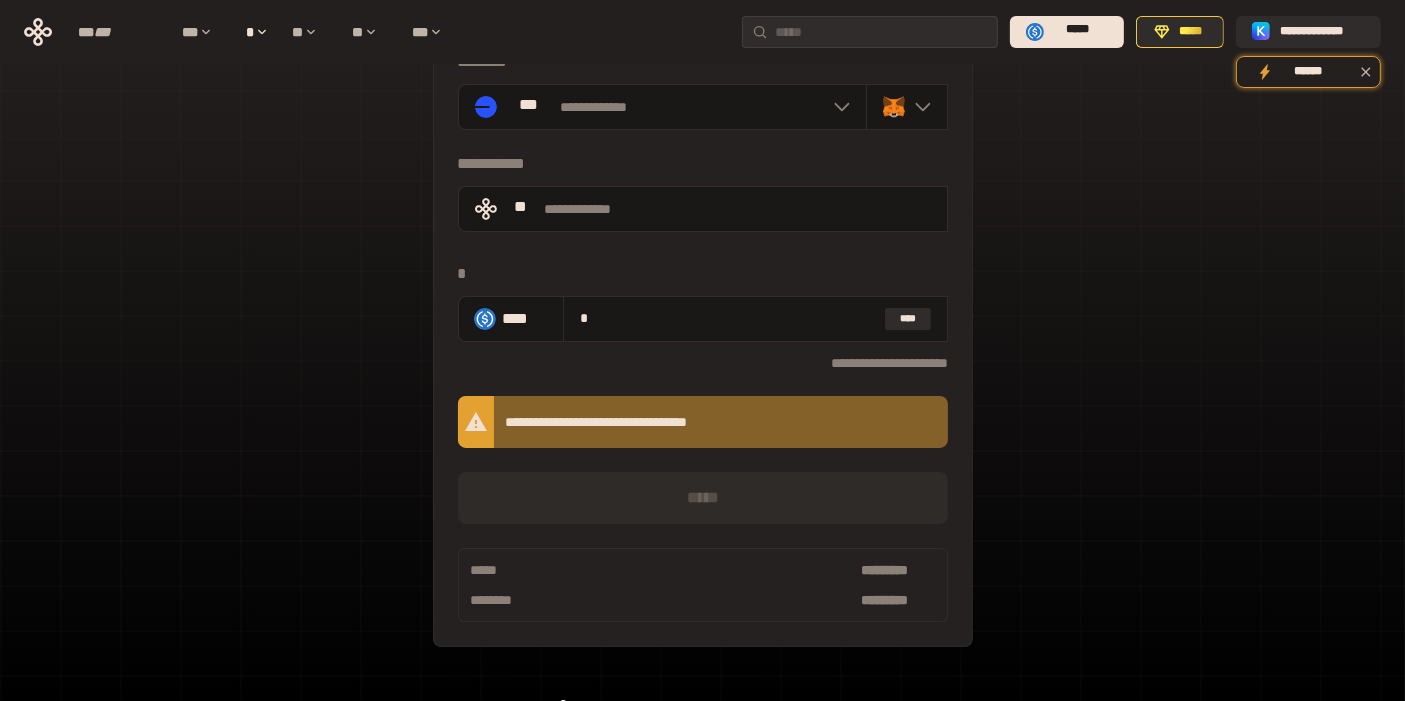 scroll, scrollTop: 153, scrollLeft: 0, axis: vertical 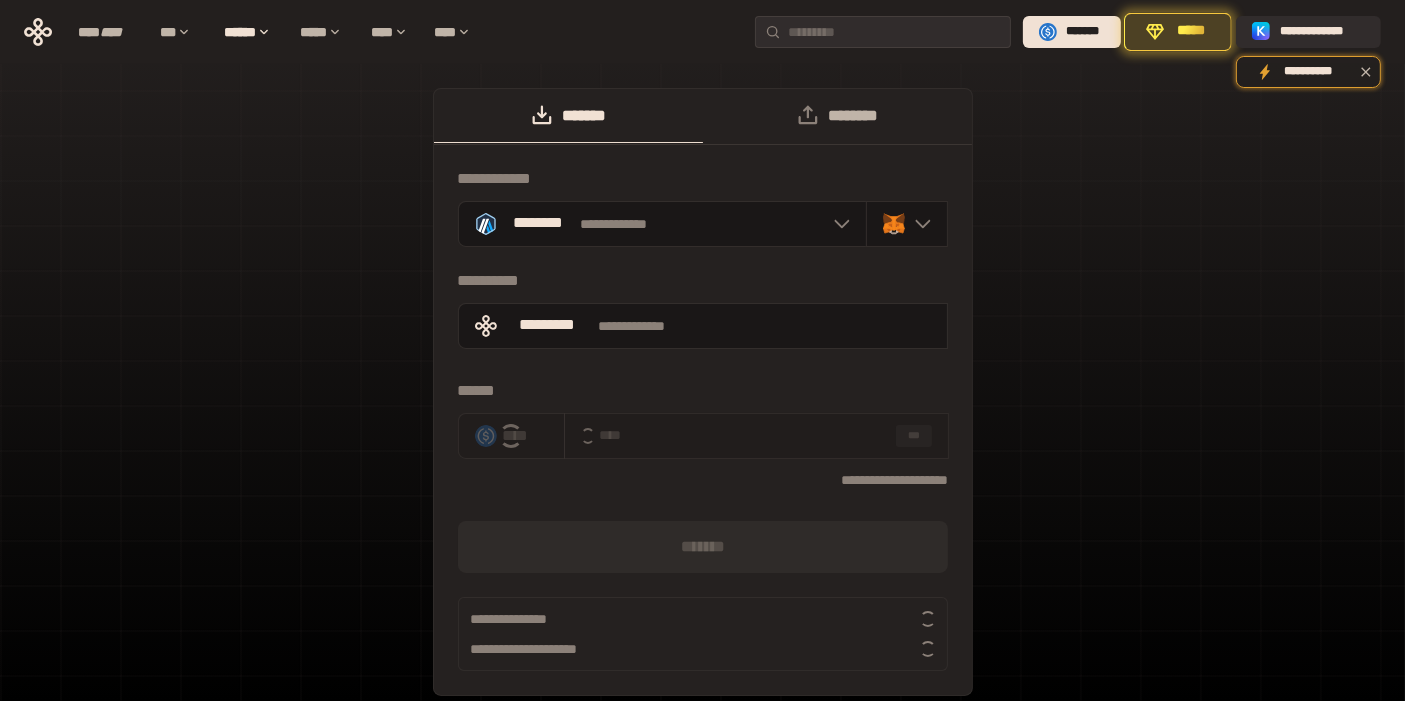 click on "********" at bounding box center [837, 116] 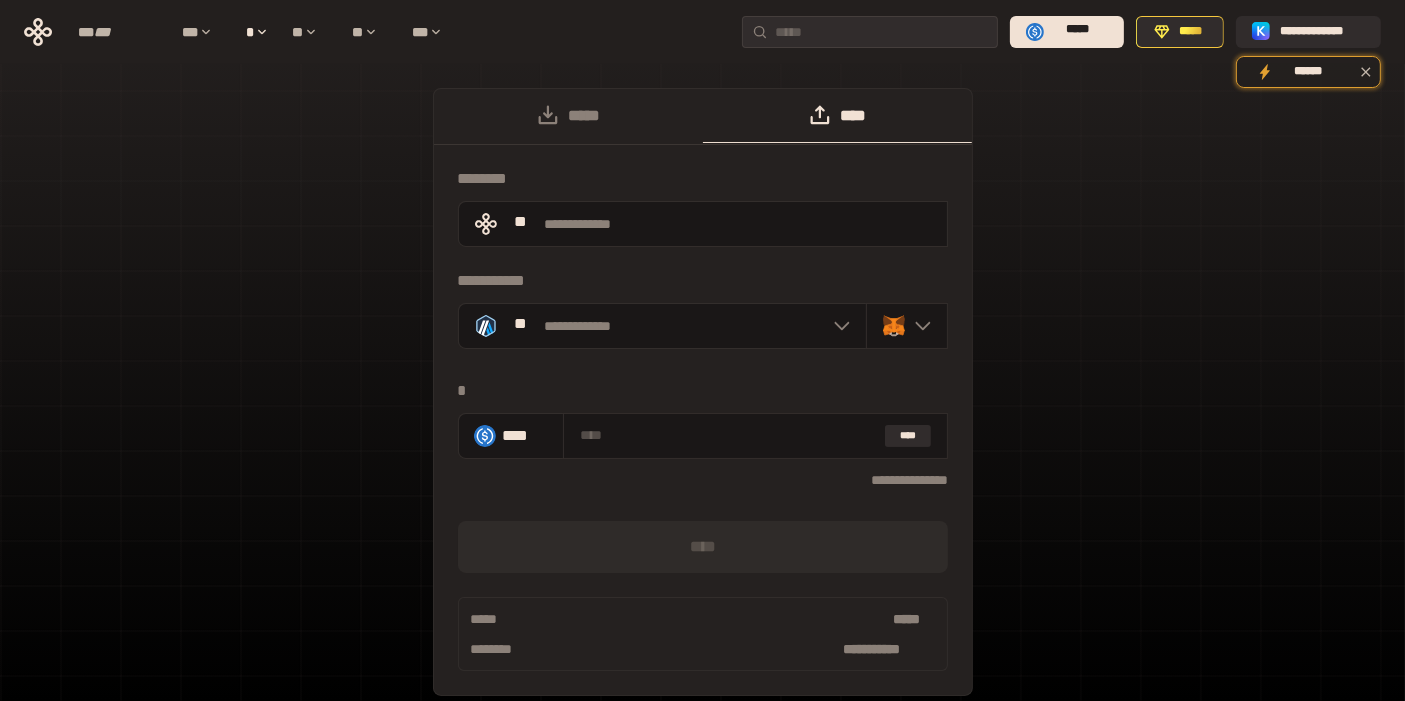 click on "**********" at bounding box center (703, 392) 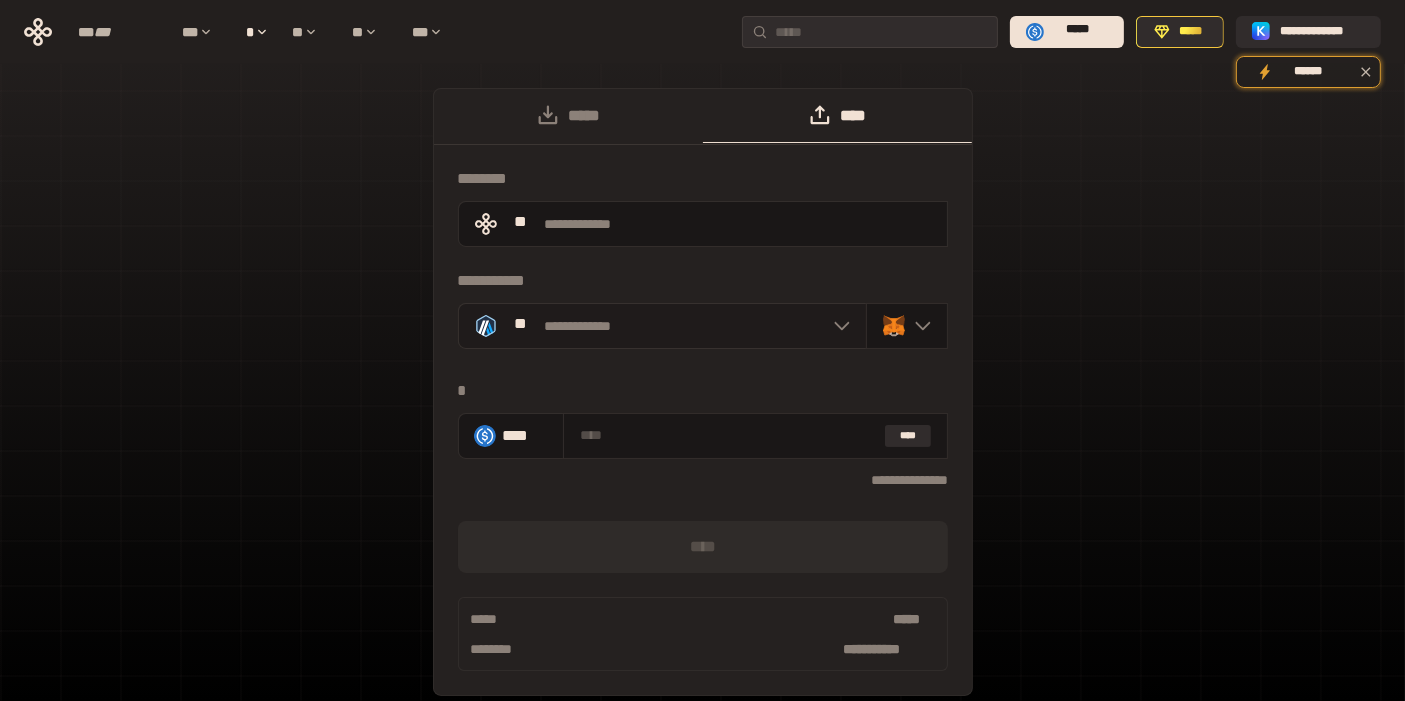 click 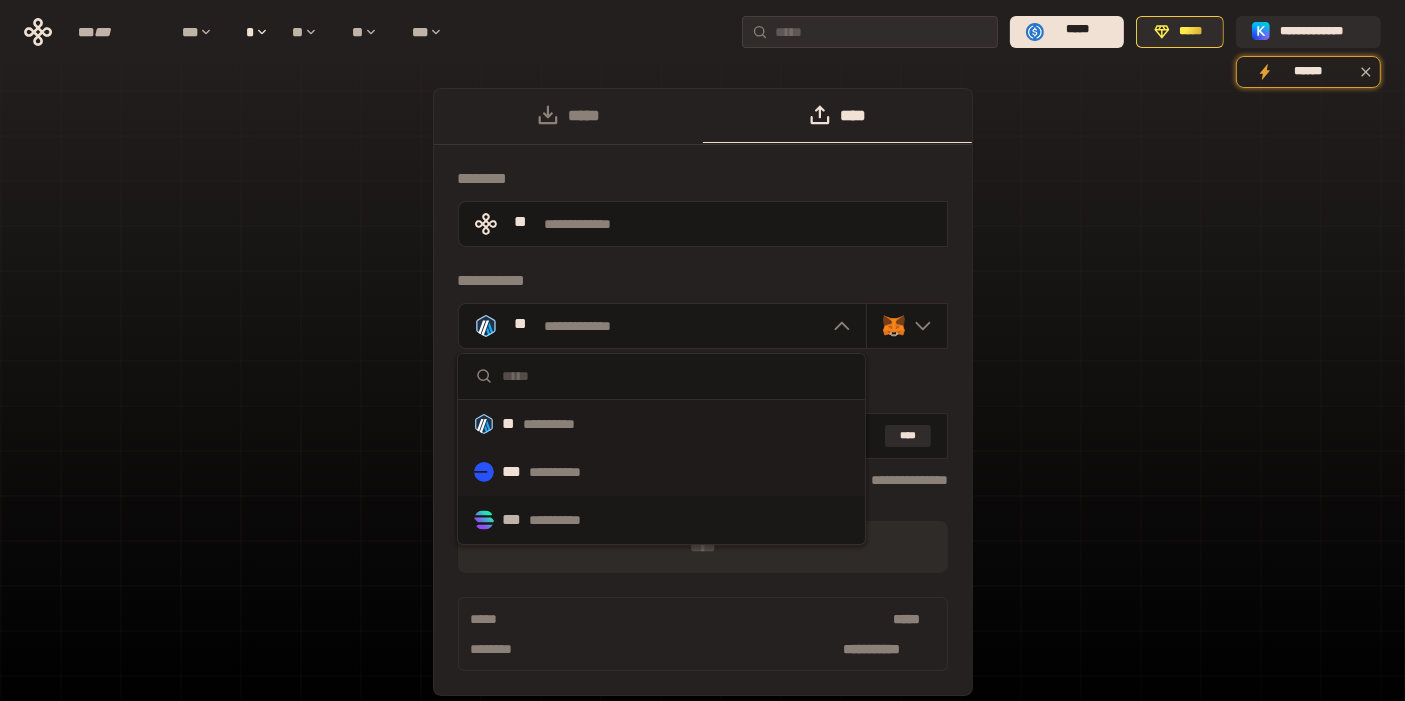 click on "**********" at bounding box center [555, 472] 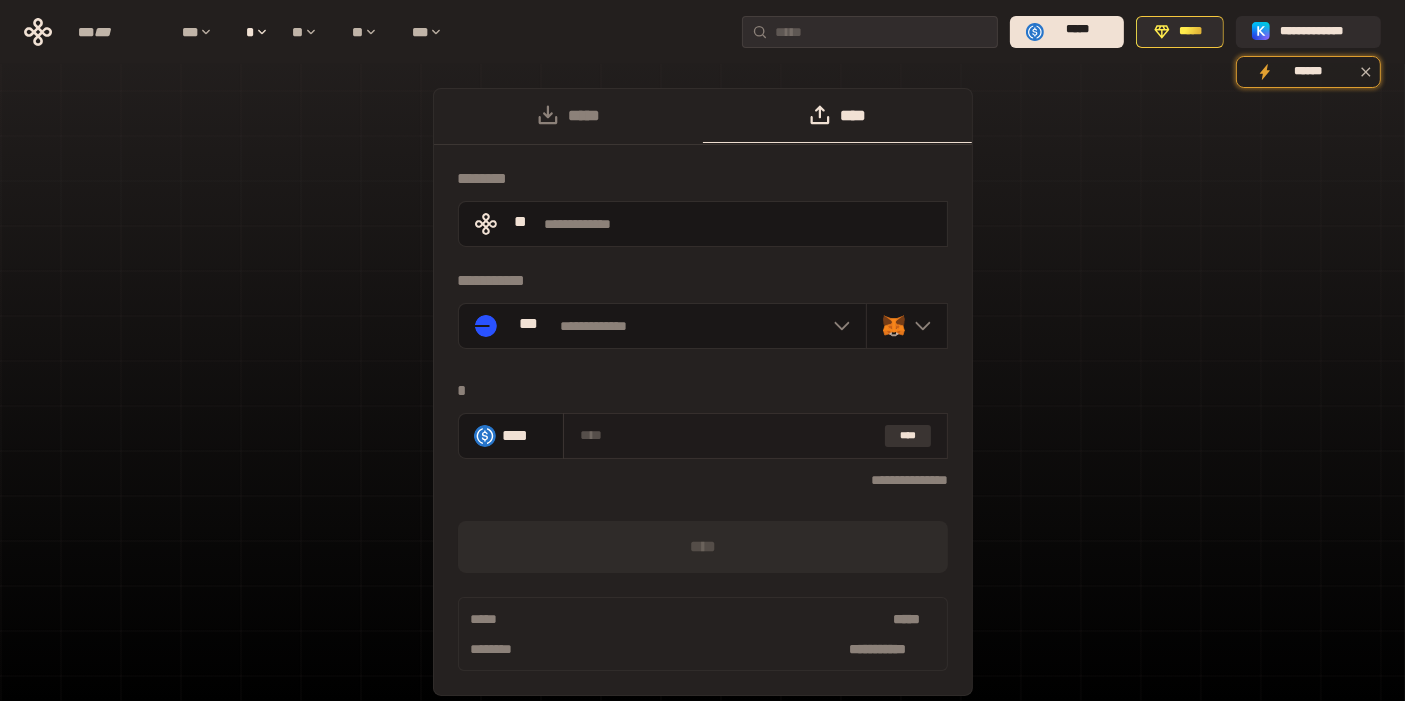 click on "****" at bounding box center (908, 435) 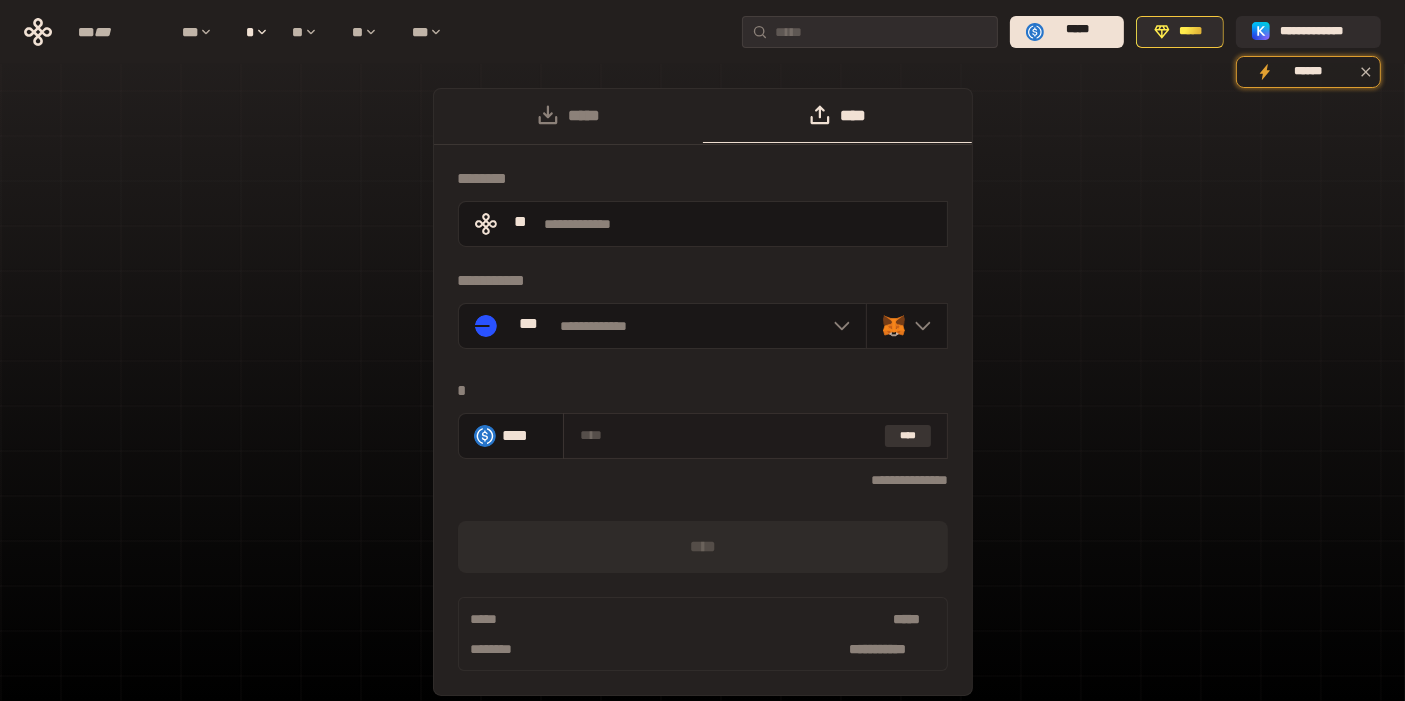 click on "****" at bounding box center (908, 435) 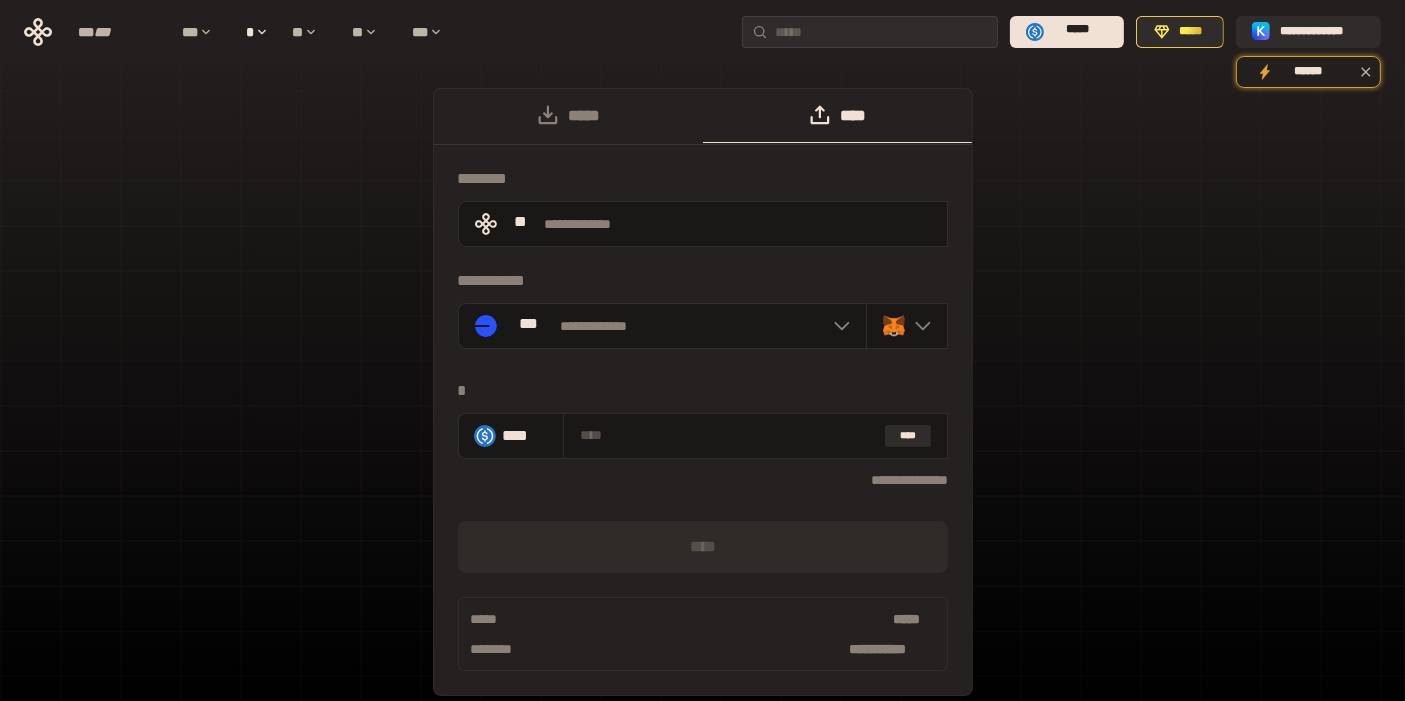 click on "**********" at bounding box center (702, 402) 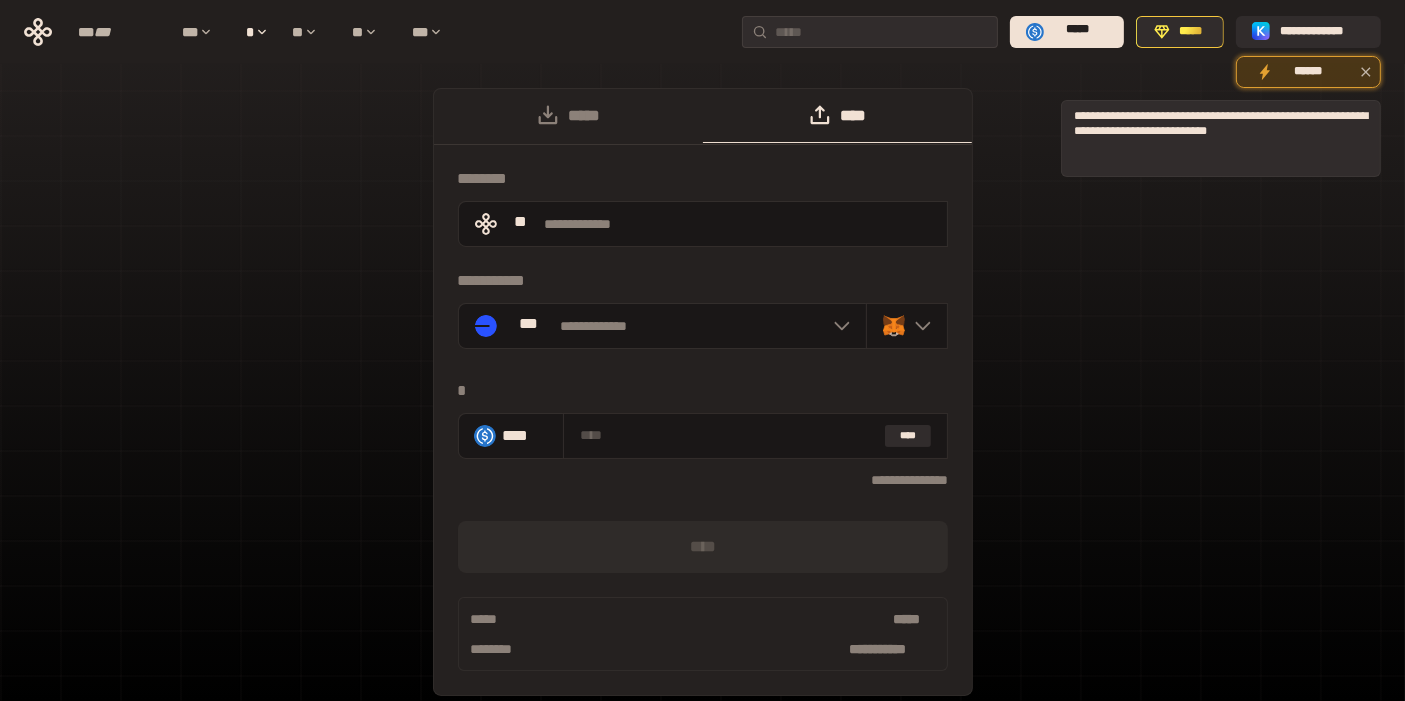 click on "******" at bounding box center (1309, 71) 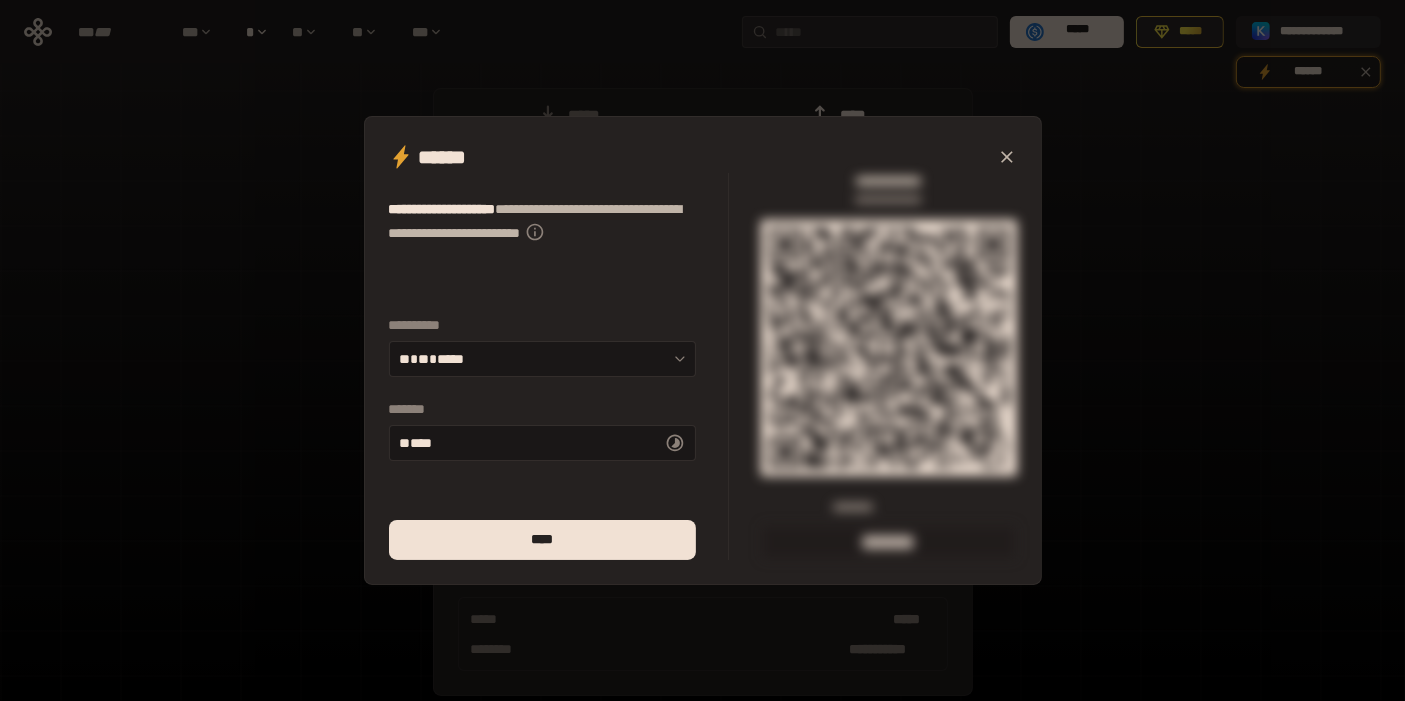 click 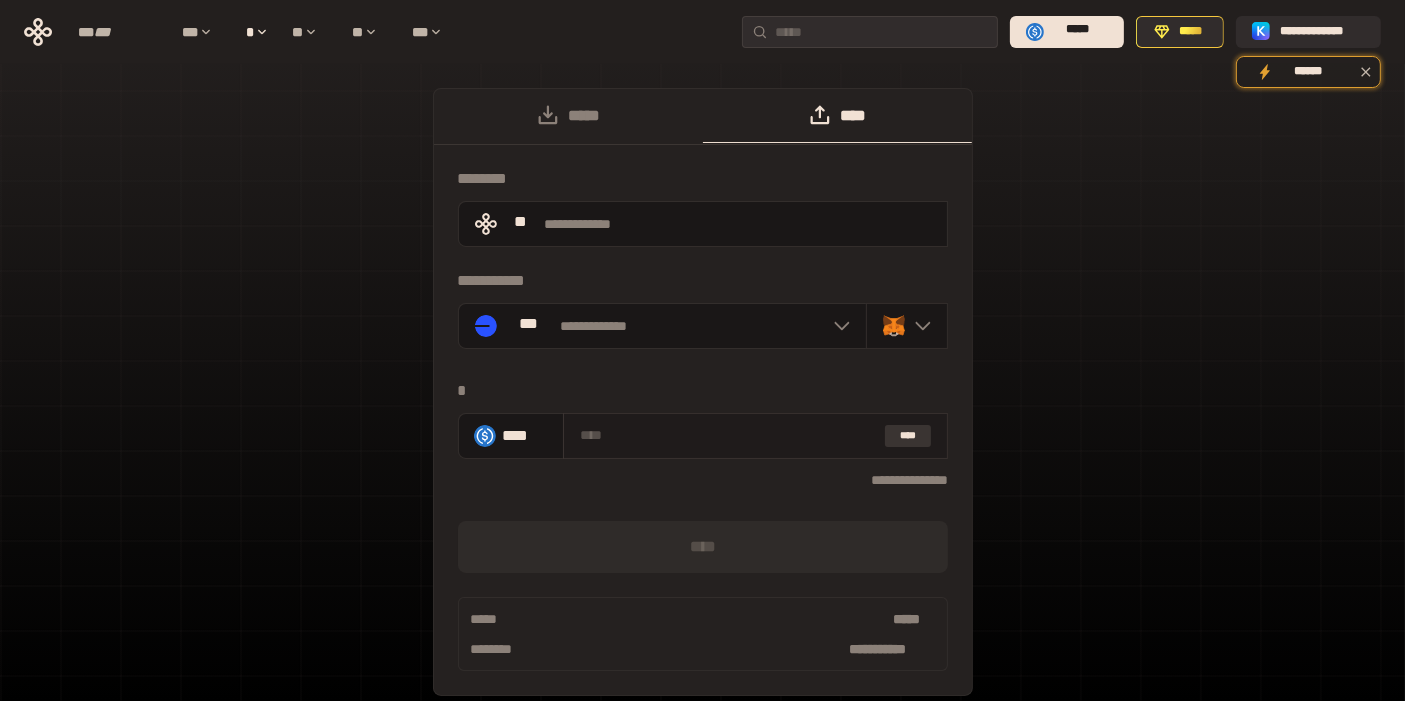 click on "****" at bounding box center [908, 435] 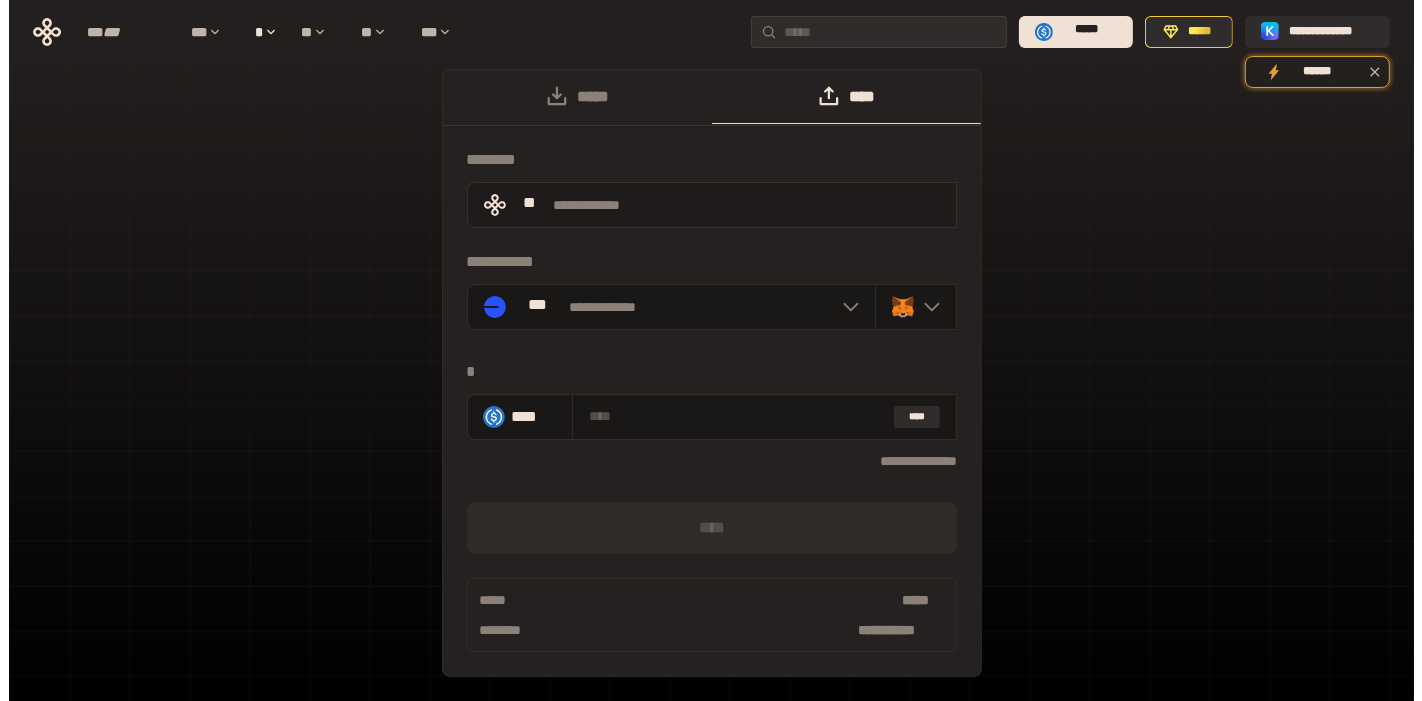 scroll, scrollTop: 0, scrollLeft: 0, axis: both 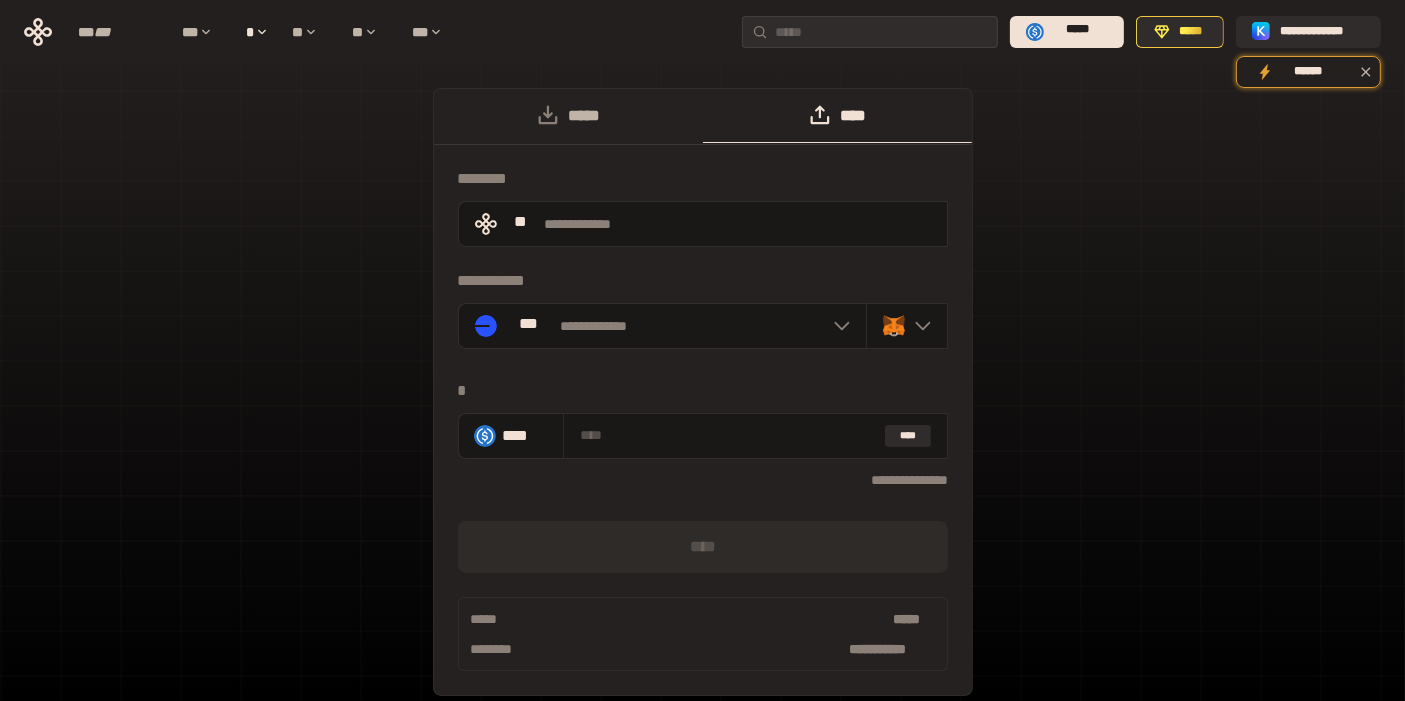 drag, startPoint x: 596, startPoint y: 104, endPoint x: 605, endPoint y: 116, distance: 15 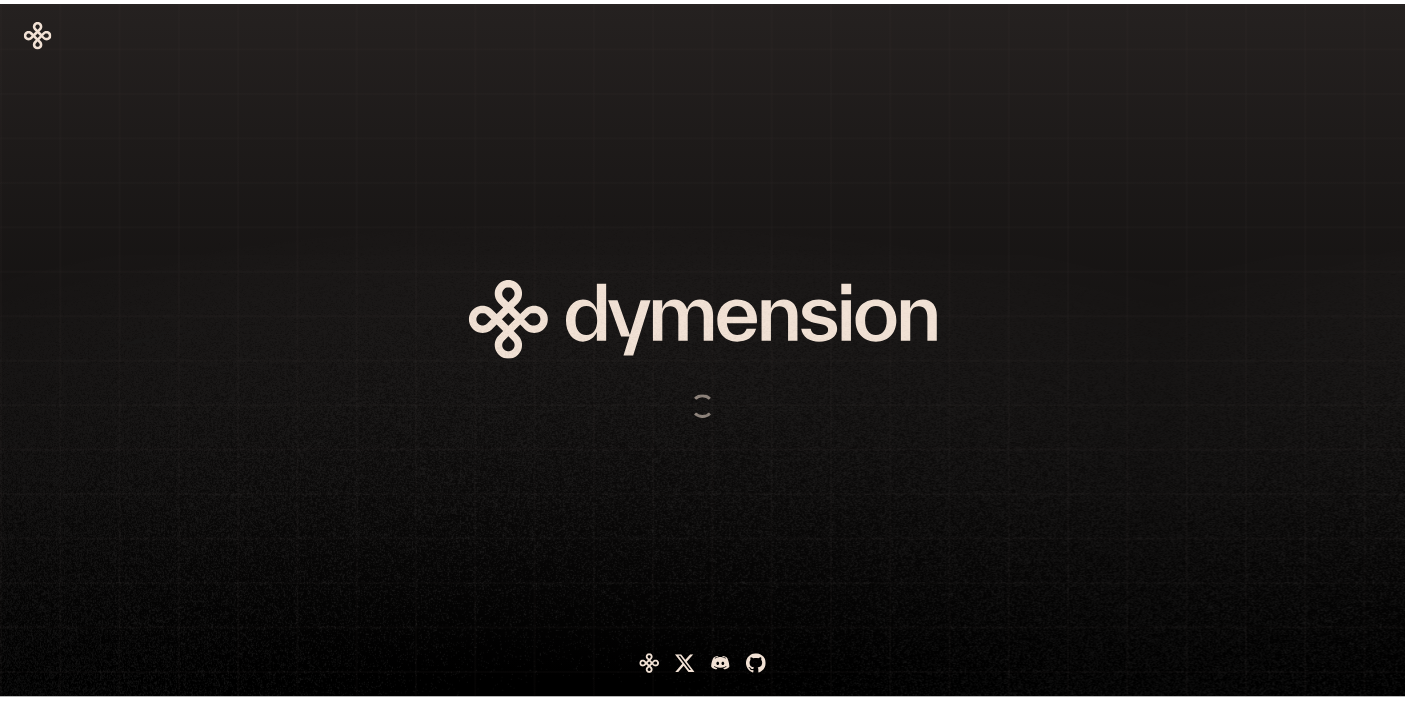 scroll, scrollTop: 0, scrollLeft: 0, axis: both 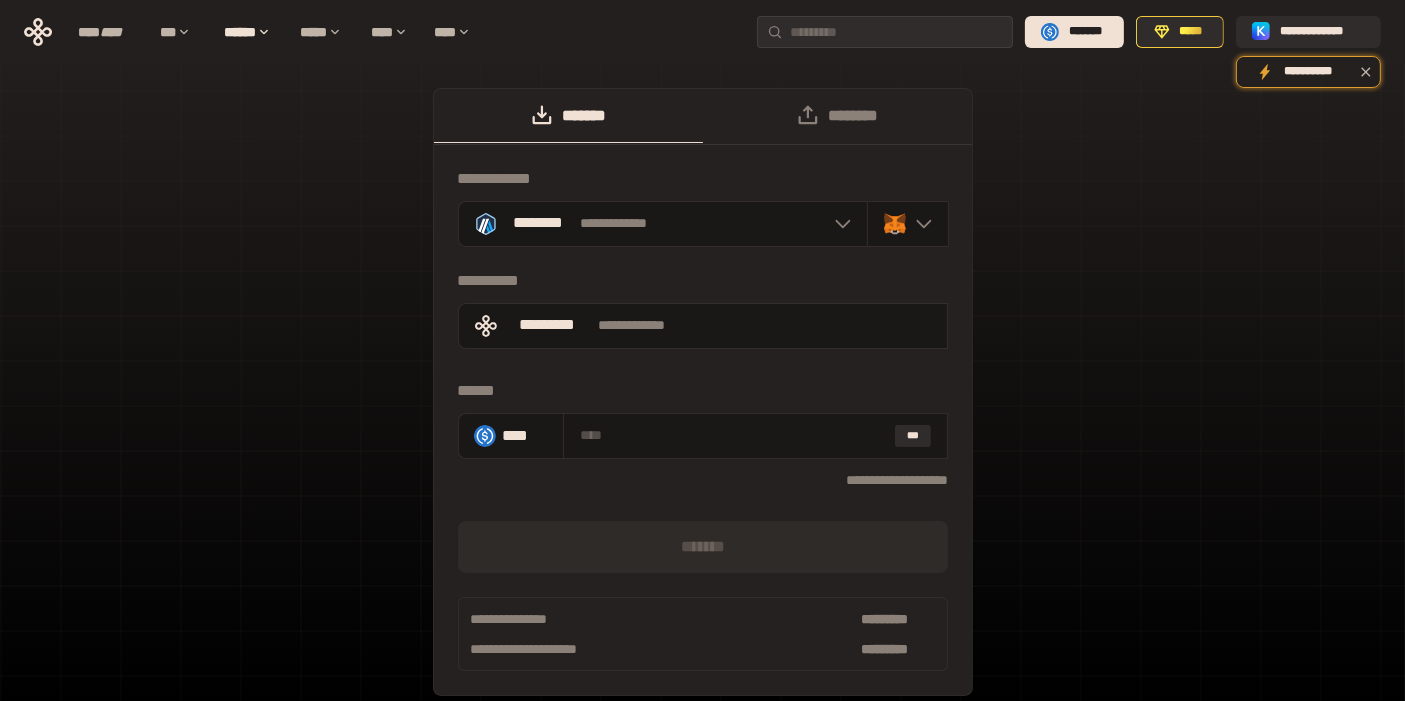 click on "**********" at bounding box center [702, 402] 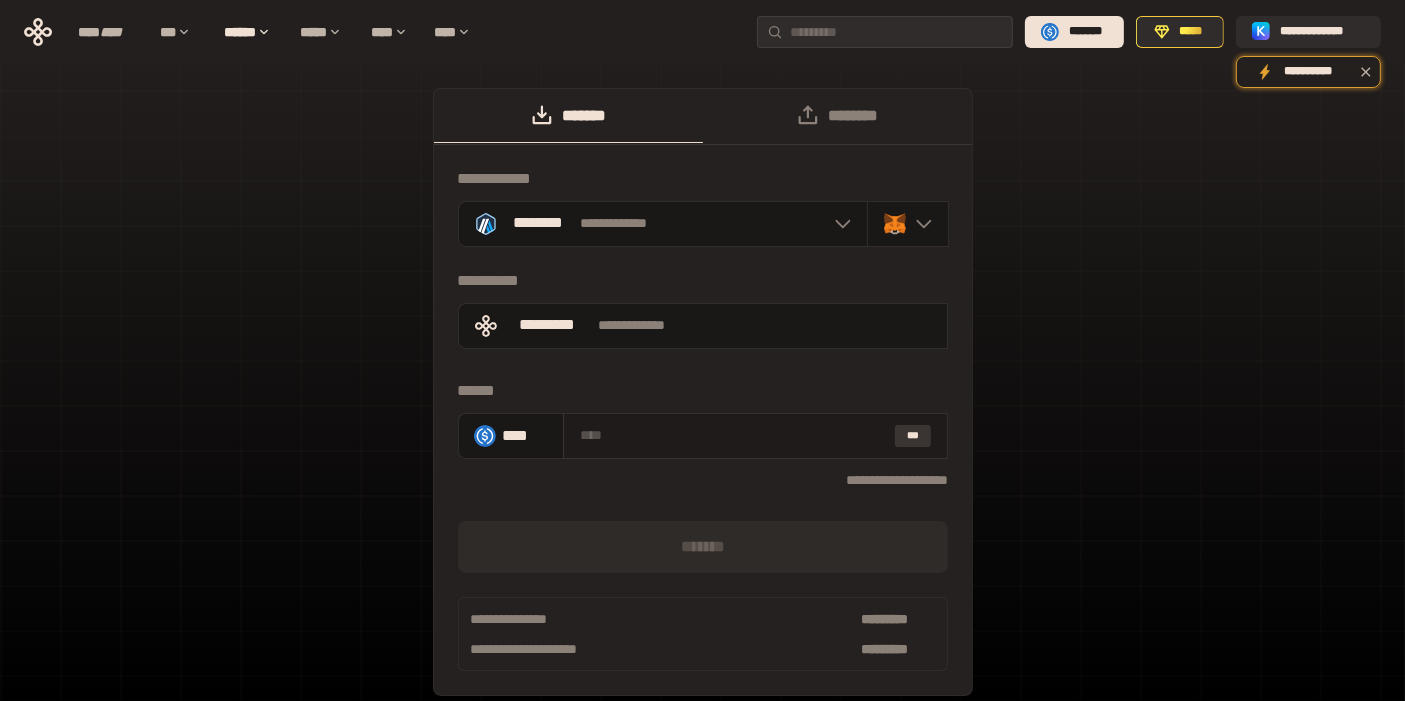 click on "***" at bounding box center (913, 436) 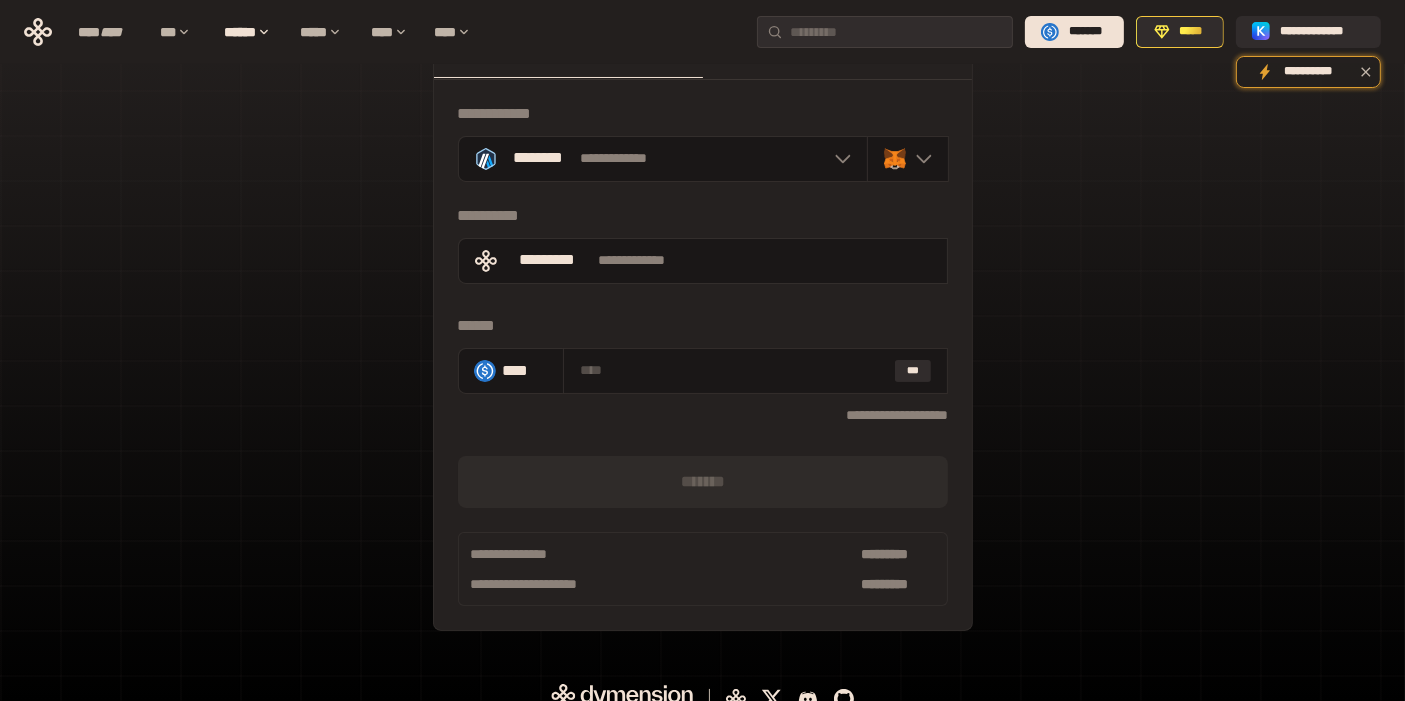 scroll, scrollTop: 85, scrollLeft: 0, axis: vertical 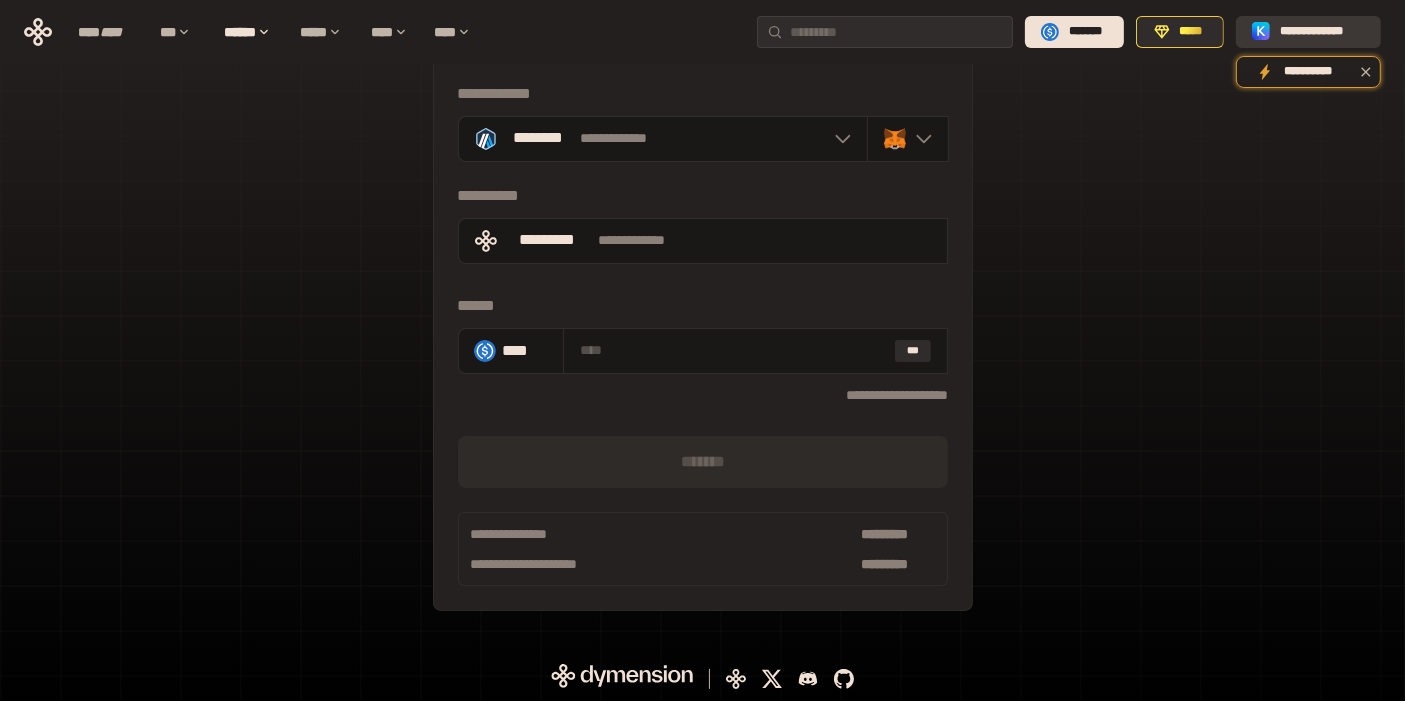 click on "**********" at bounding box center (1322, 32) 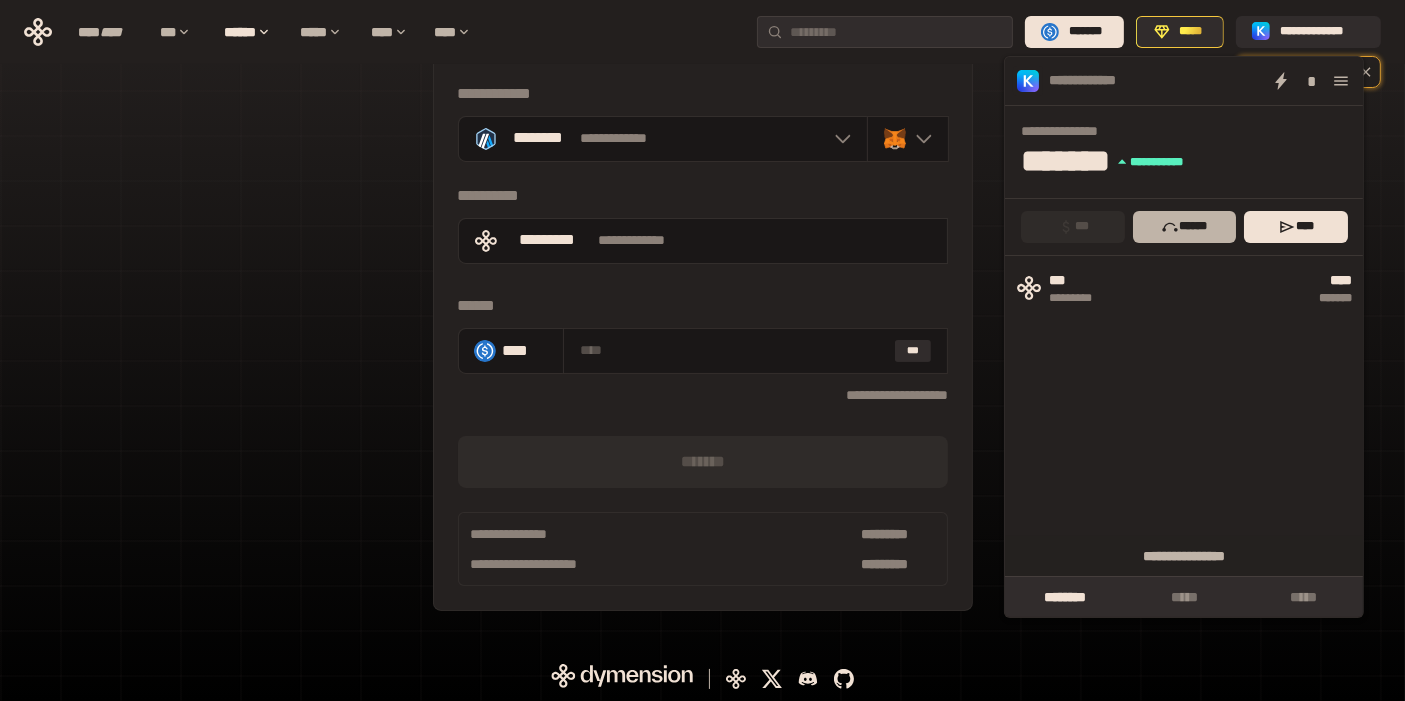 click on "******" at bounding box center (1185, 227) 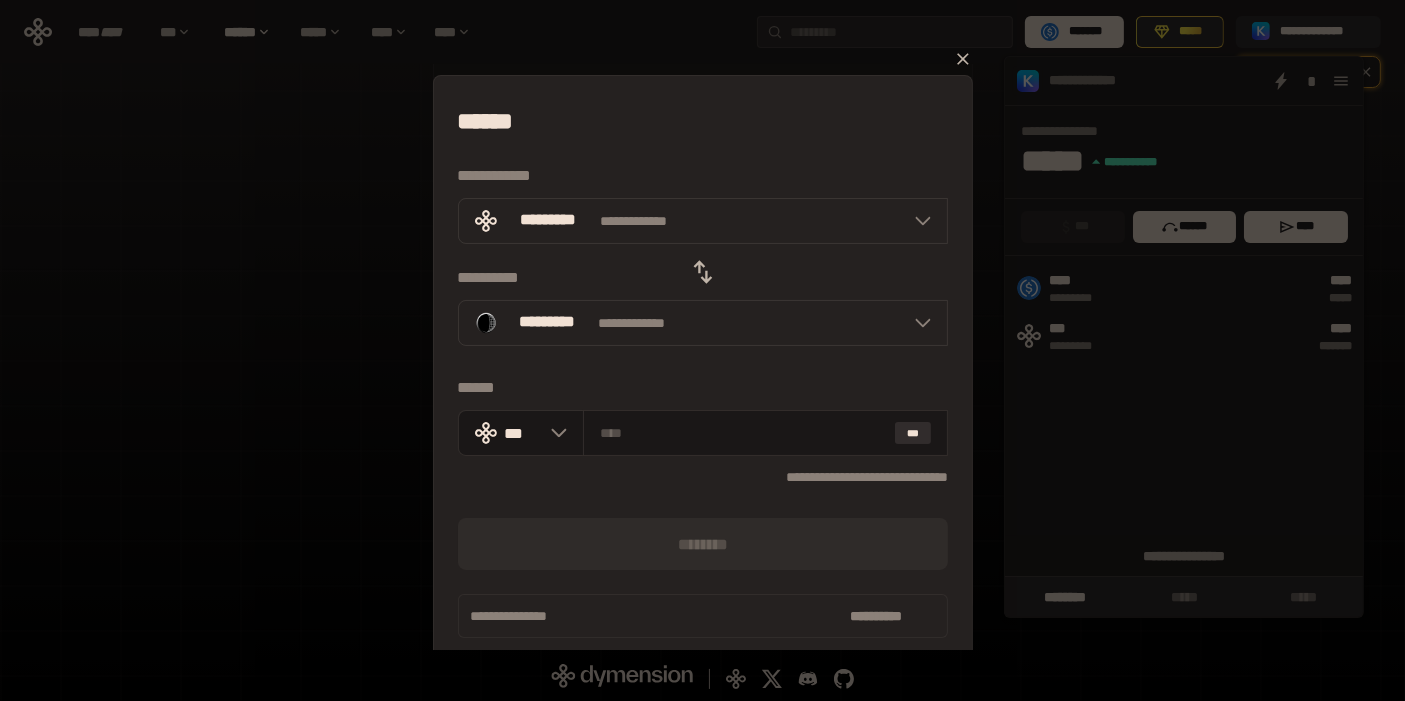 click 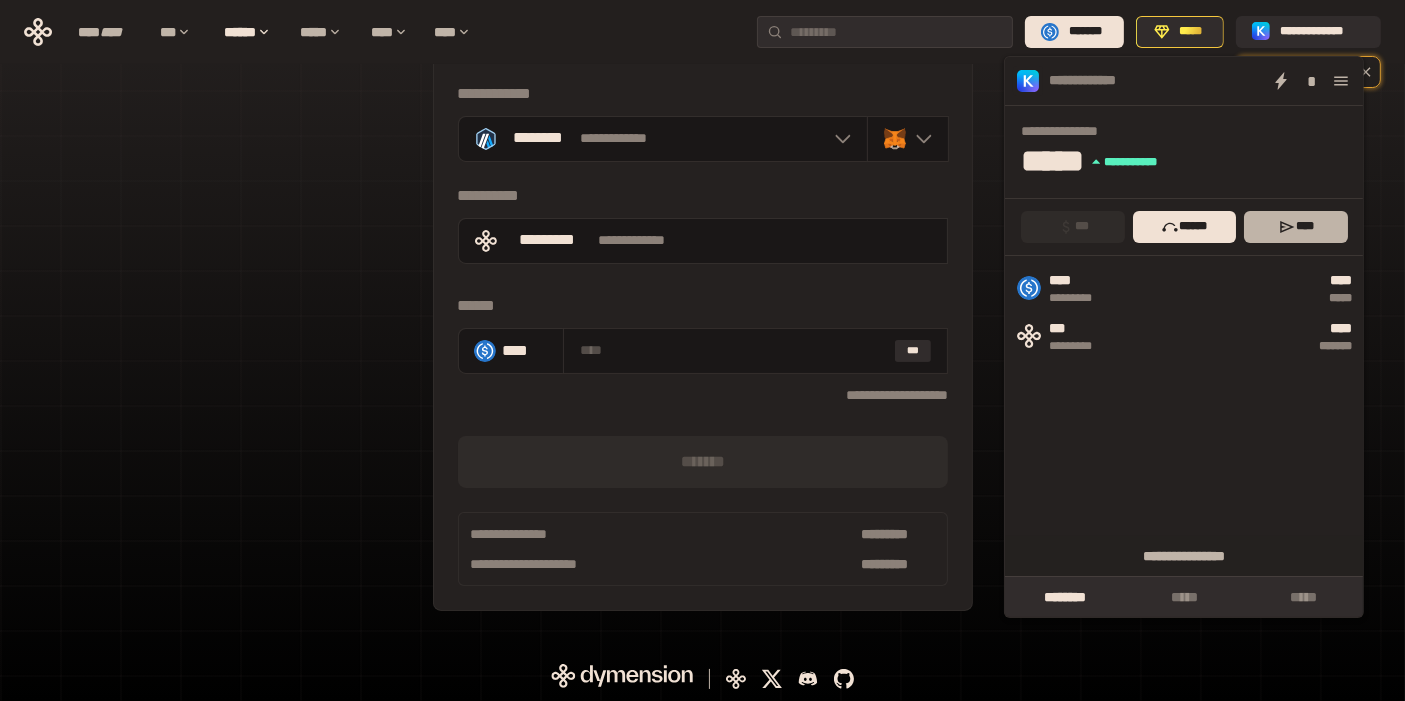 click on "****" at bounding box center [1296, 227] 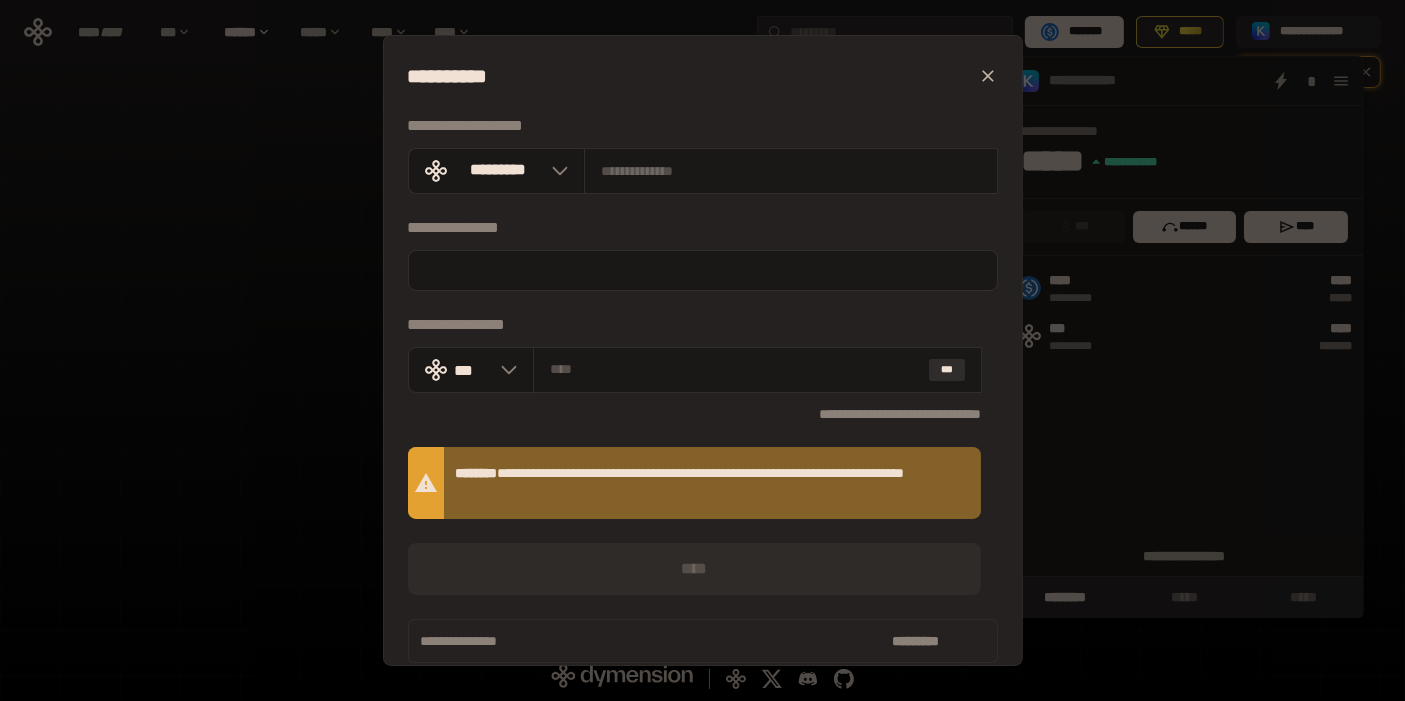 click 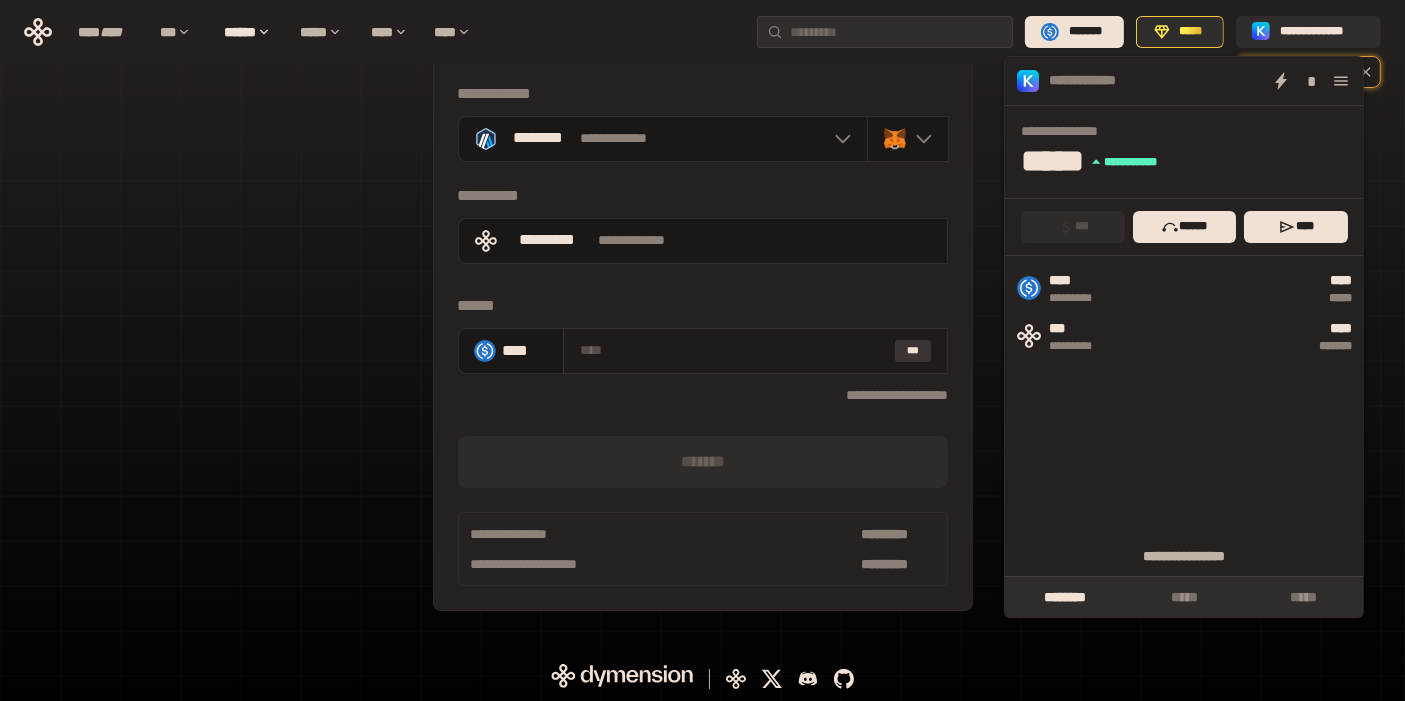 click on "***" at bounding box center [913, 351] 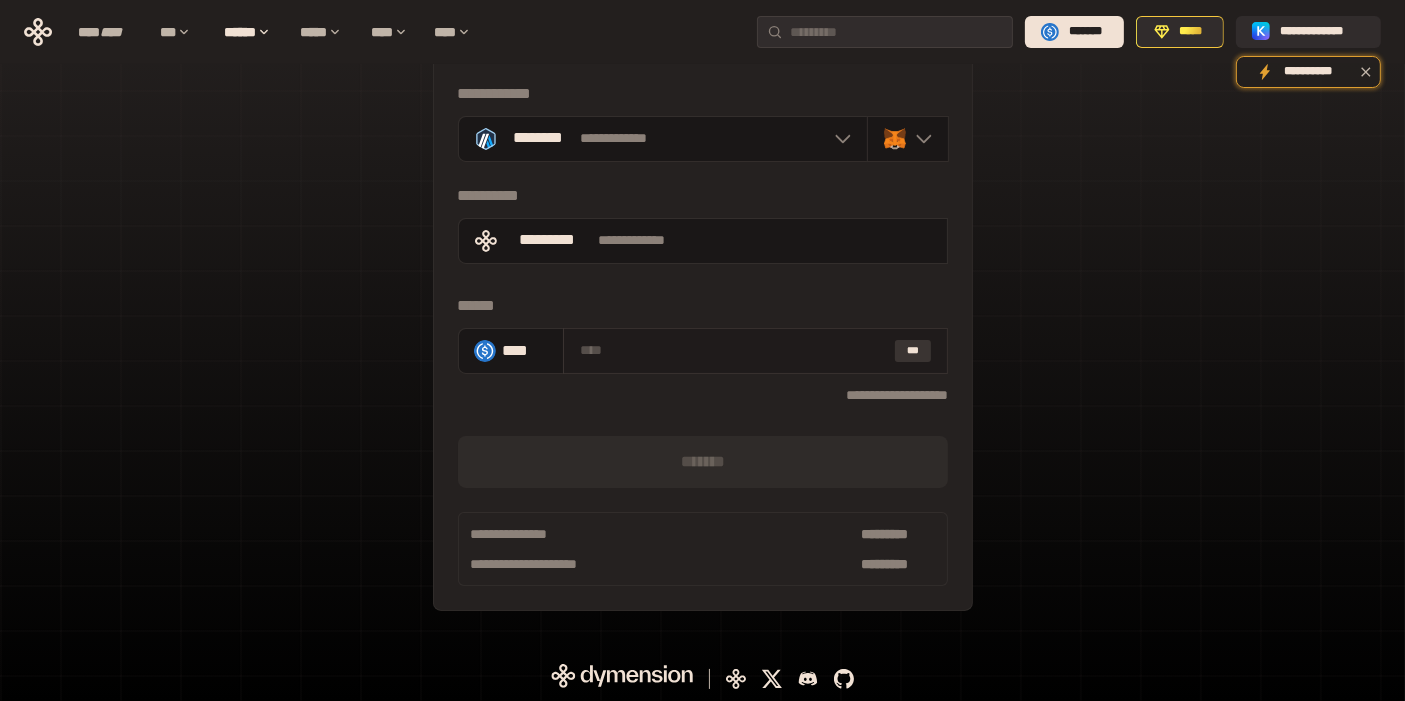 click on "***" at bounding box center [913, 351] 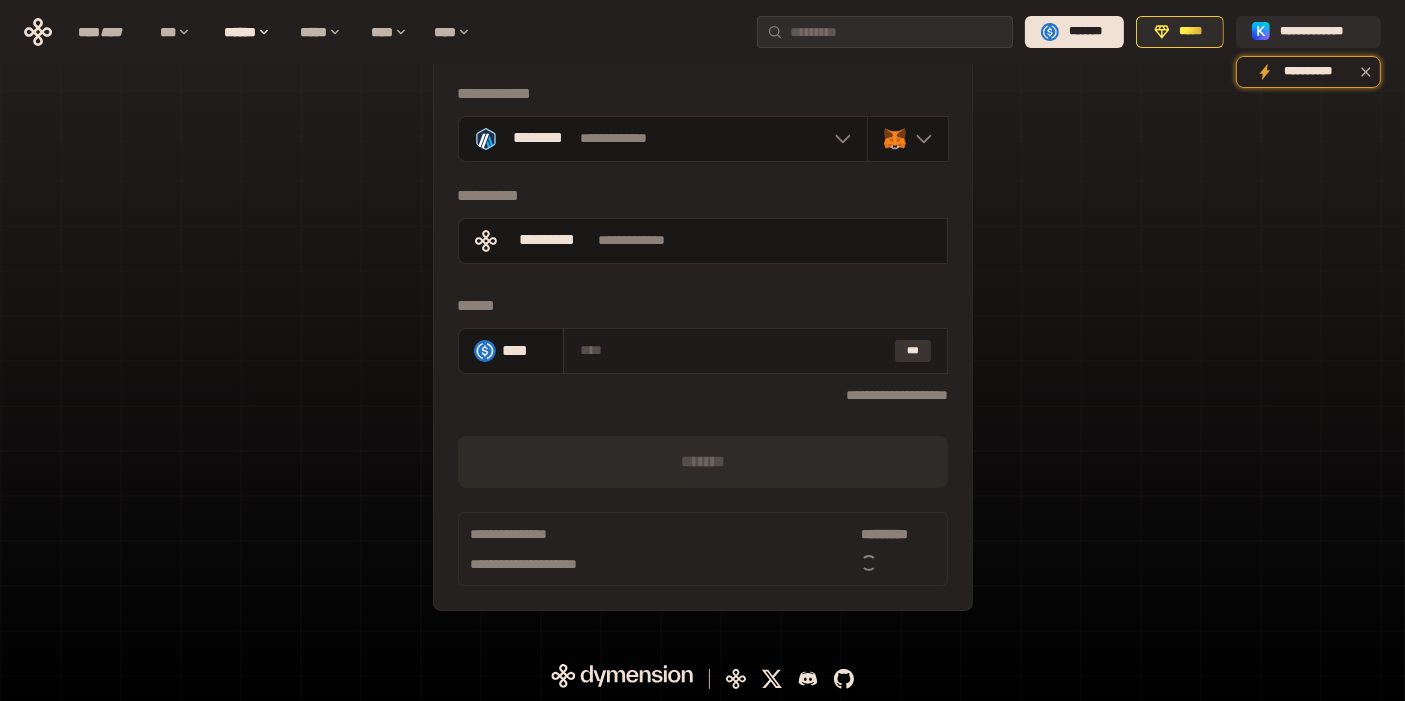 type 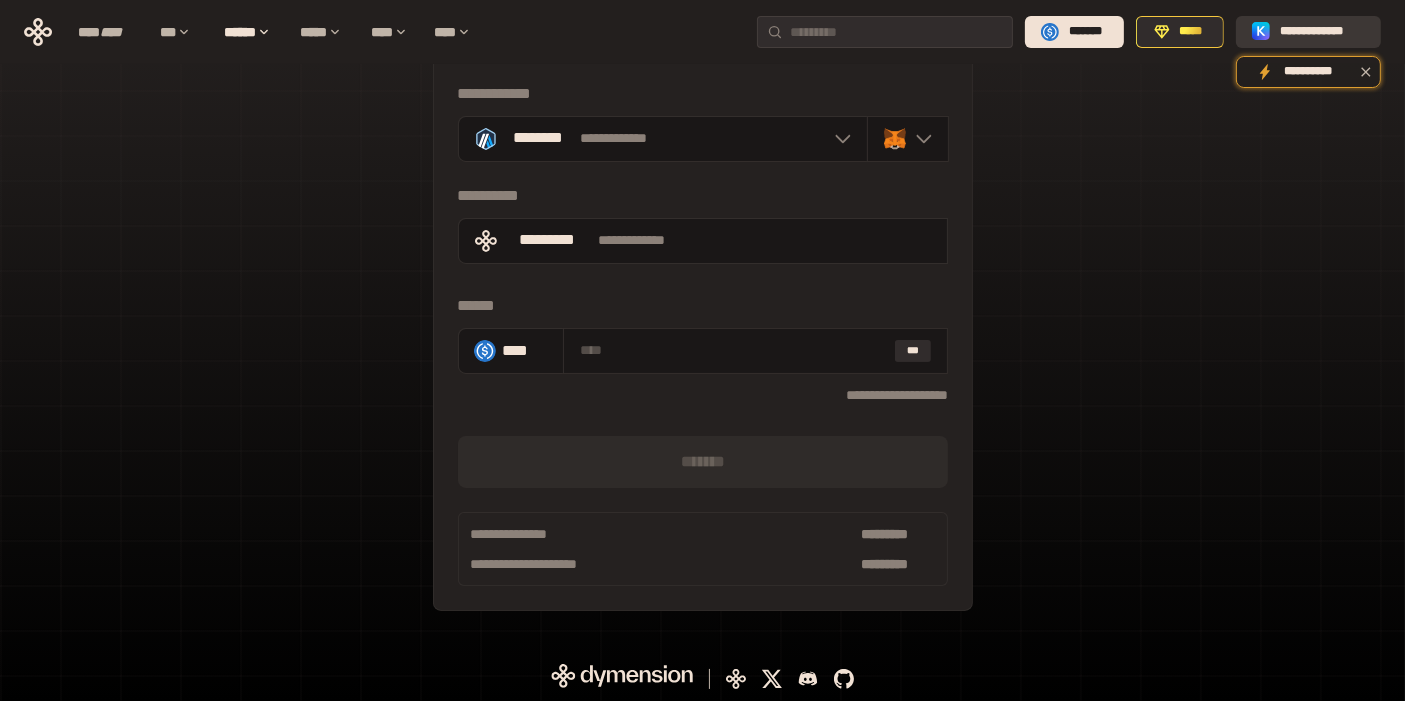 click on "**********" at bounding box center (1322, 32) 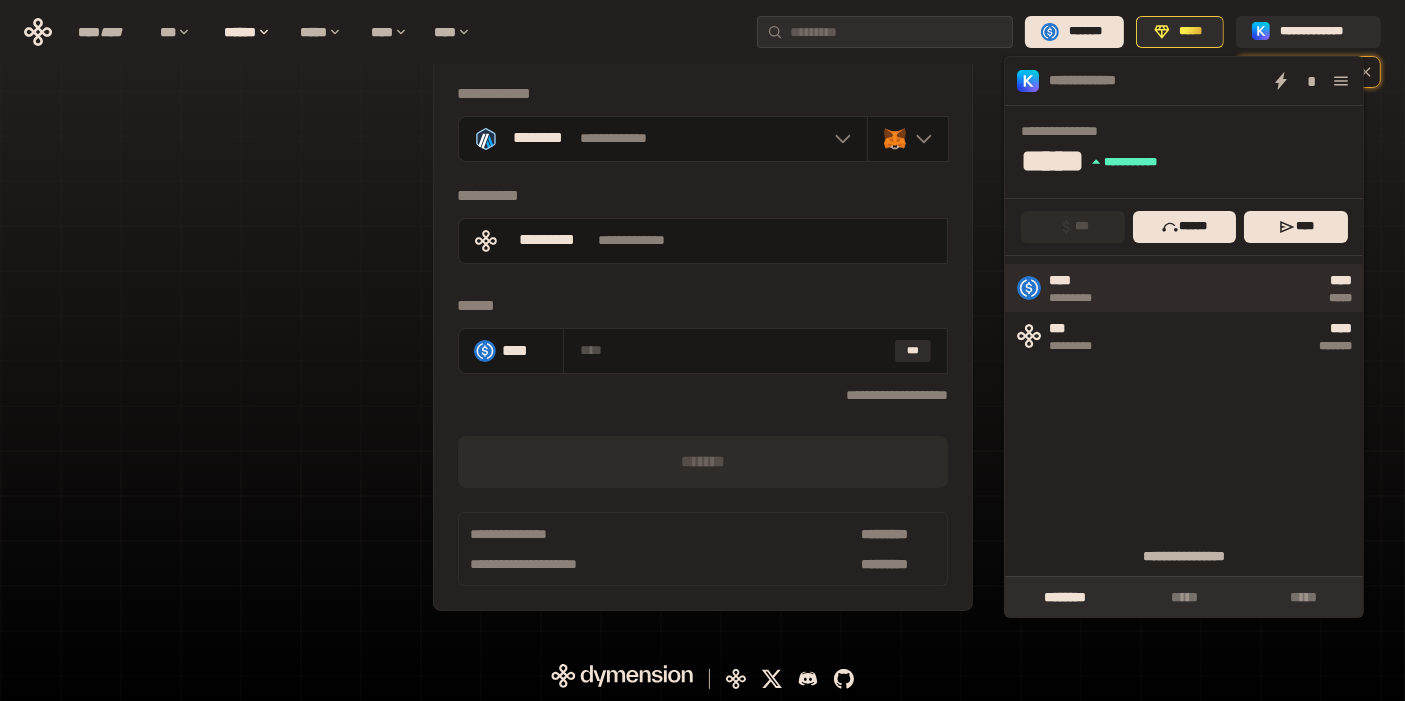 click on "**** *****" at bounding box center [1236, 287] 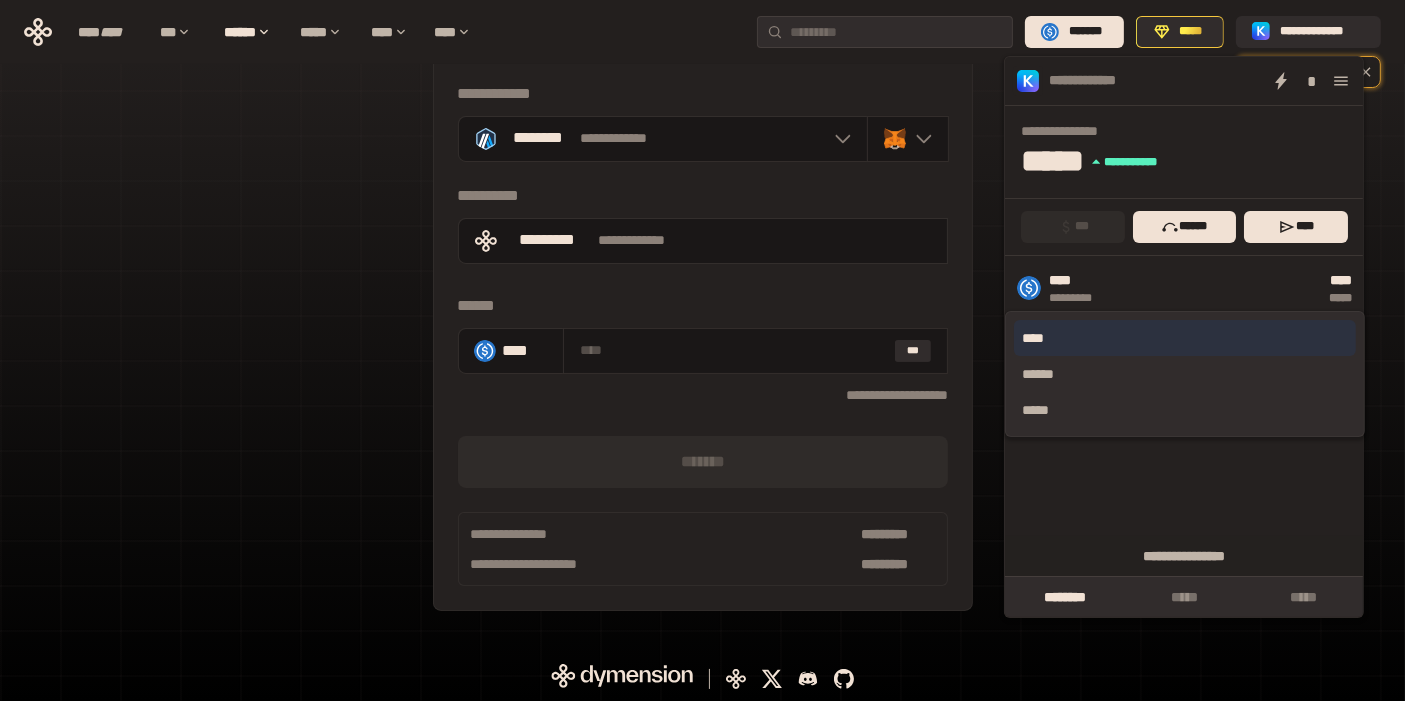 click on "****" at bounding box center [1185, 338] 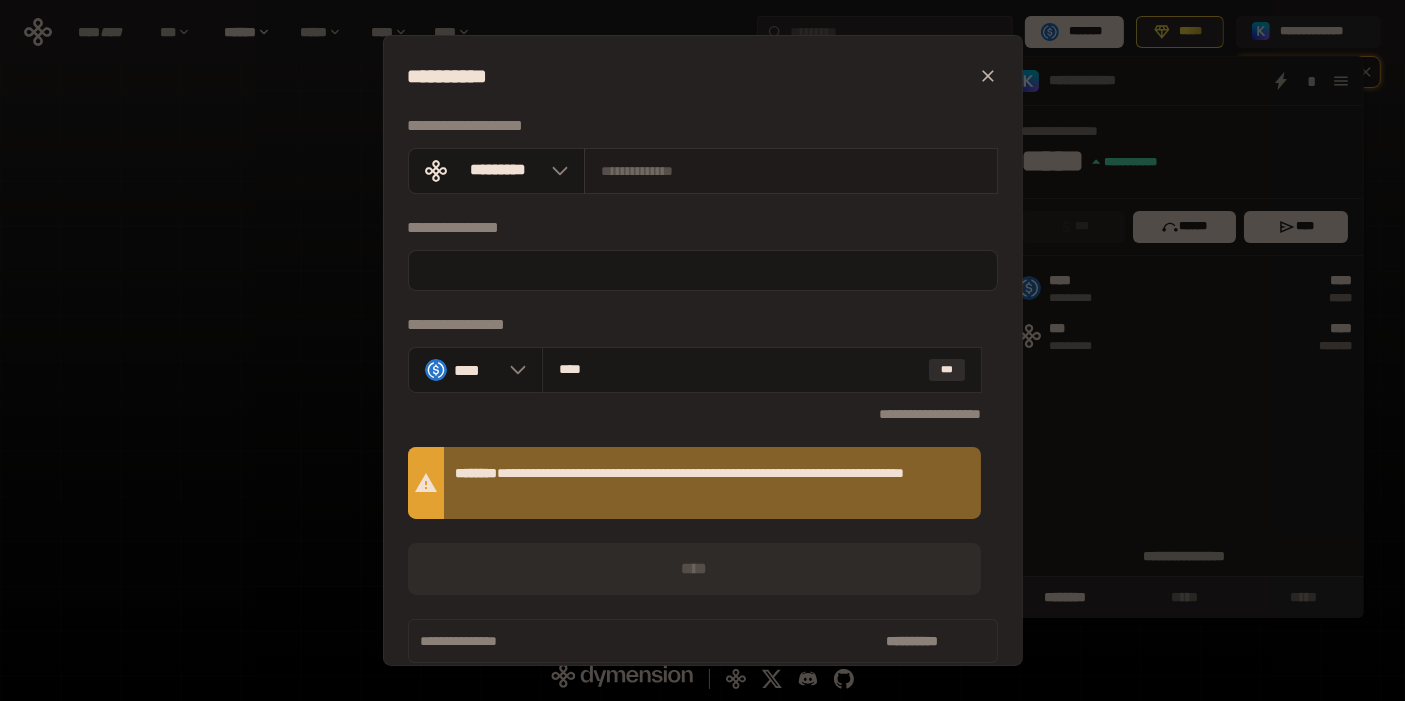 click at bounding box center (791, 171) 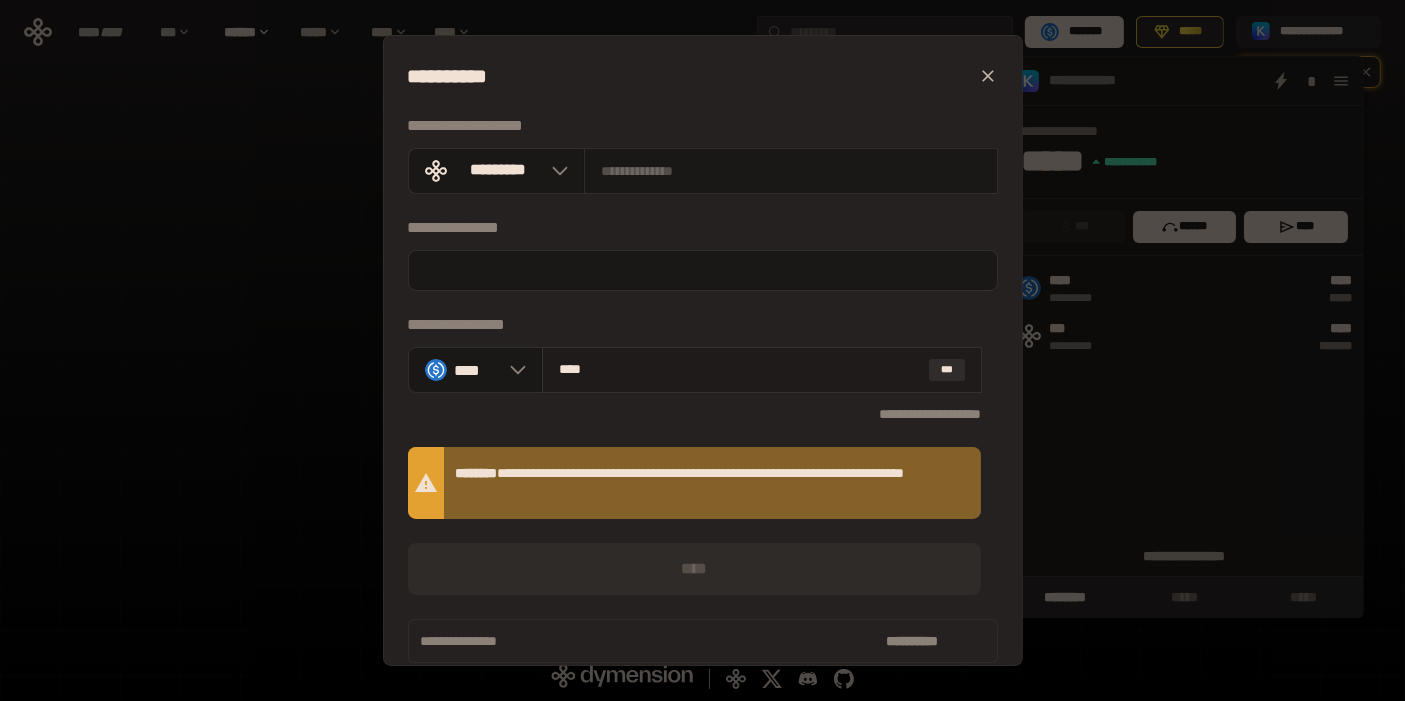 click on "****" at bounding box center [740, 369] 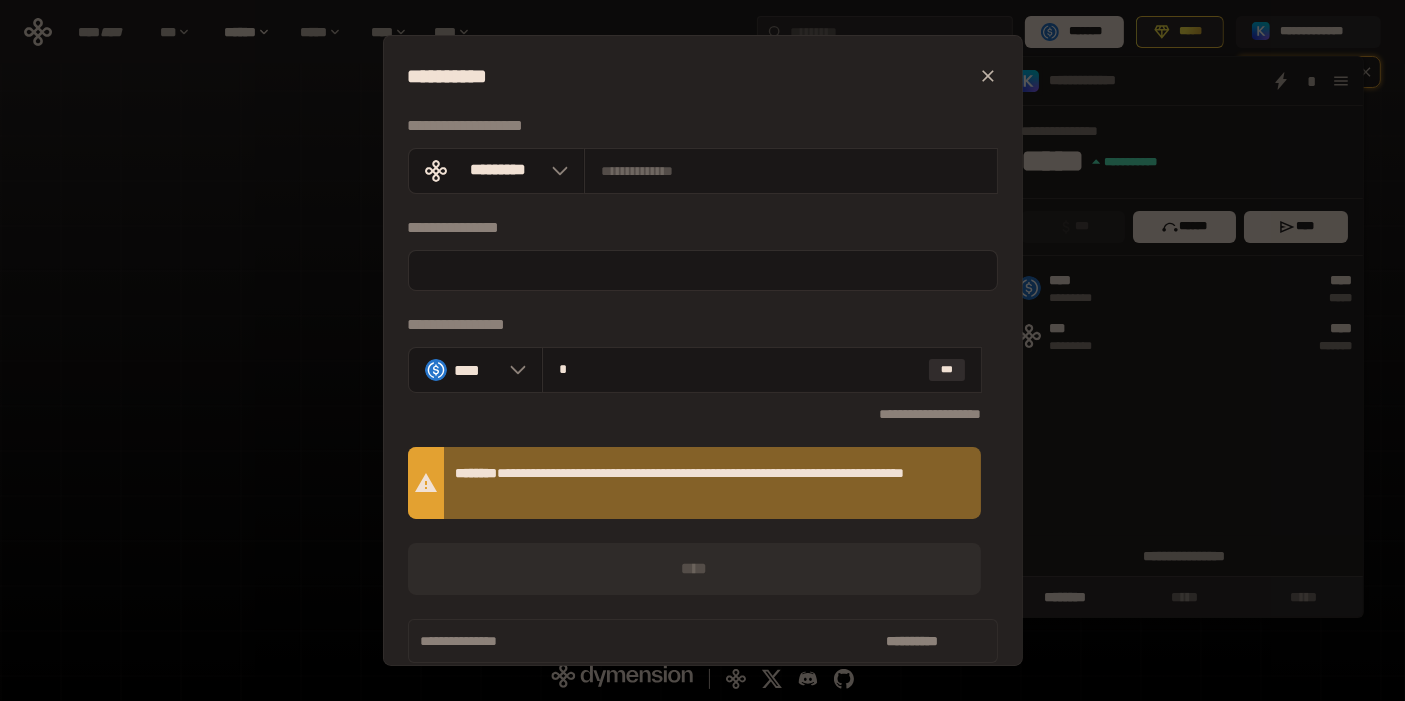 type on "*" 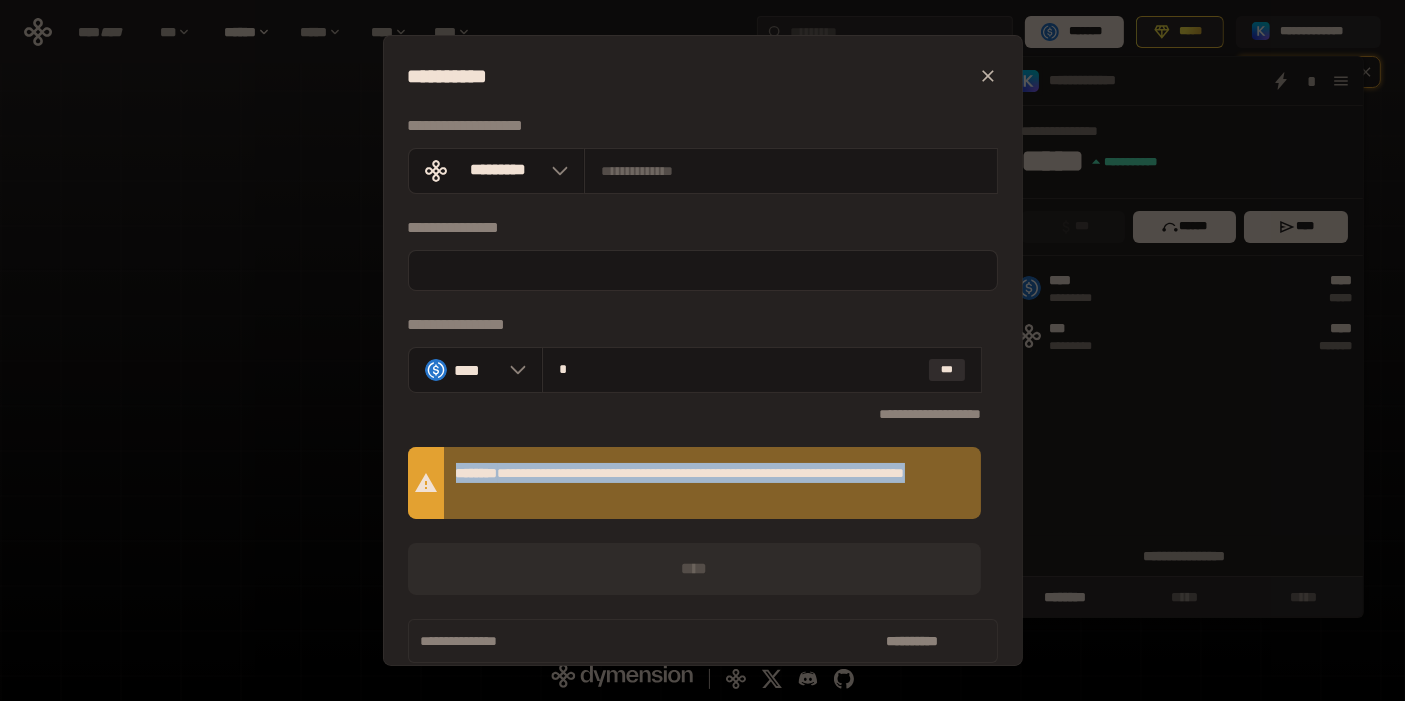 drag, startPoint x: 454, startPoint y: 469, endPoint x: 641, endPoint y: 496, distance: 188.93915 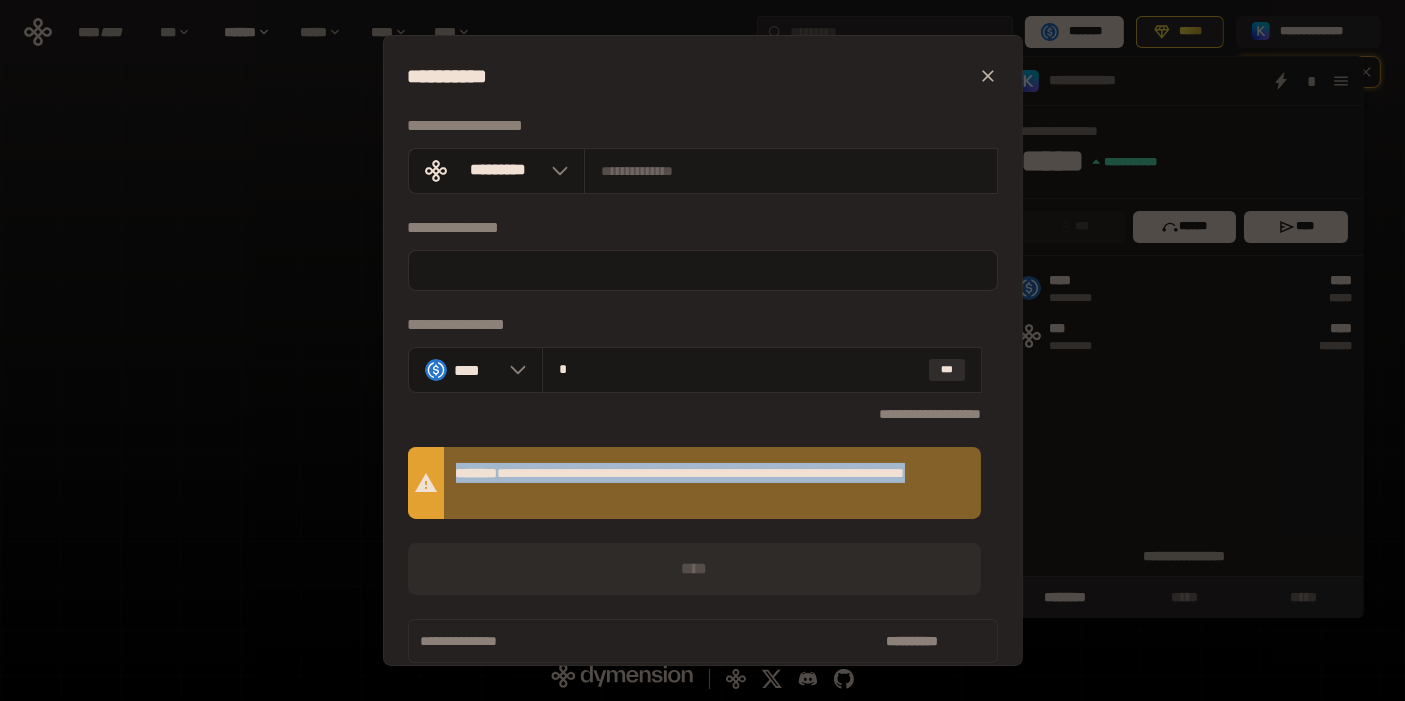 click at bounding box center (628, 504) 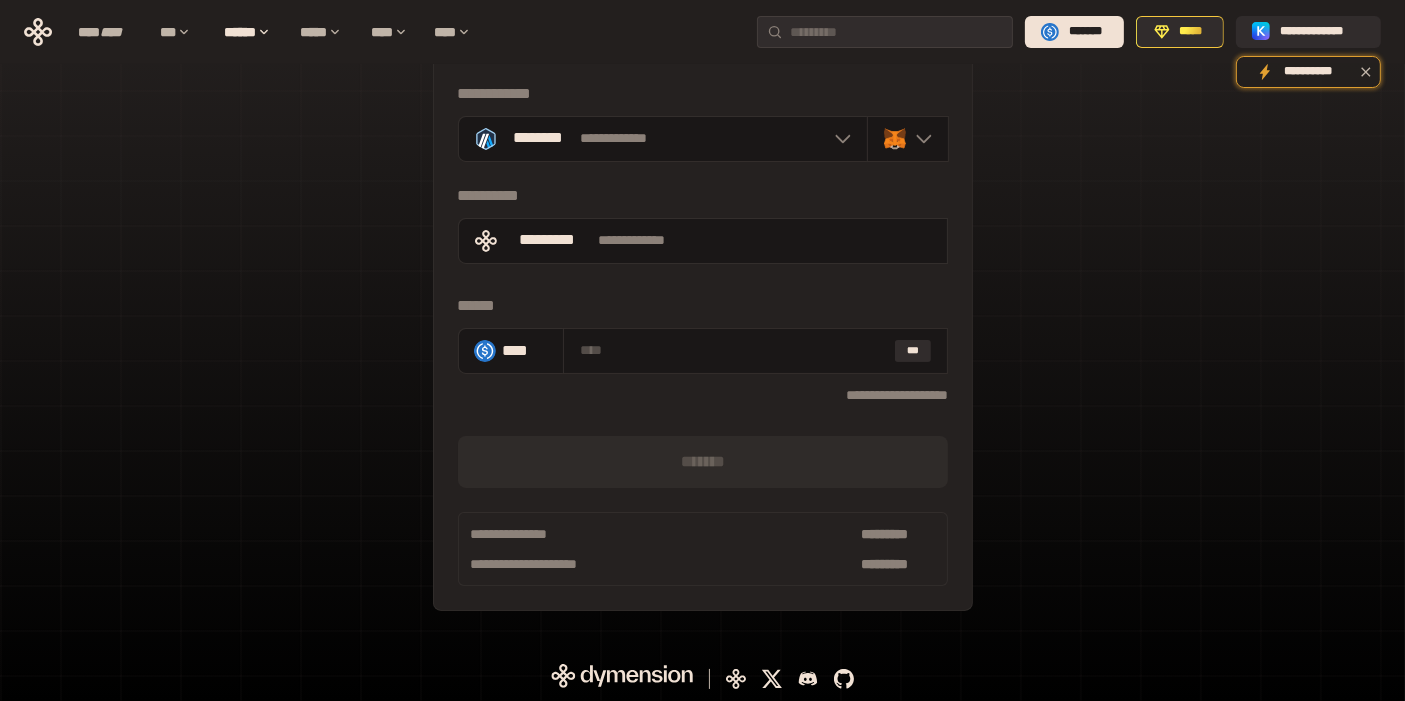 click on "**********" at bounding box center [702, 317] 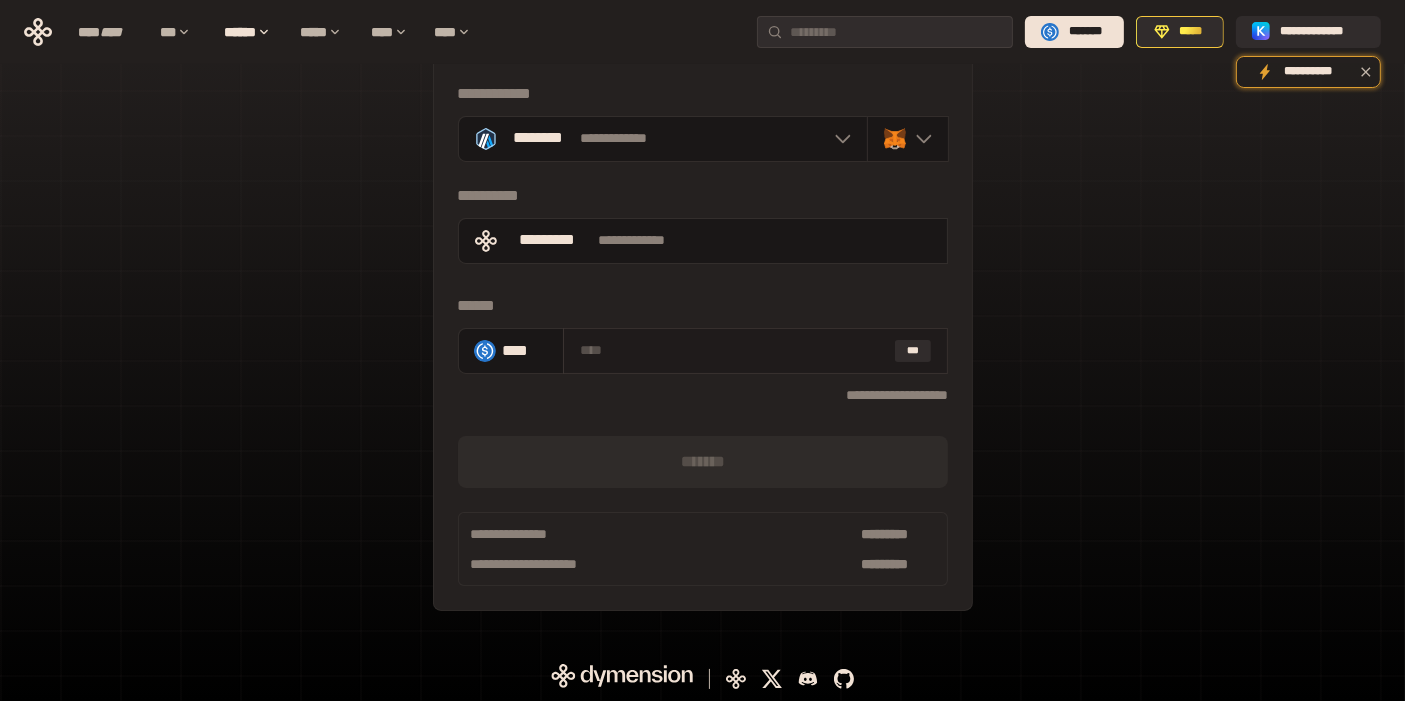 click on "***" at bounding box center [755, 351] 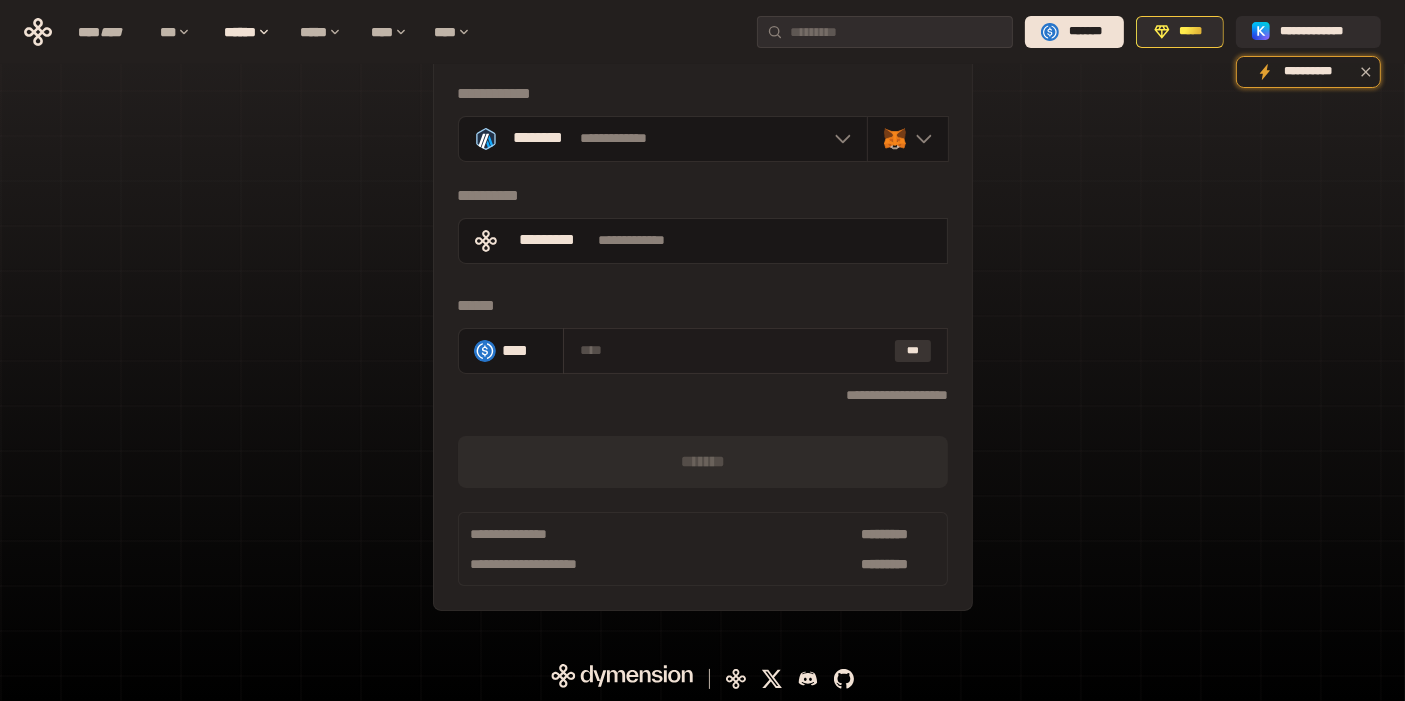 click on "***" at bounding box center [913, 351] 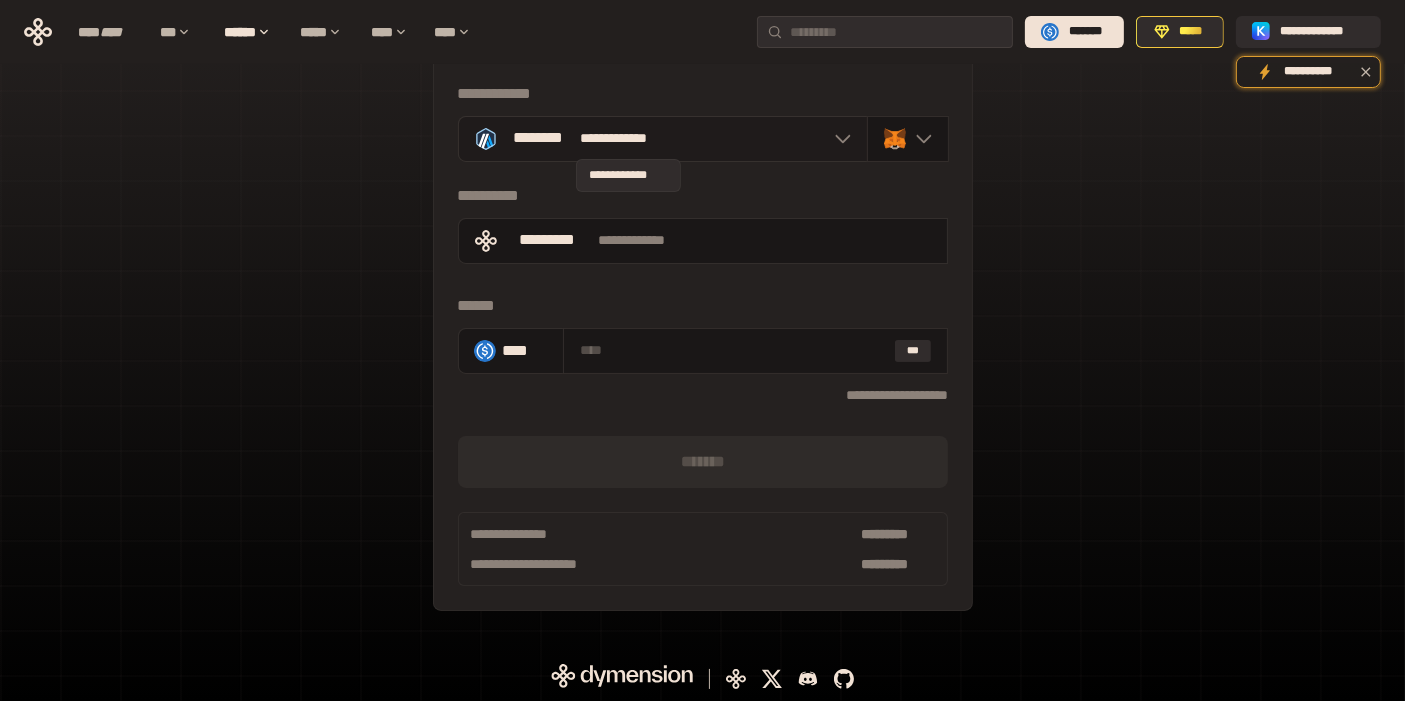 click on "**********" at bounding box center (629, 138) 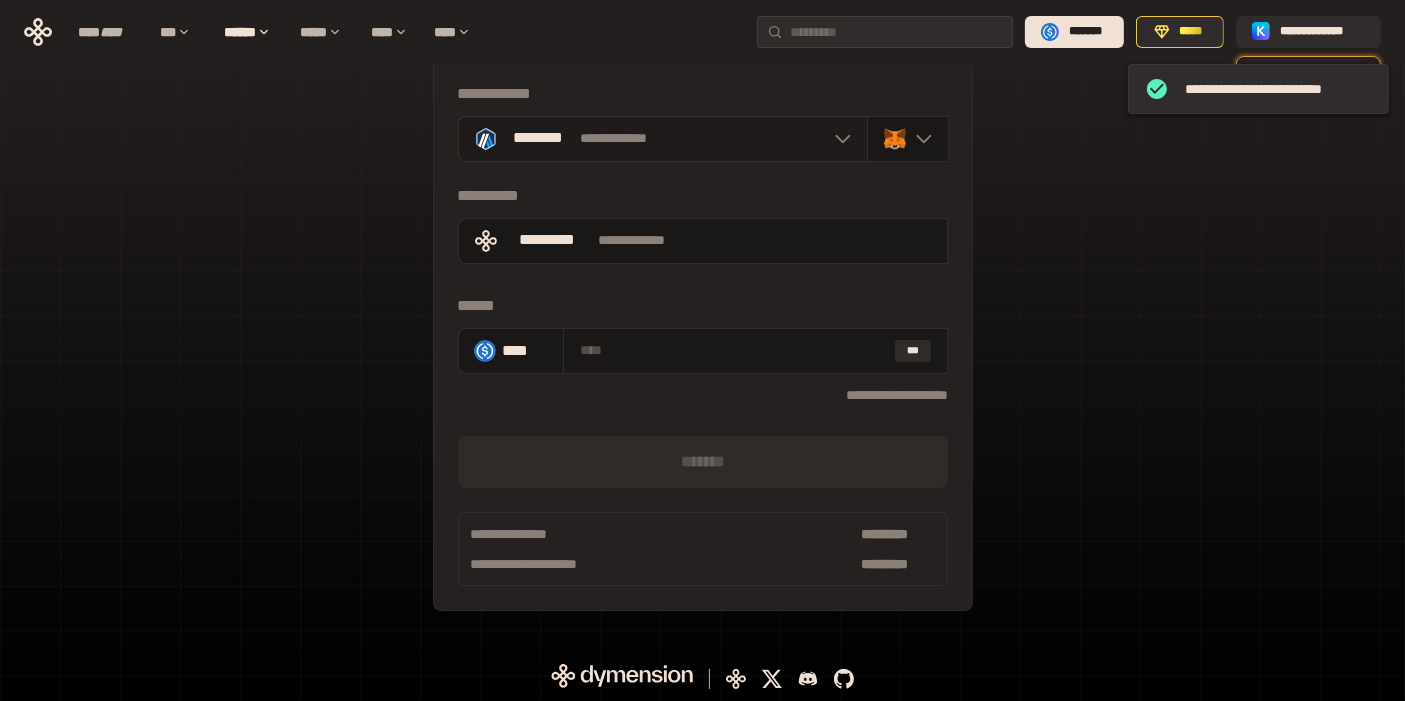 click 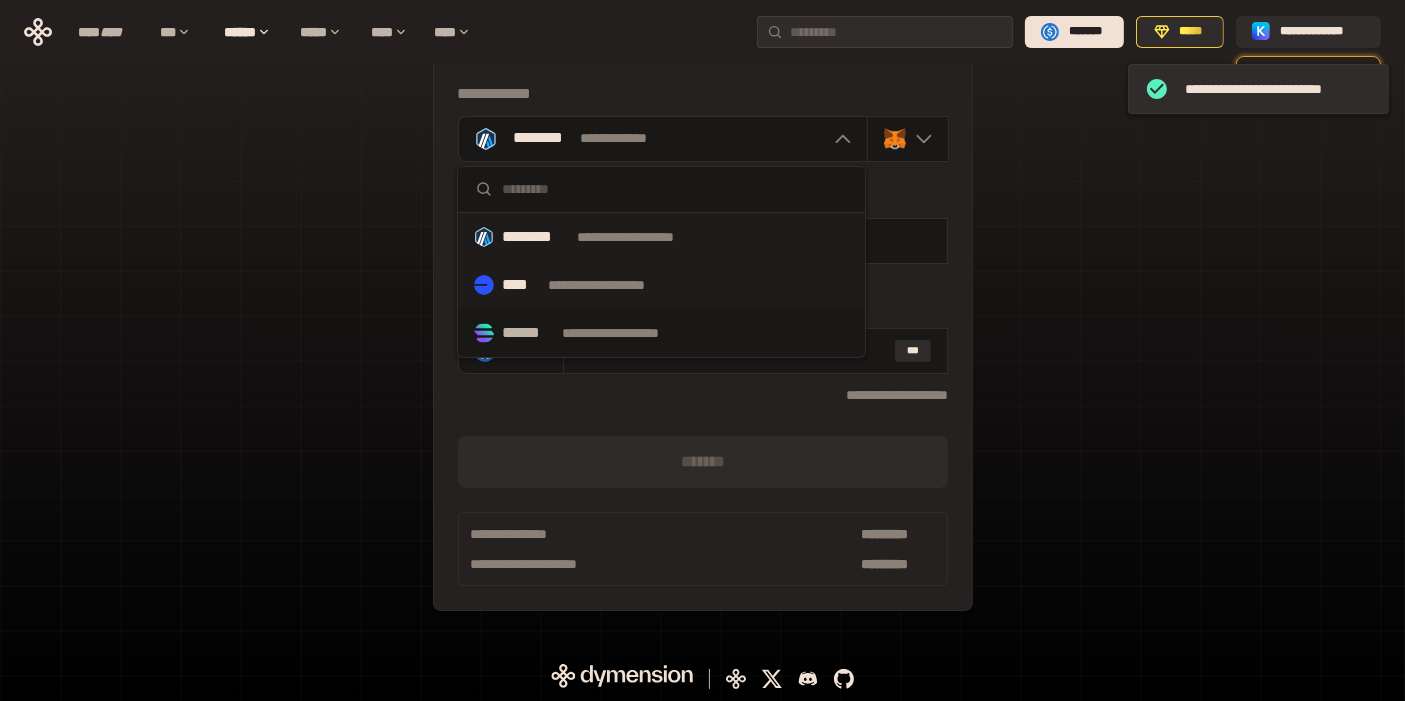 click on "**********" at bounding box center [615, 285] 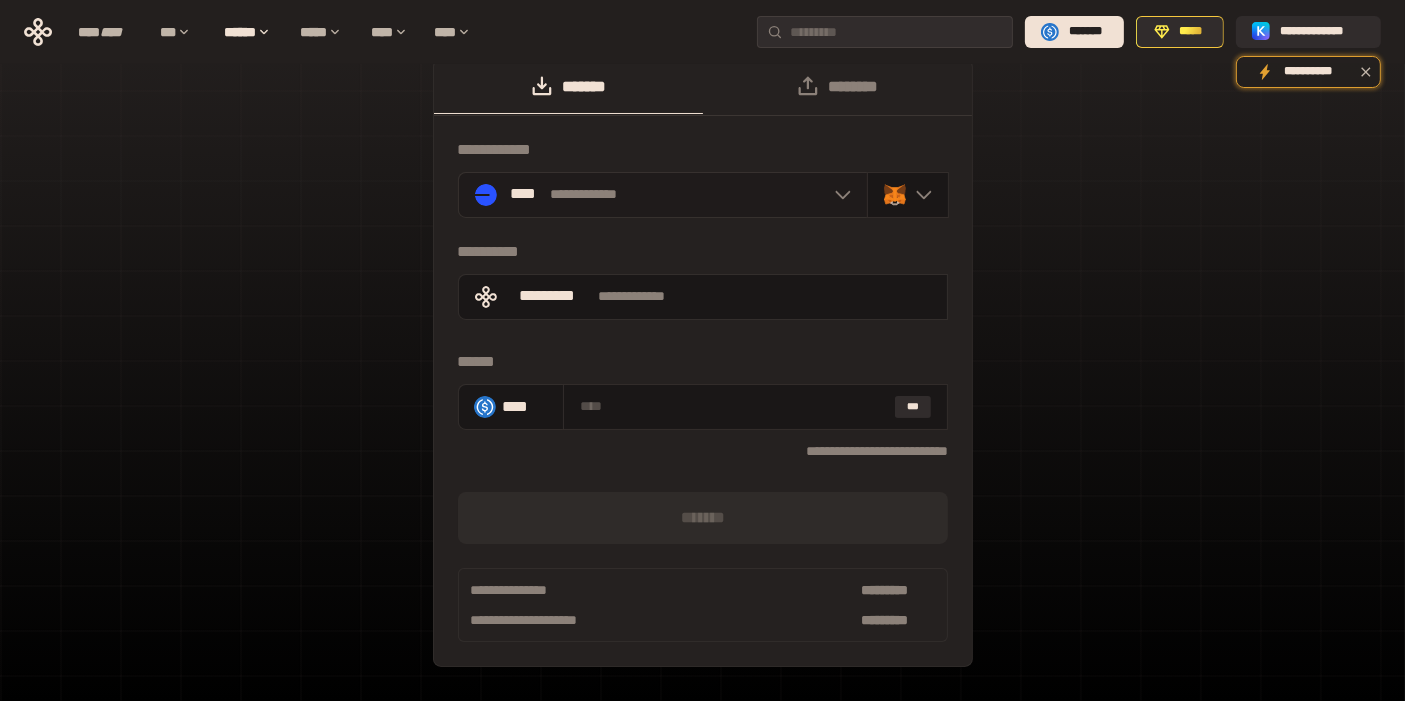 scroll, scrollTop: 0, scrollLeft: 0, axis: both 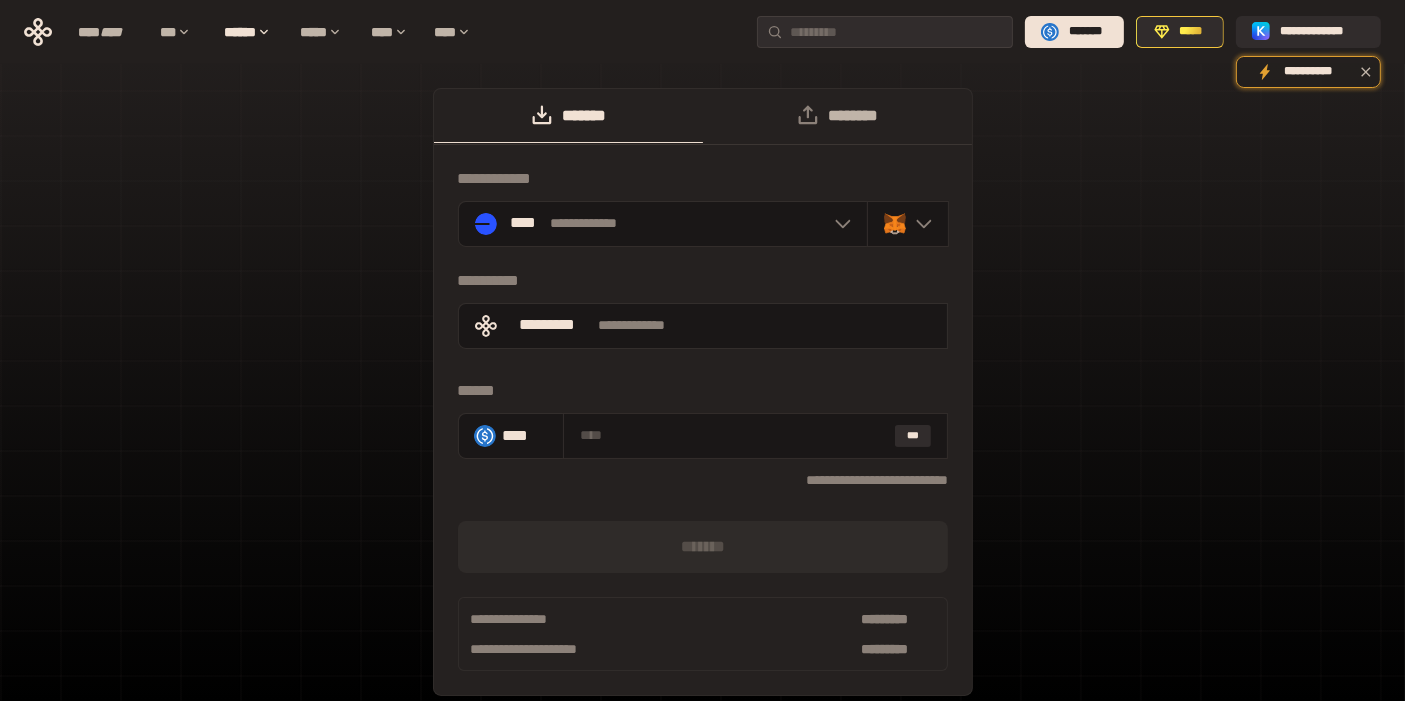 click on "********" at bounding box center [837, 116] 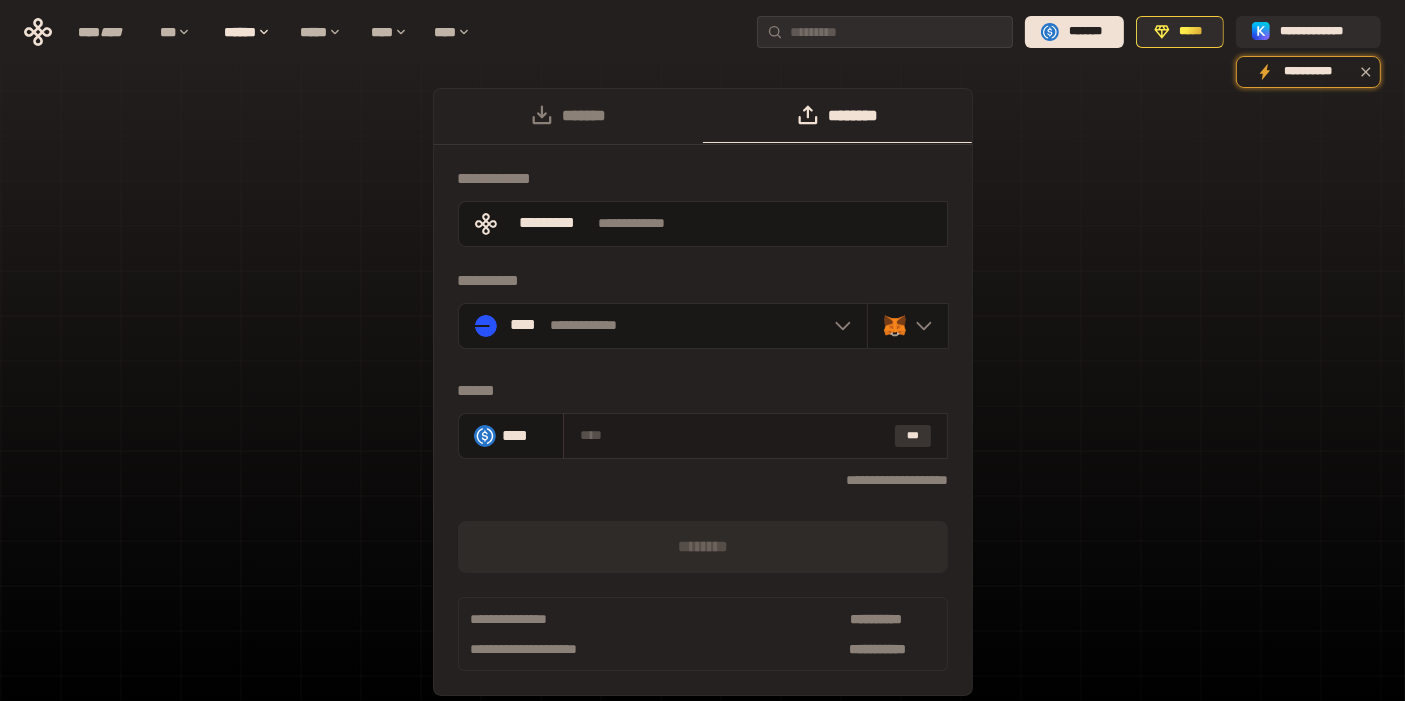 click on "***" at bounding box center (913, 436) 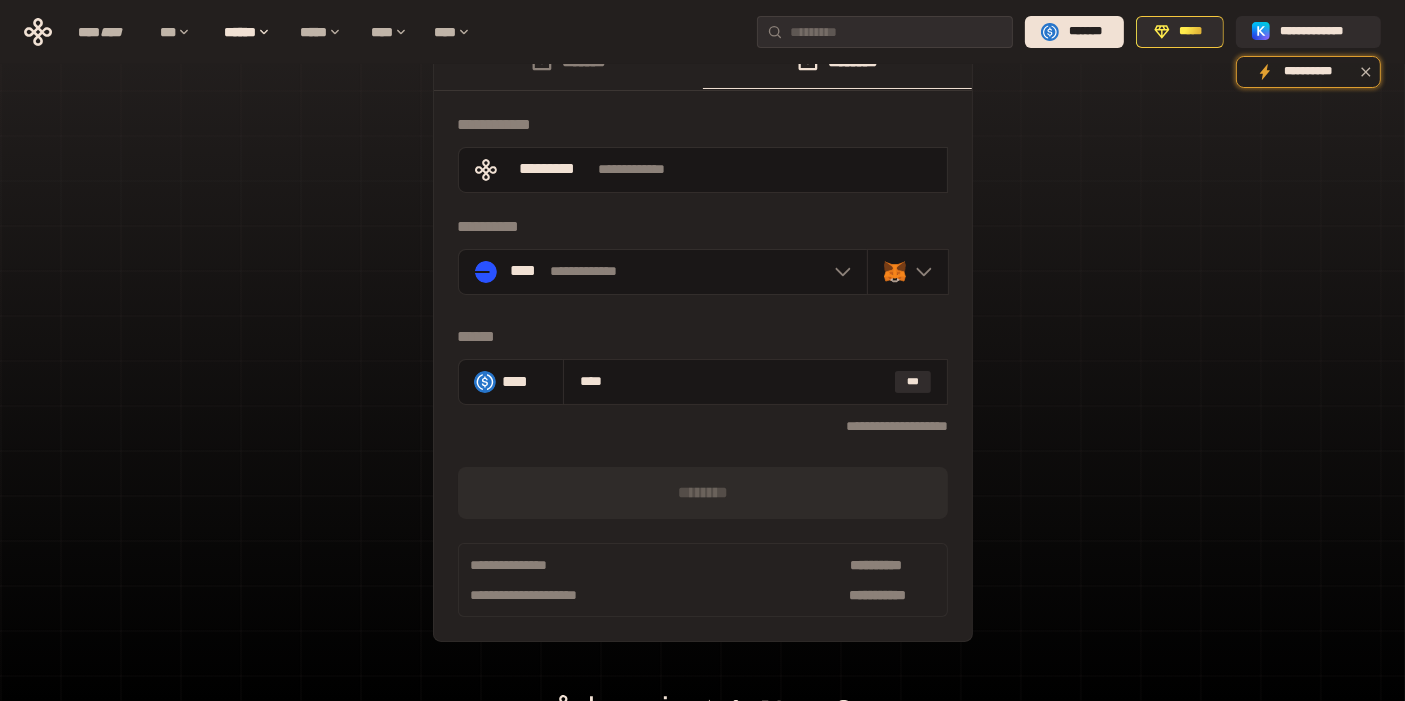 scroll, scrollTop: 85, scrollLeft: 0, axis: vertical 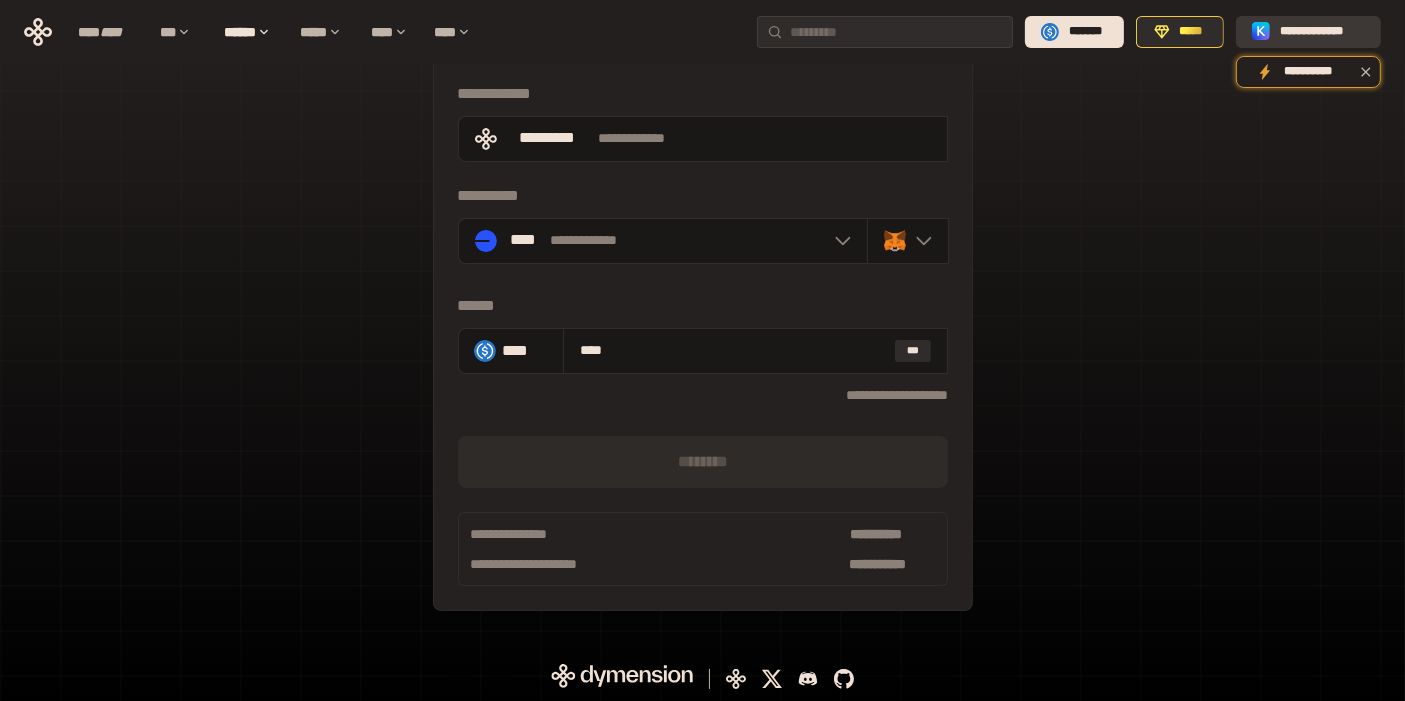 click on "**********" at bounding box center [1322, 32] 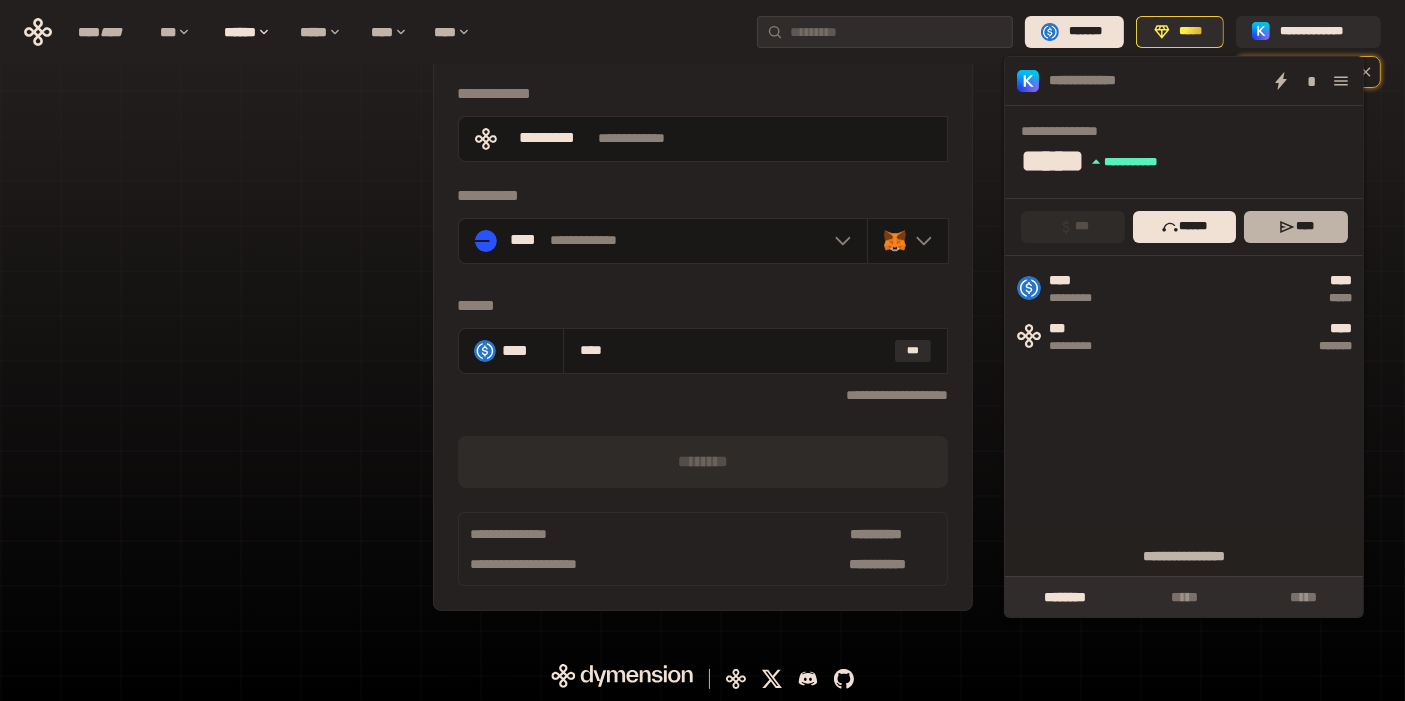 click 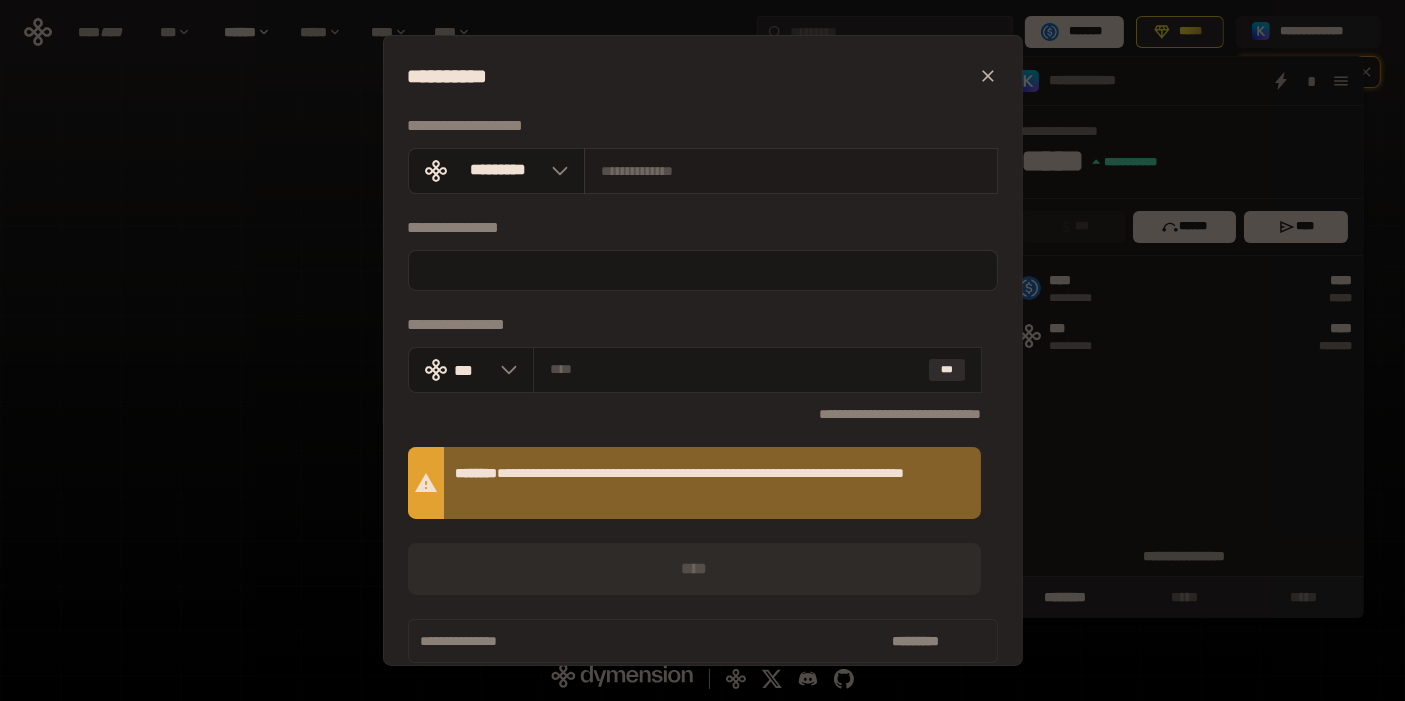 click at bounding box center (791, 171) 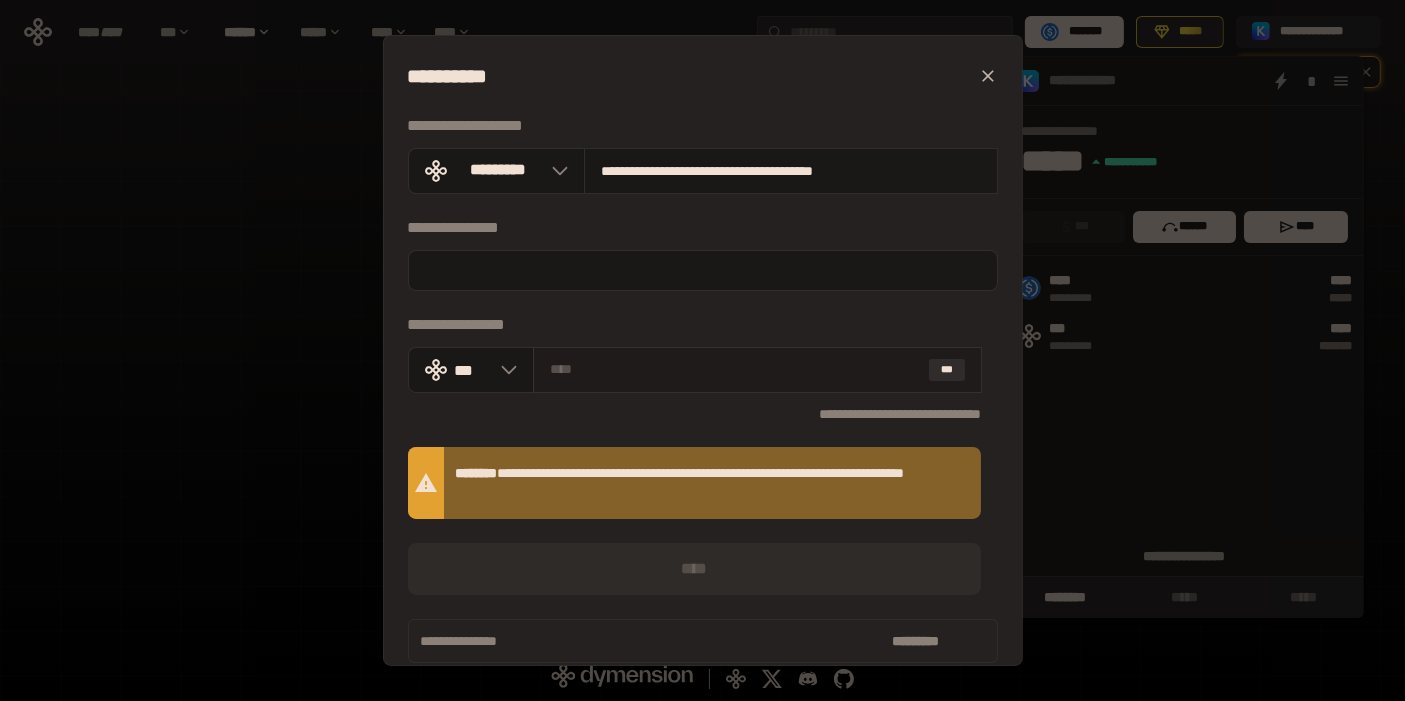 type on "**********" 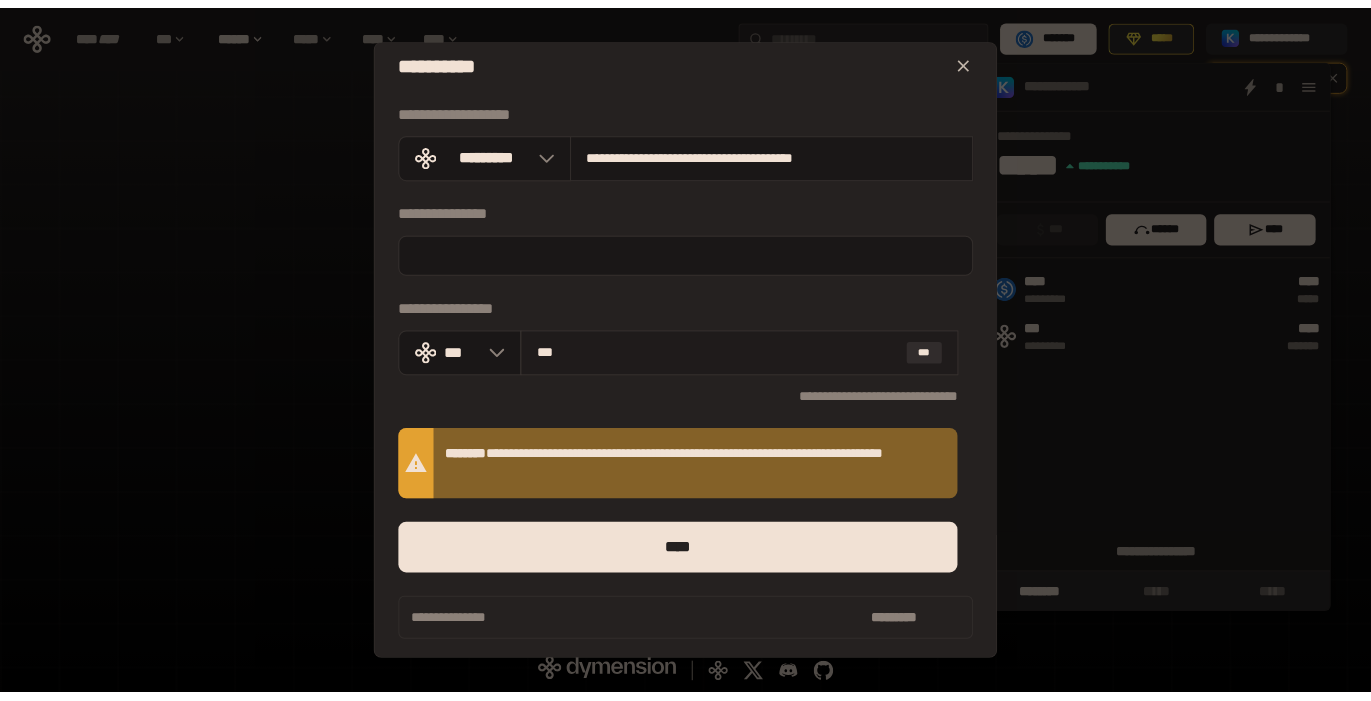 scroll, scrollTop: 21, scrollLeft: 0, axis: vertical 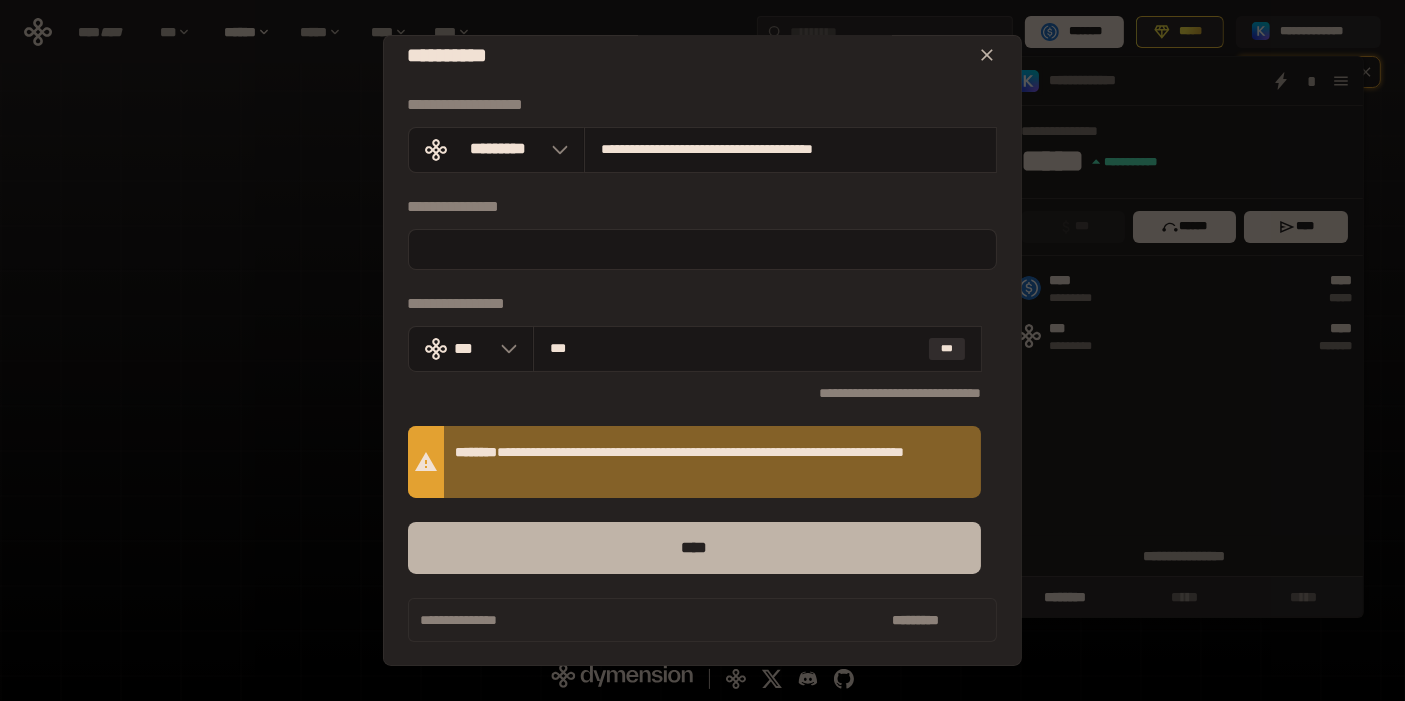 type on "***" 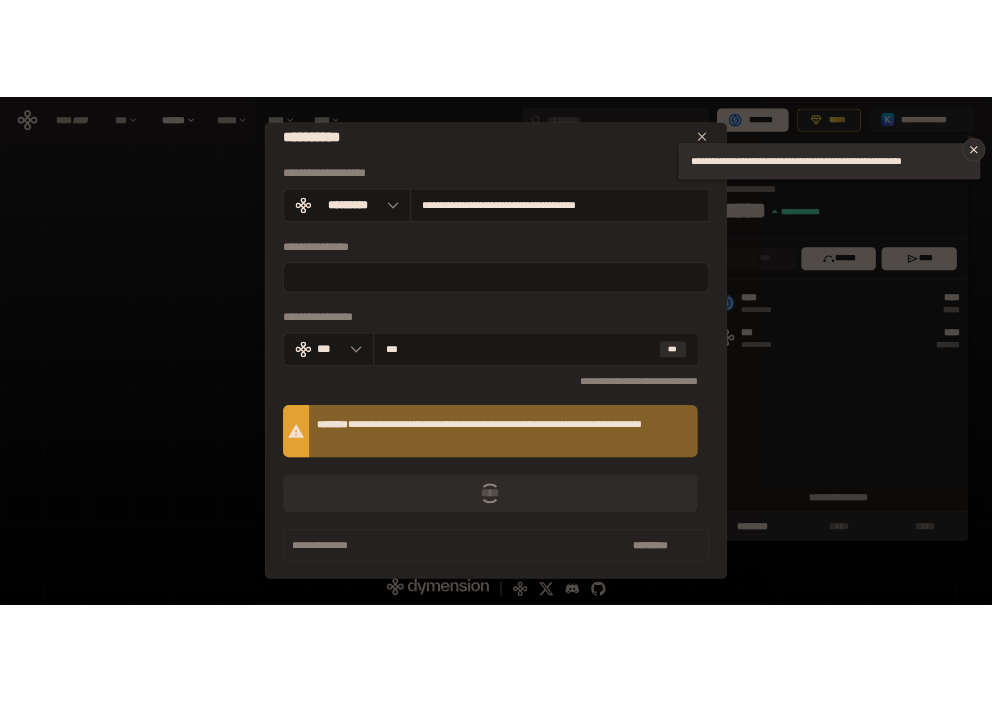 scroll, scrollTop: 41, scrollLeft: 0, axis: vertical 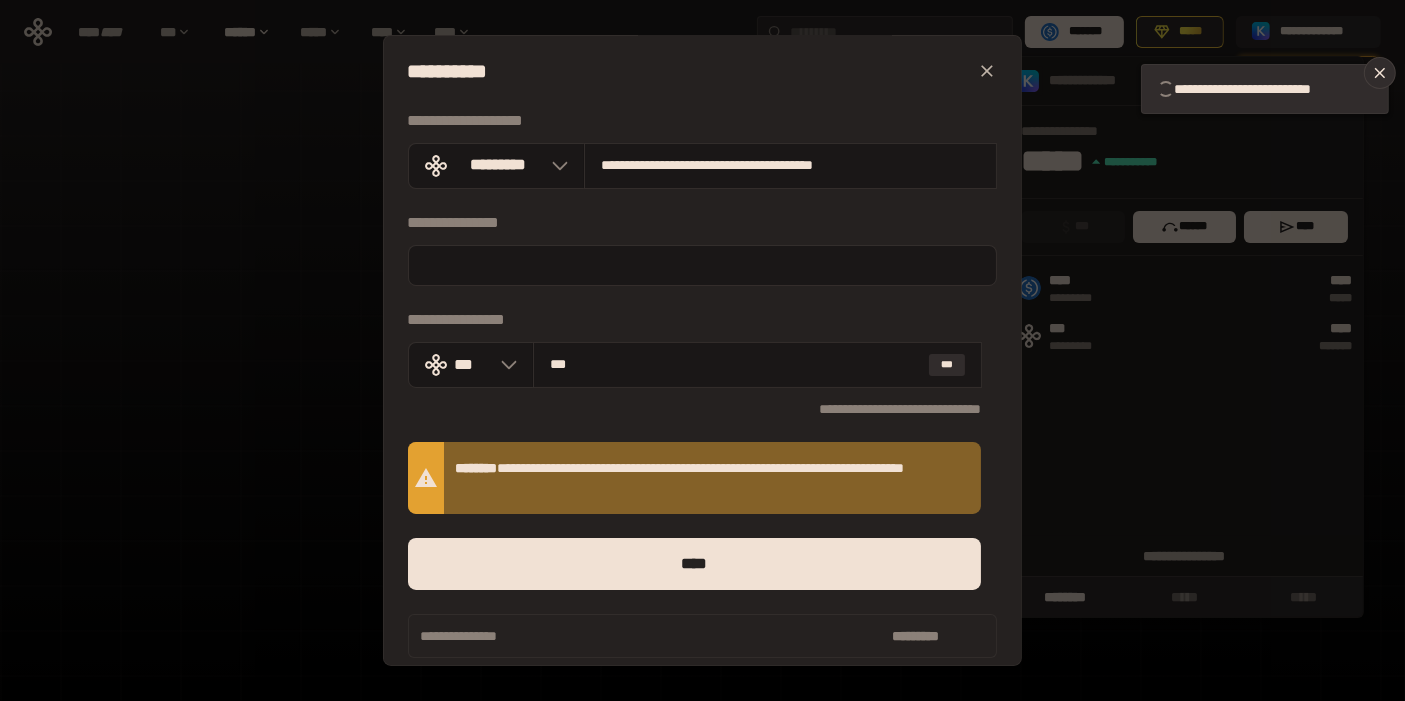 type 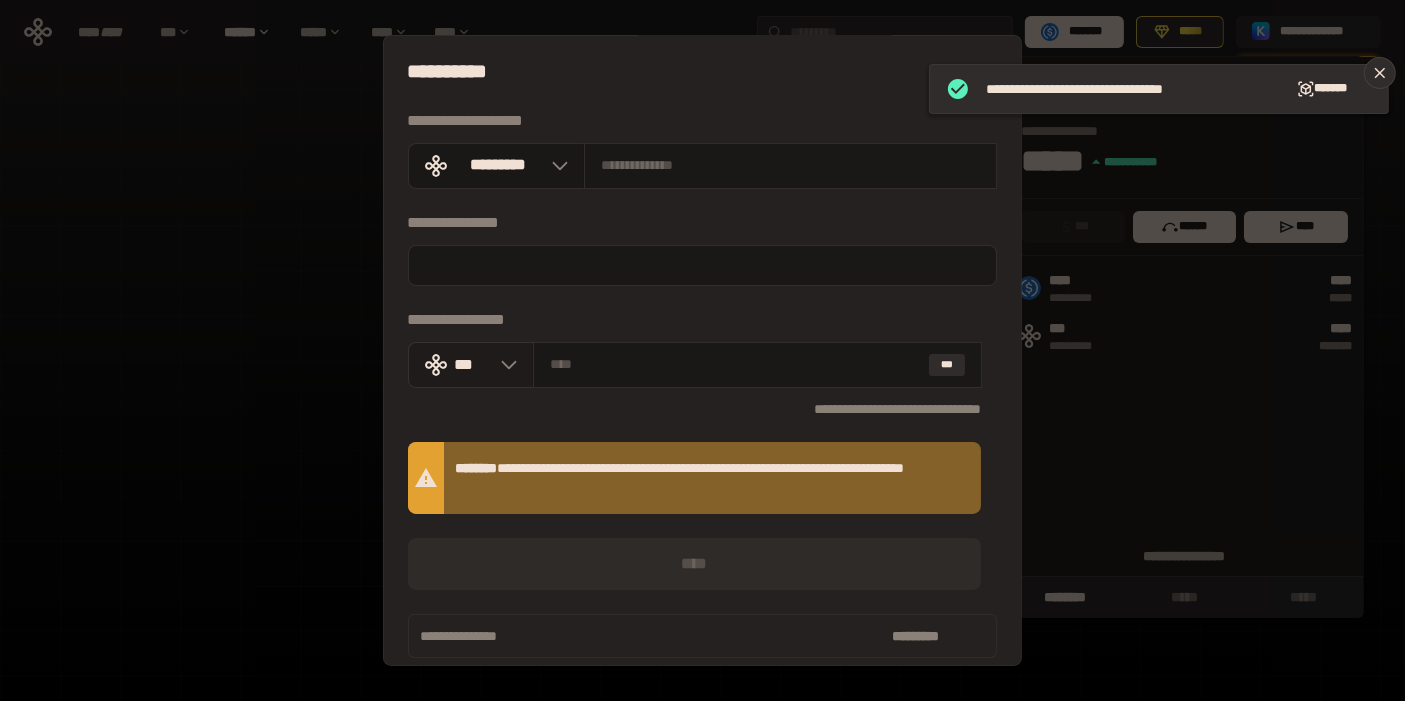 click on "***" at bounding box center (471, 365) 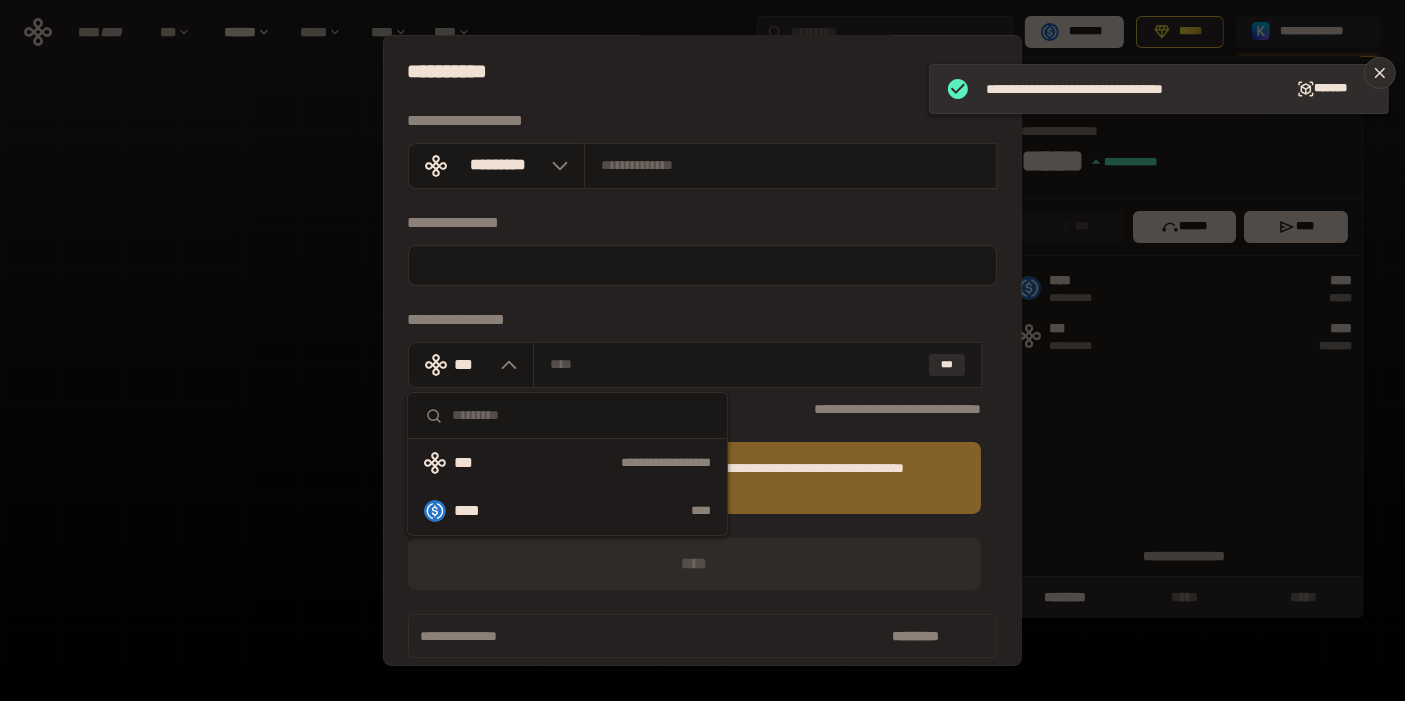 click on "****" at bounding box center [617, 511] 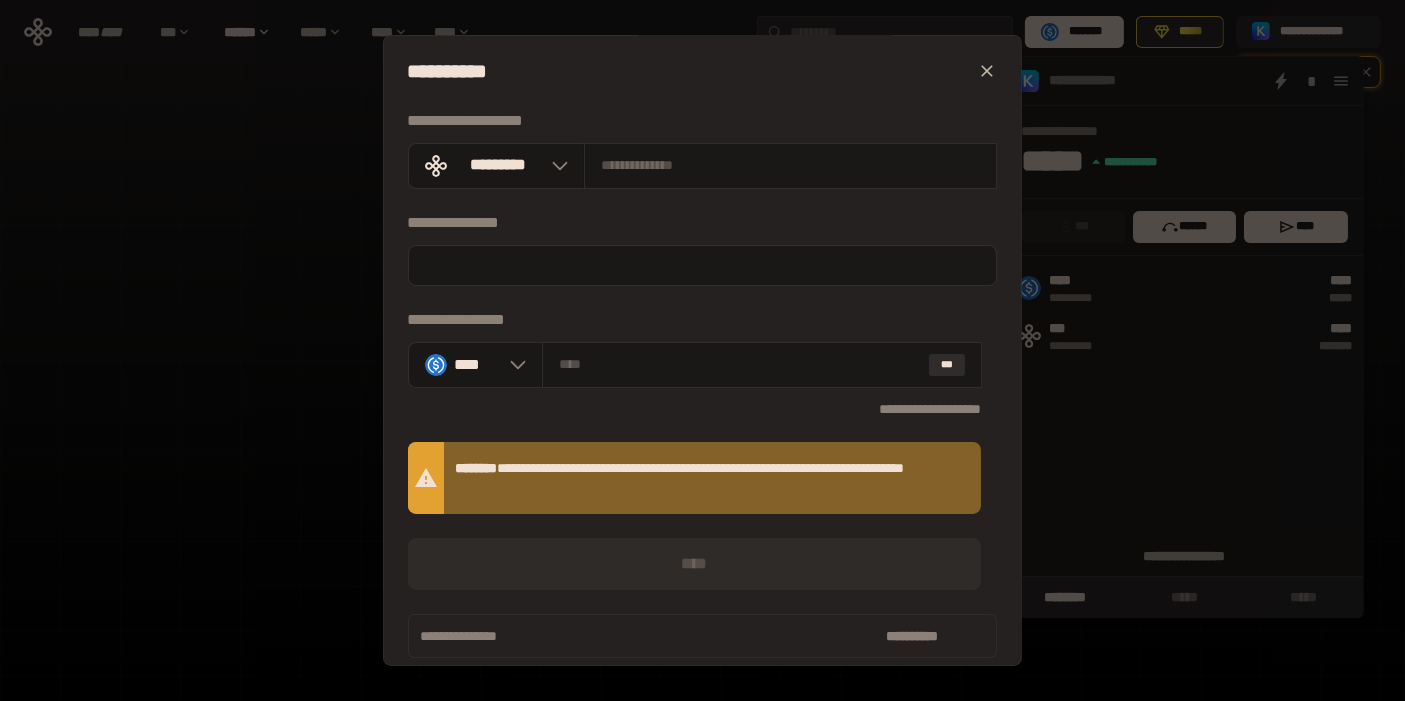 click 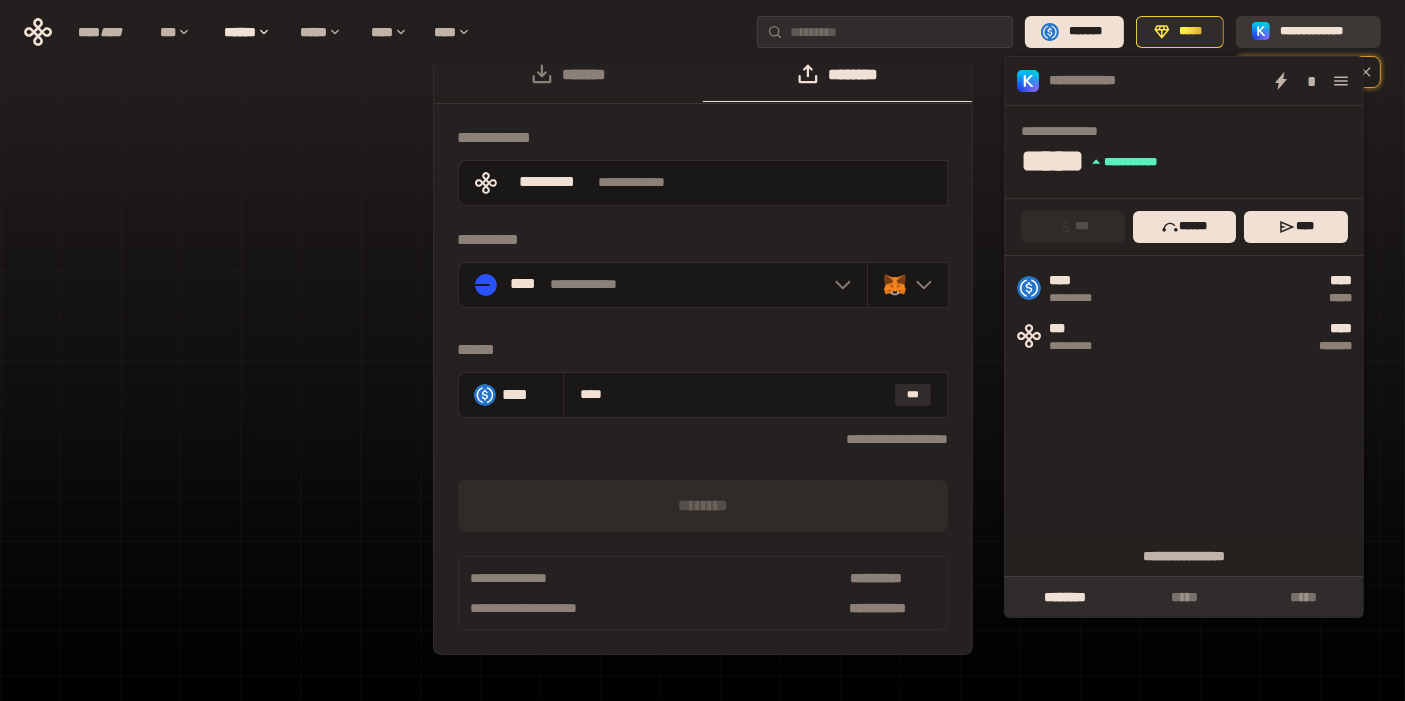 click on "**********" at bounding box center [1322, 32] 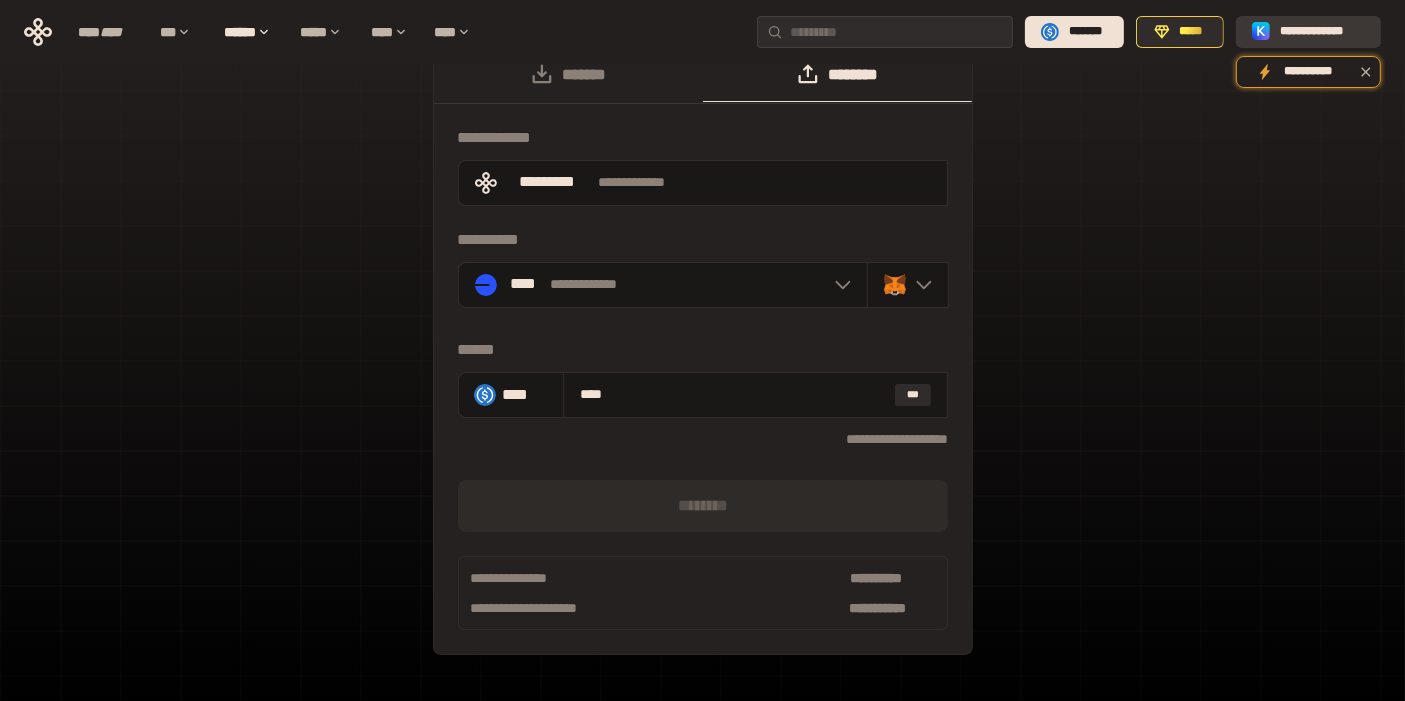 click on "**********" at bounding box center (1322, 32) 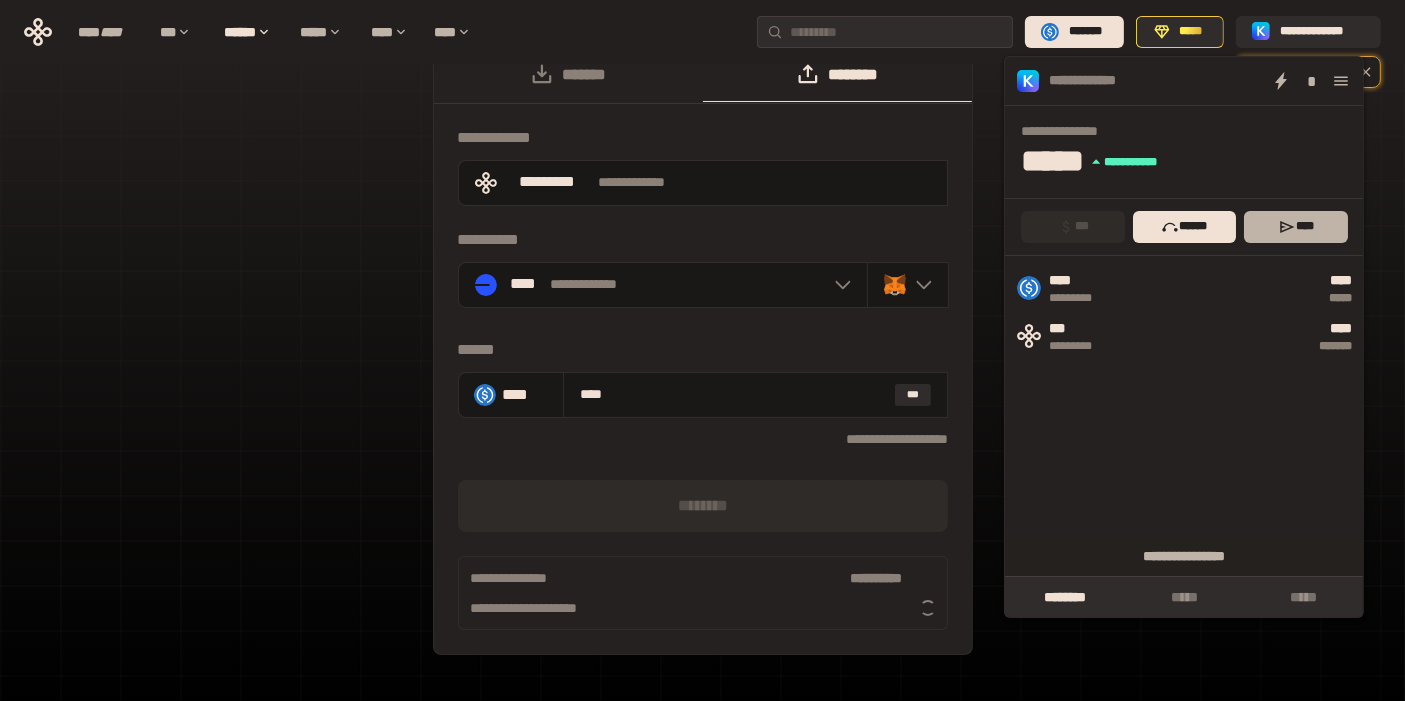 click on "****" at bounding box center (1296, 227) 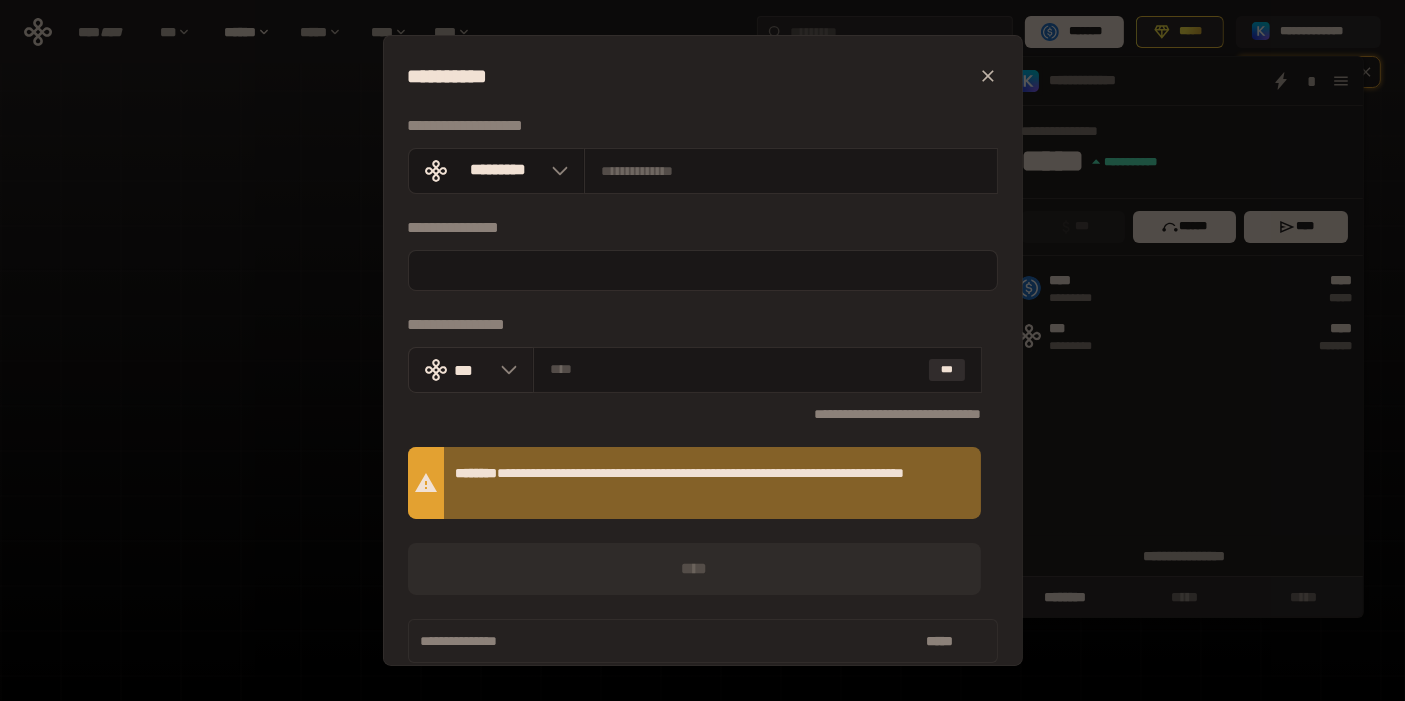click on "***" at bounding box center (473, 369) 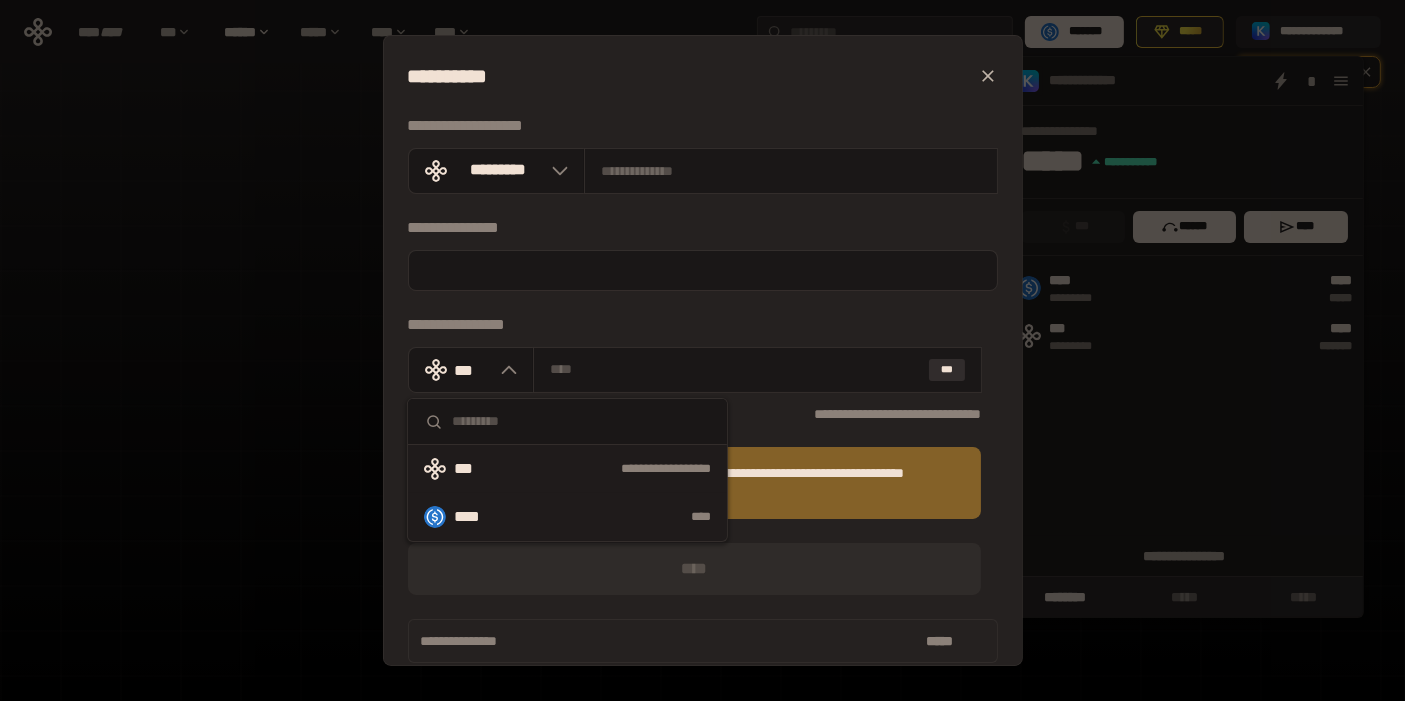 click on "**** ****" at bounding box center (567, 517) 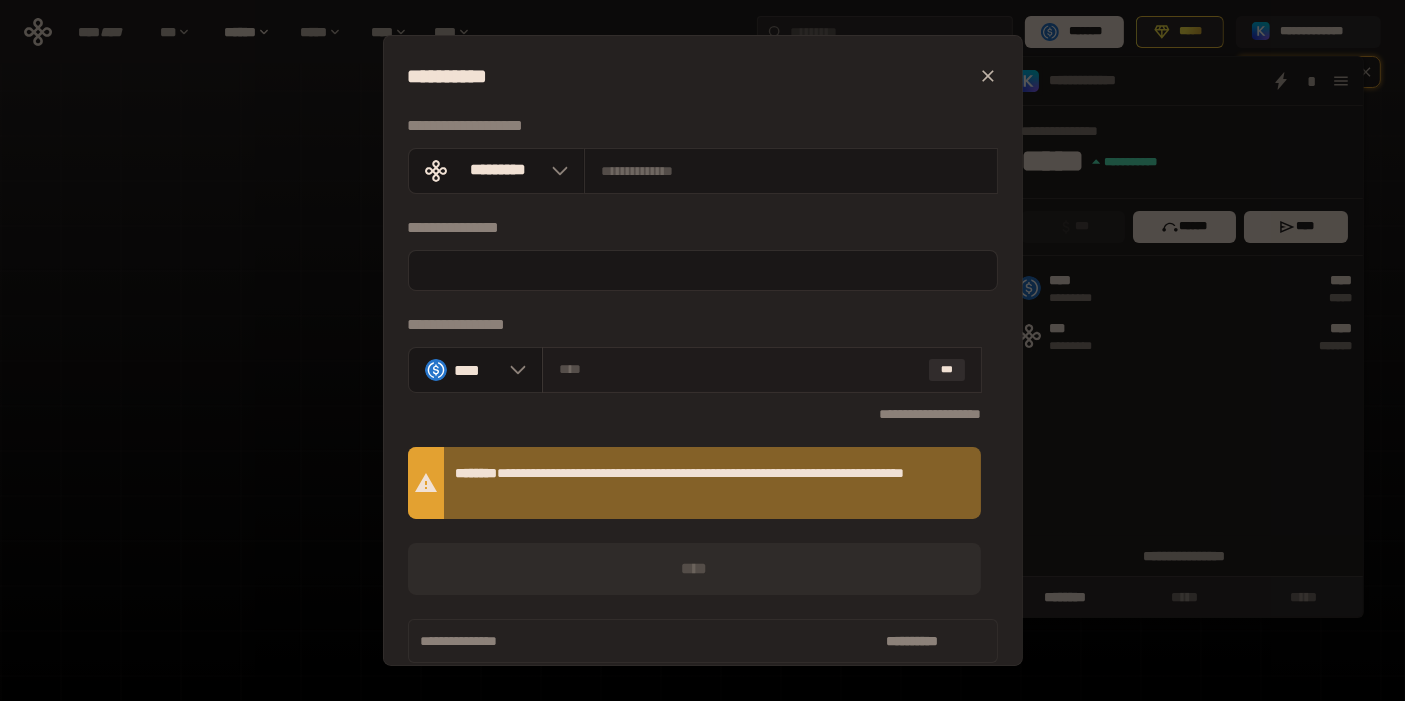 click on "***" at bounding box center (762, 370) 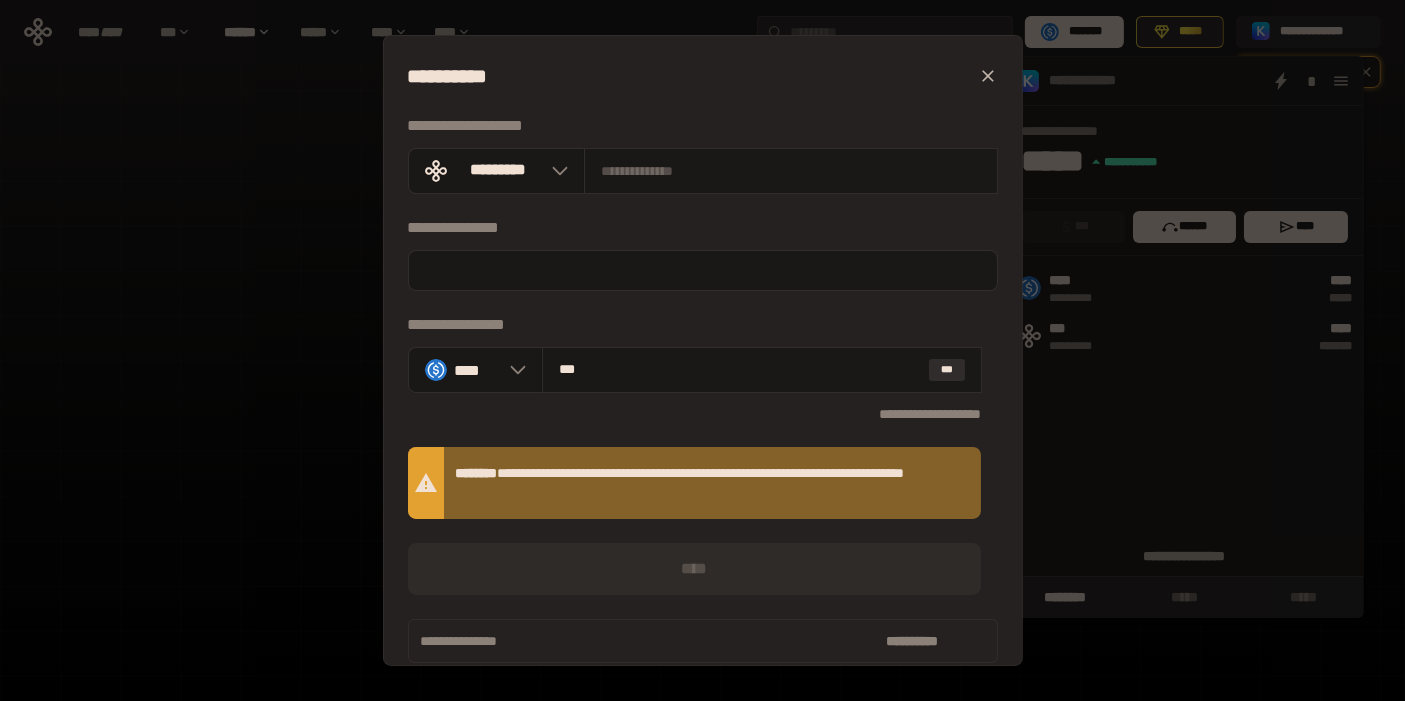 type on "***" 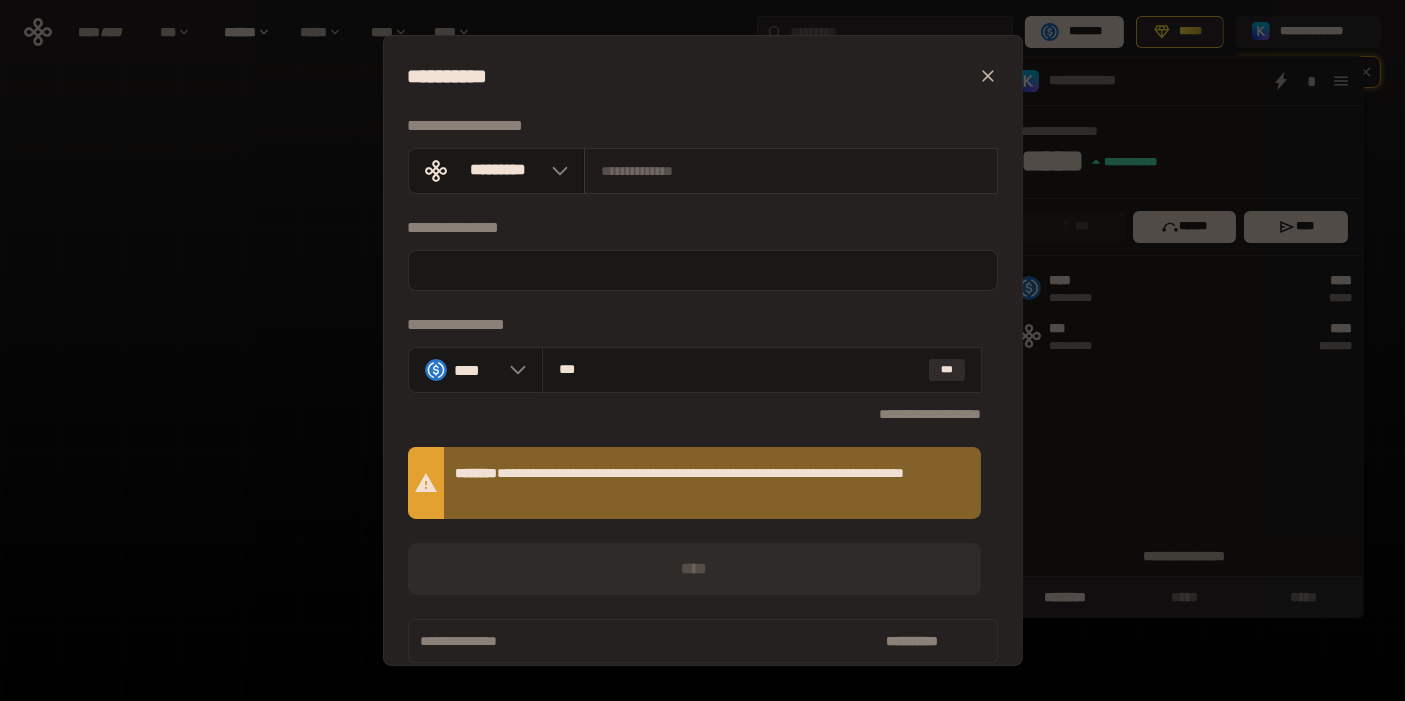 click at bounding box center [791, 171] 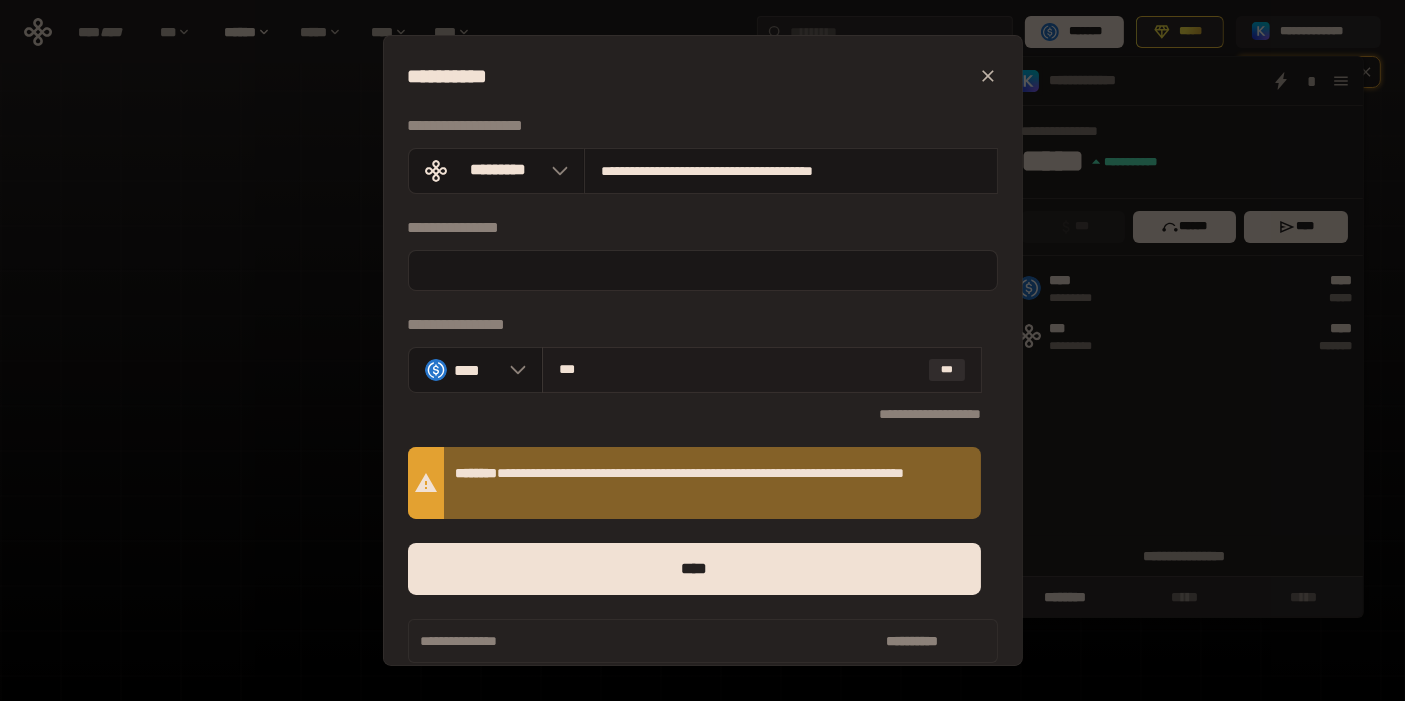type on "**********" 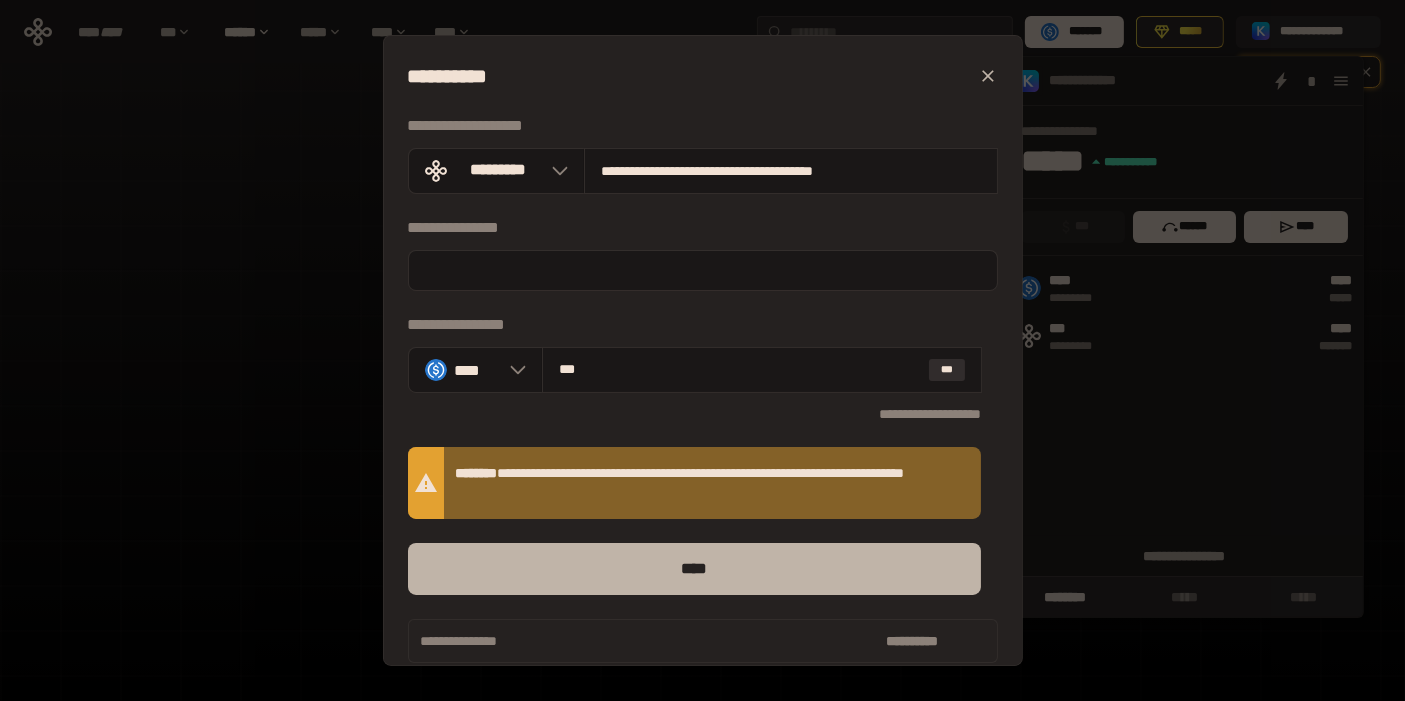 type on "***" 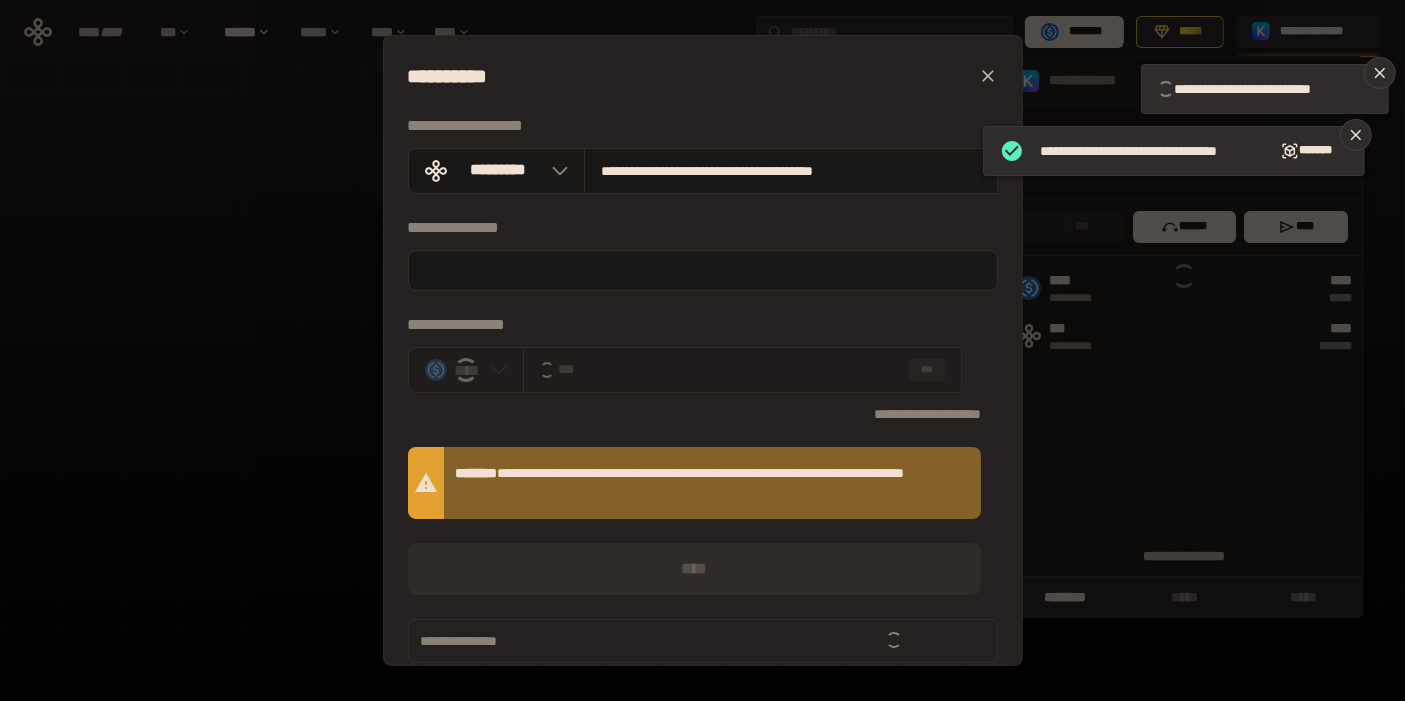 type 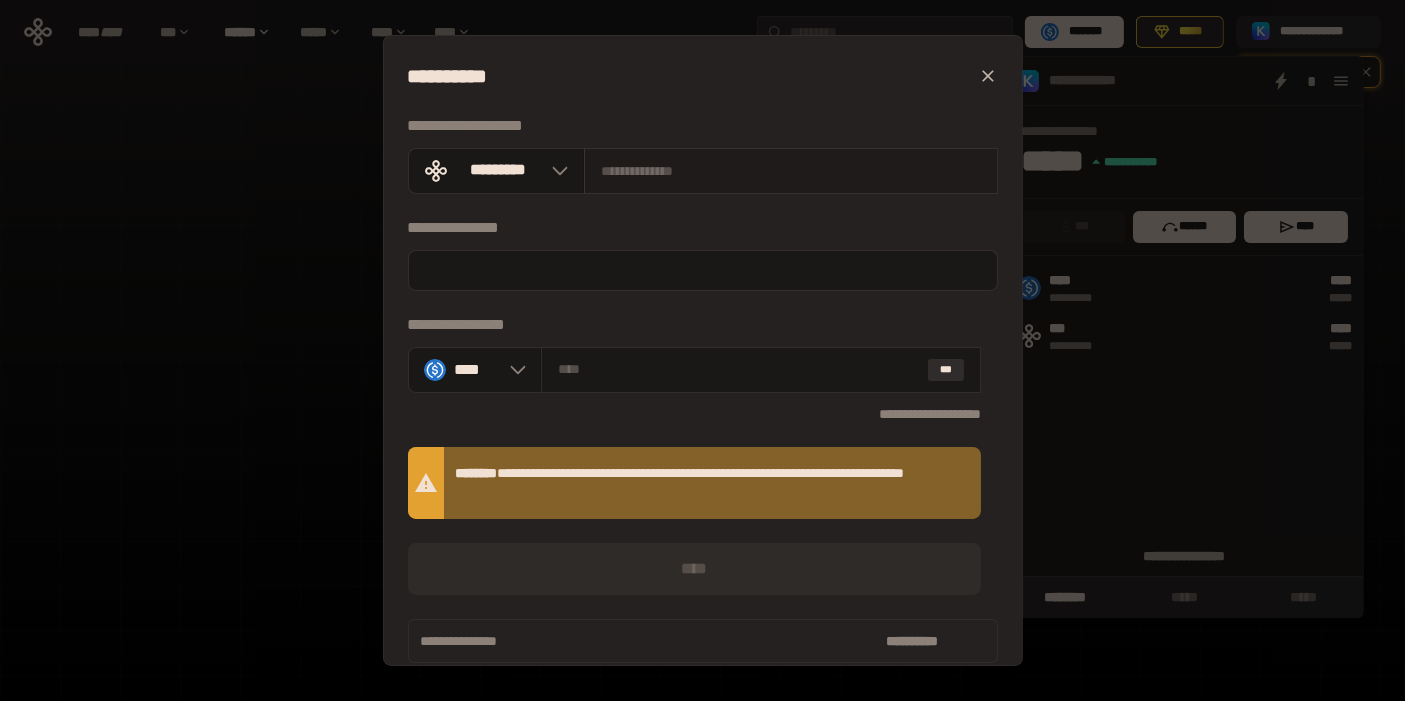 click at bounding box center (791, 171) 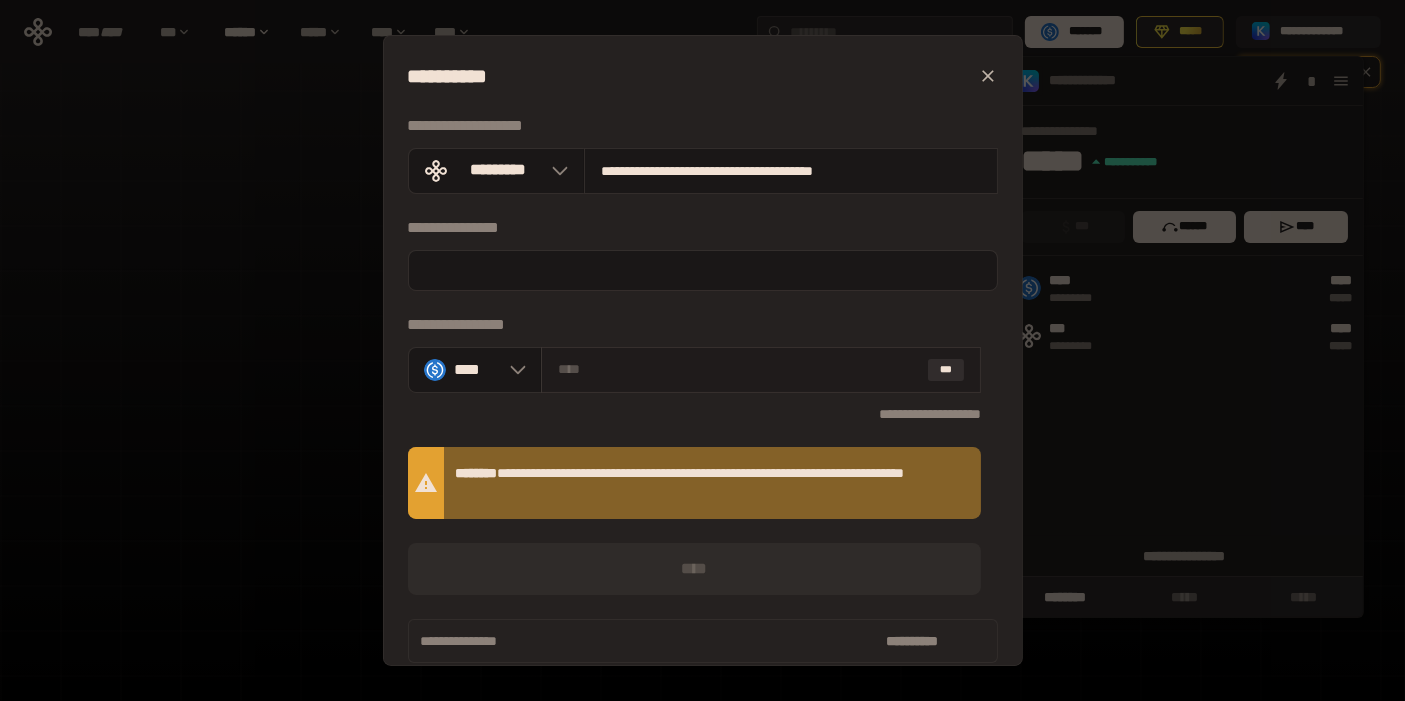 type on "**********" 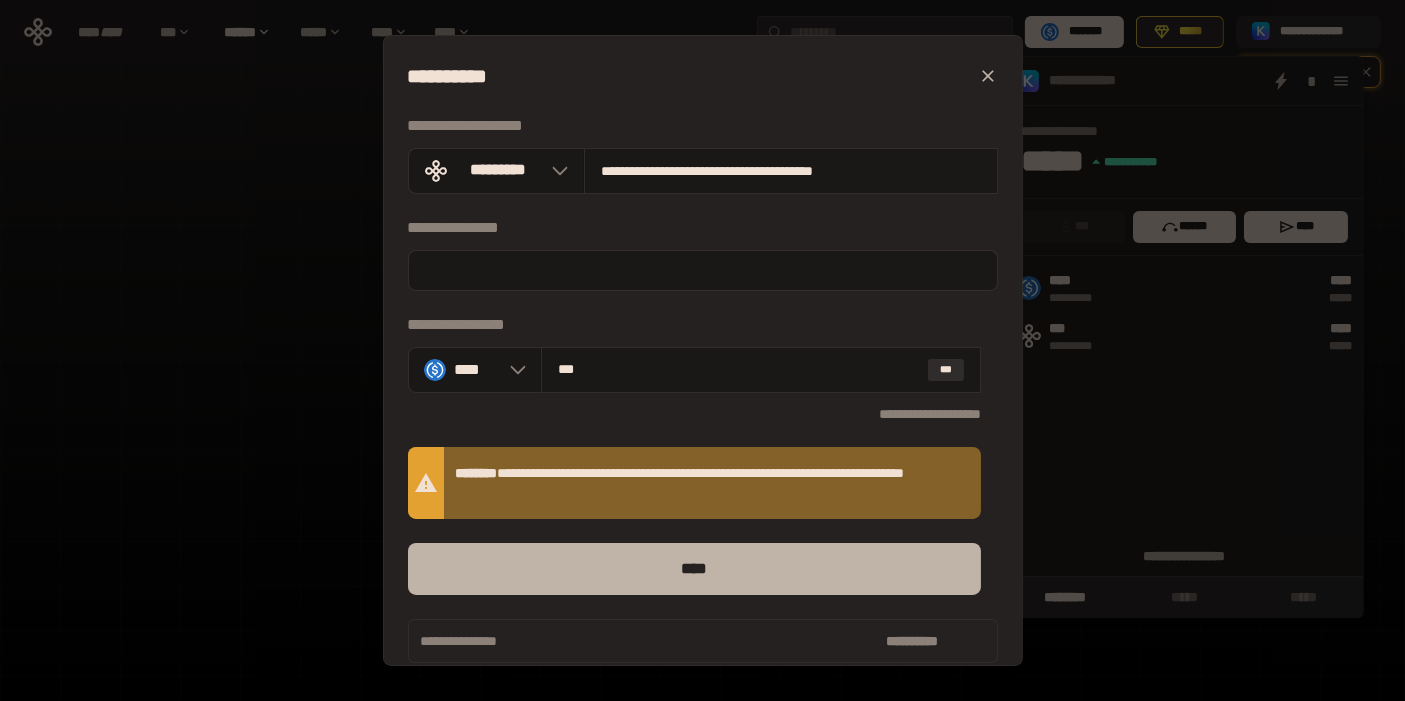 type on "***" 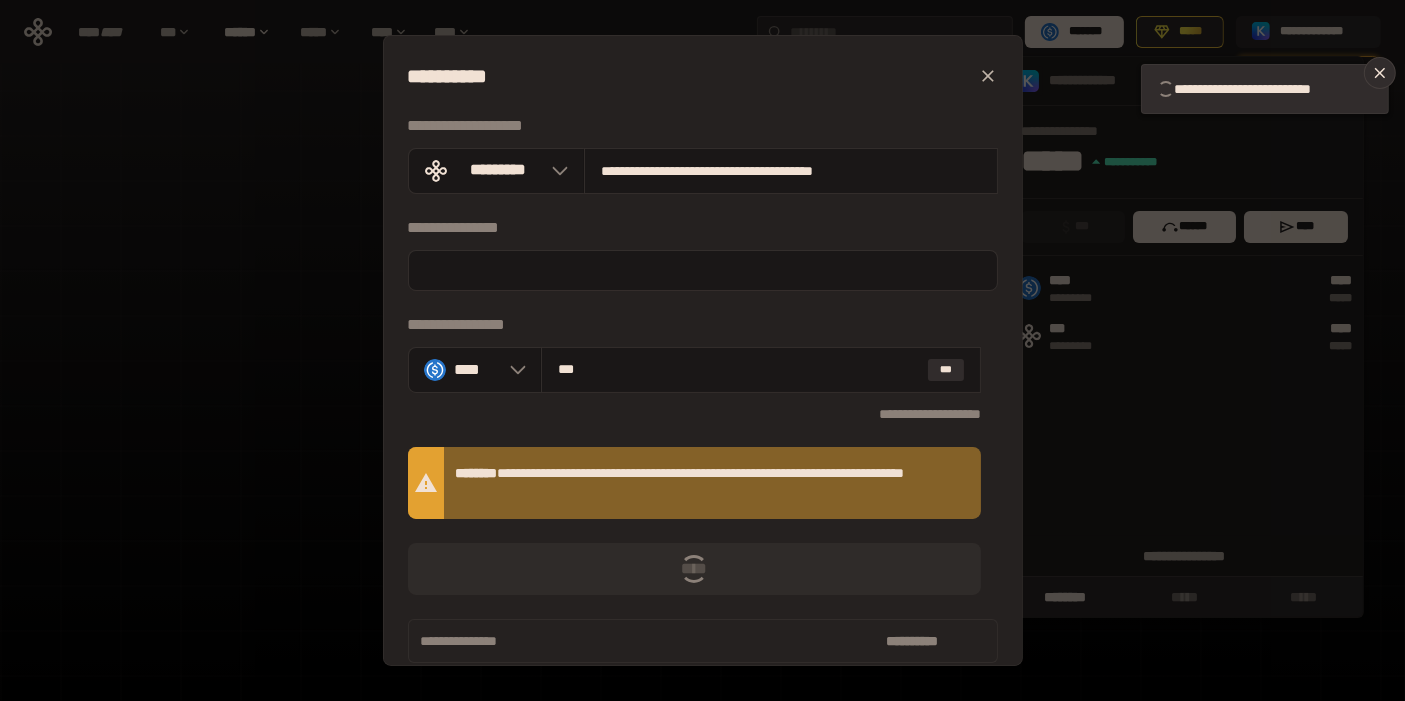 type 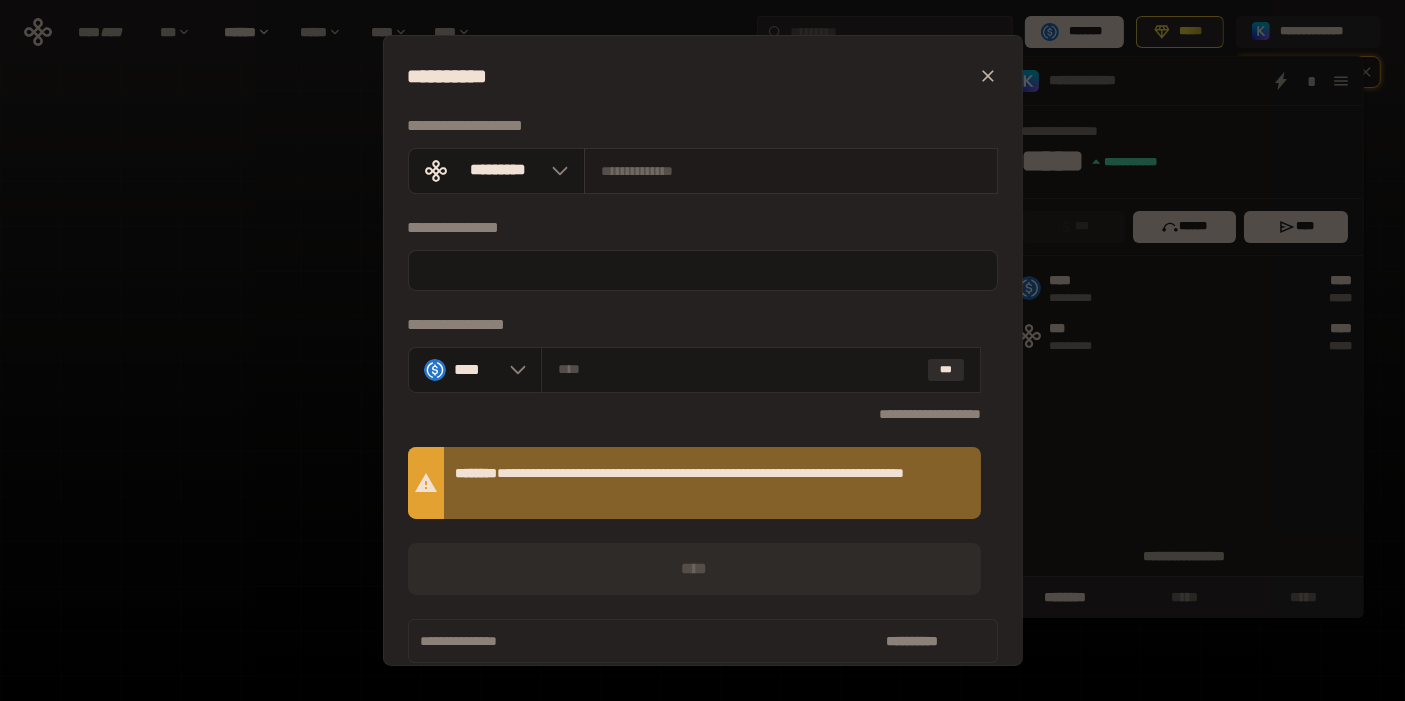 click at bounding box center [791, 171] 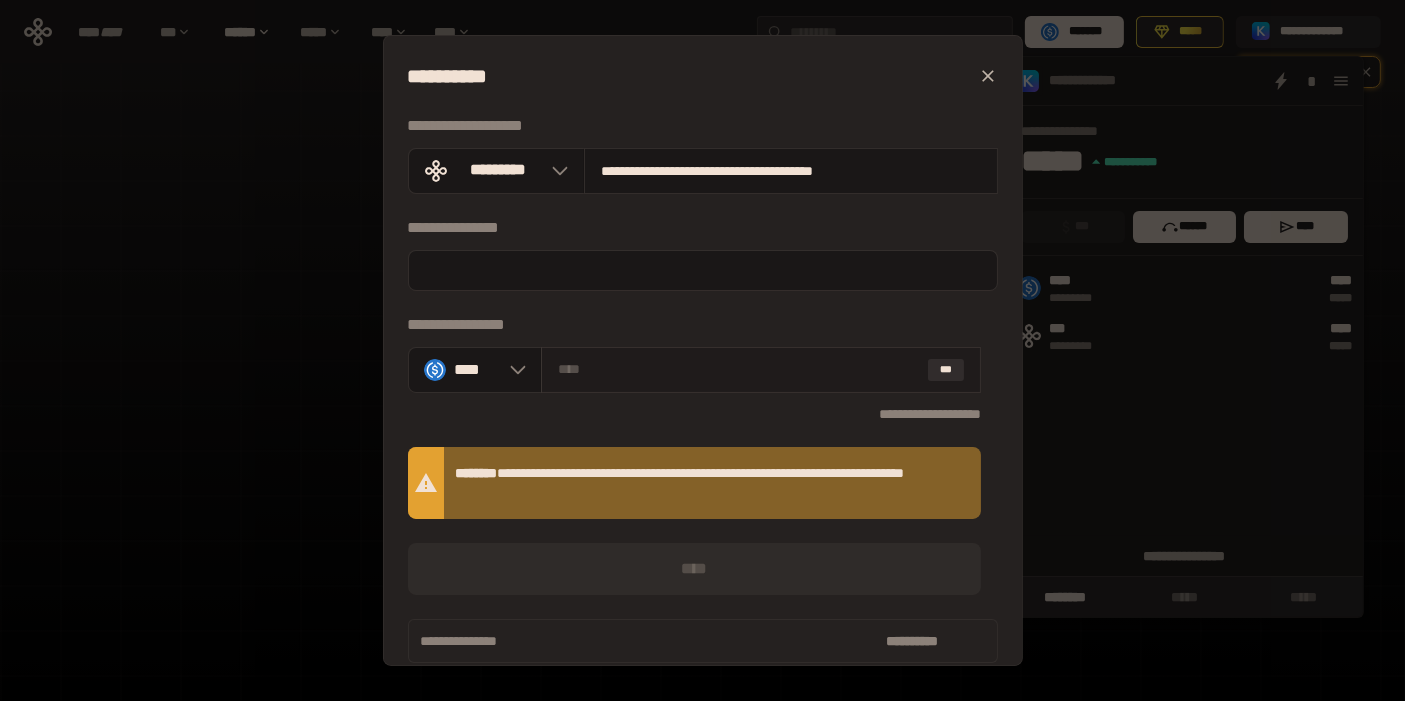 type on "**********" 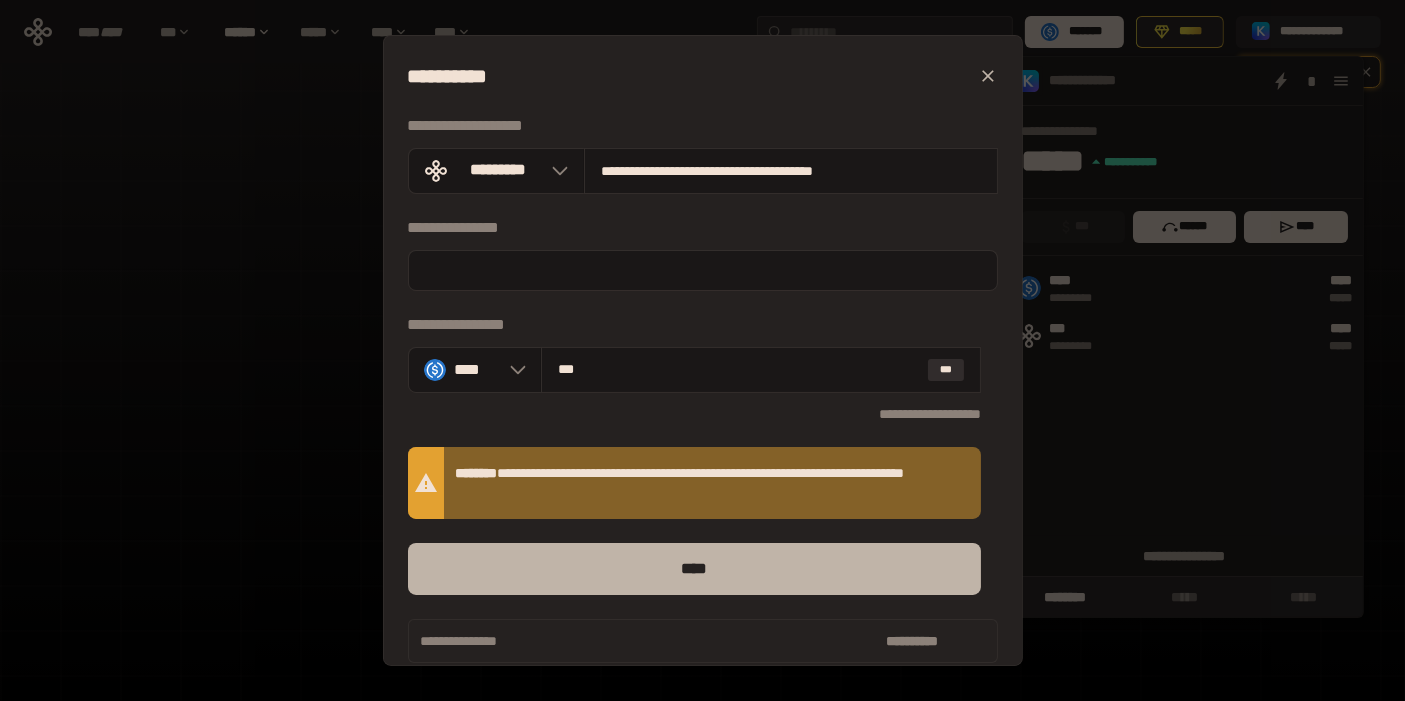 type on "***" 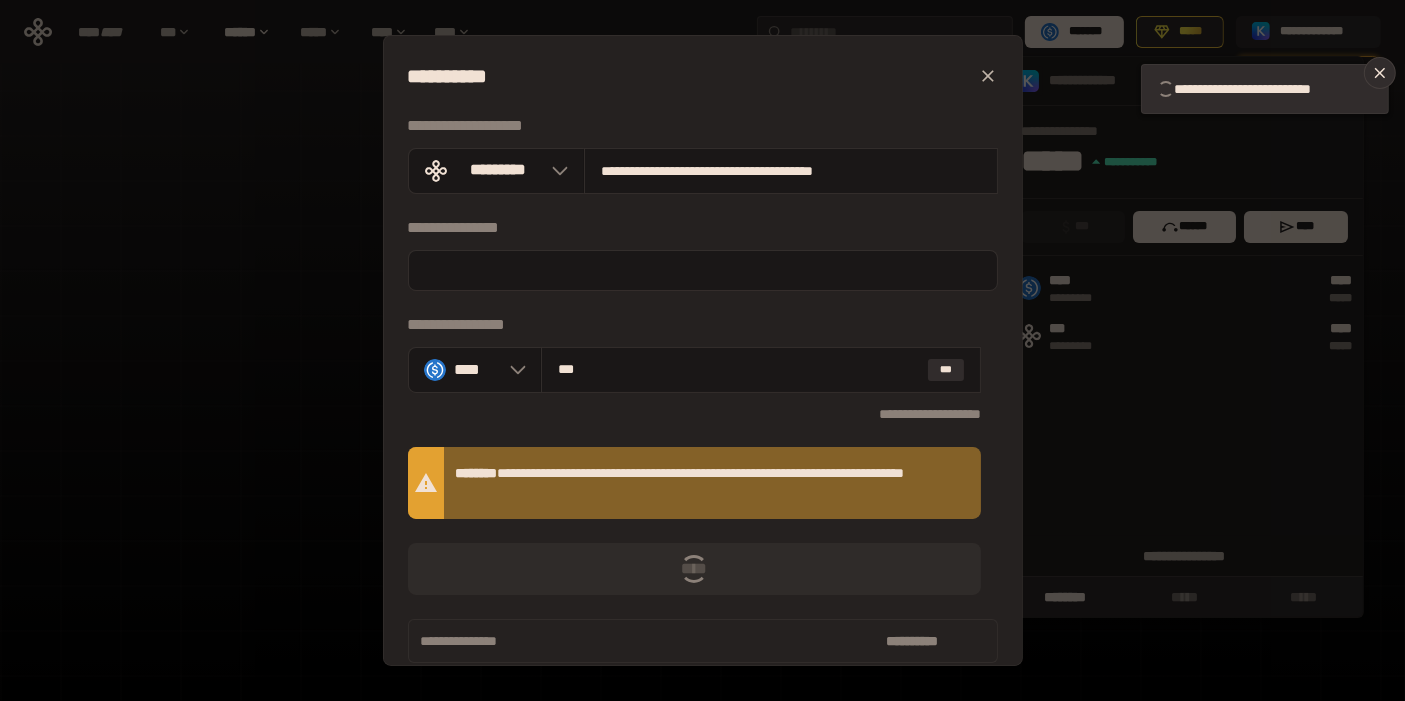 type 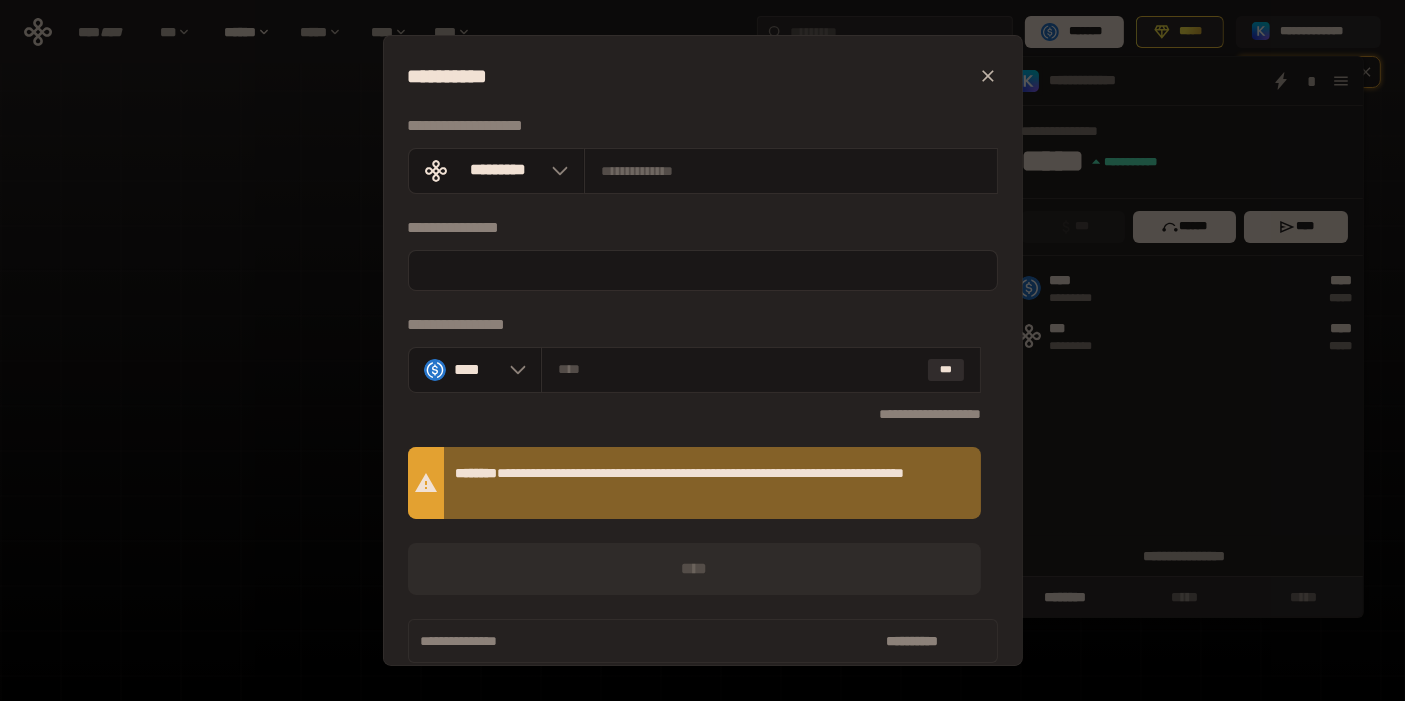 click 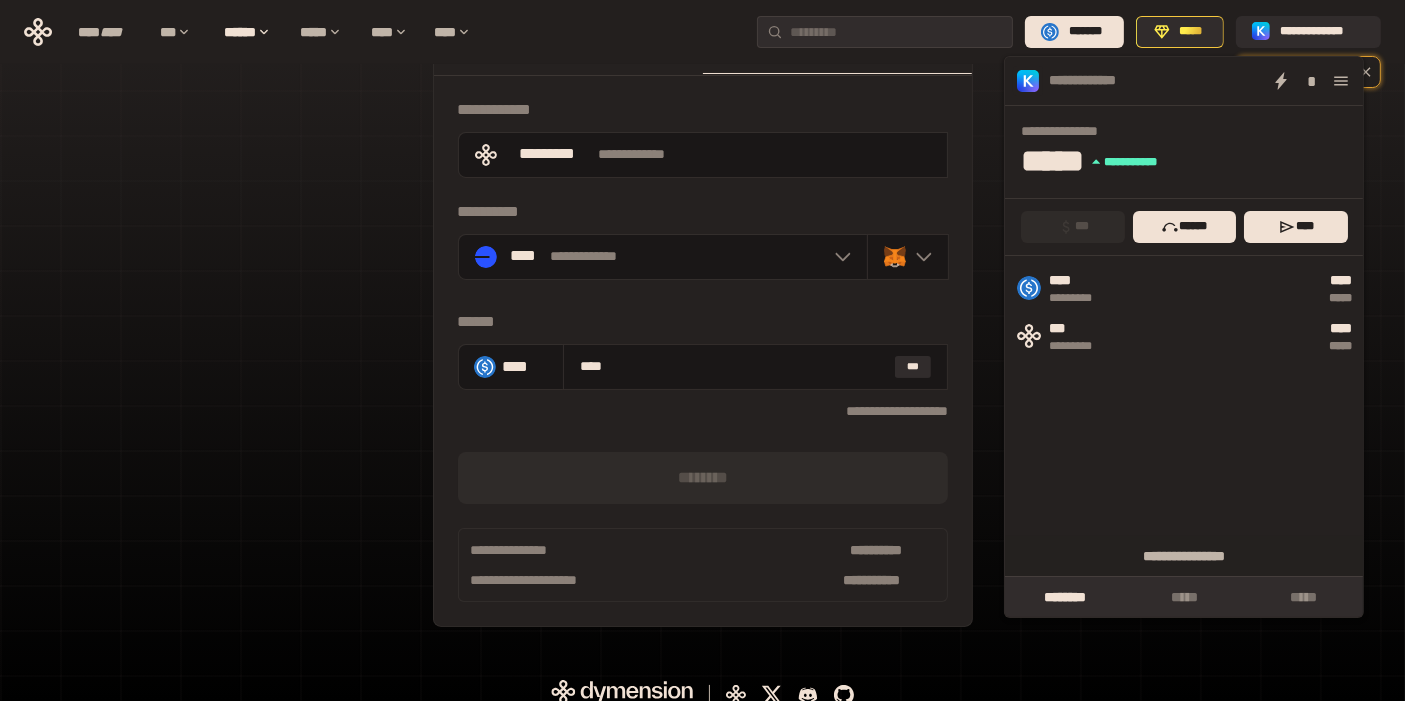 scroll, scrollTop: 85, scrollLeft: 0, axis: vertical 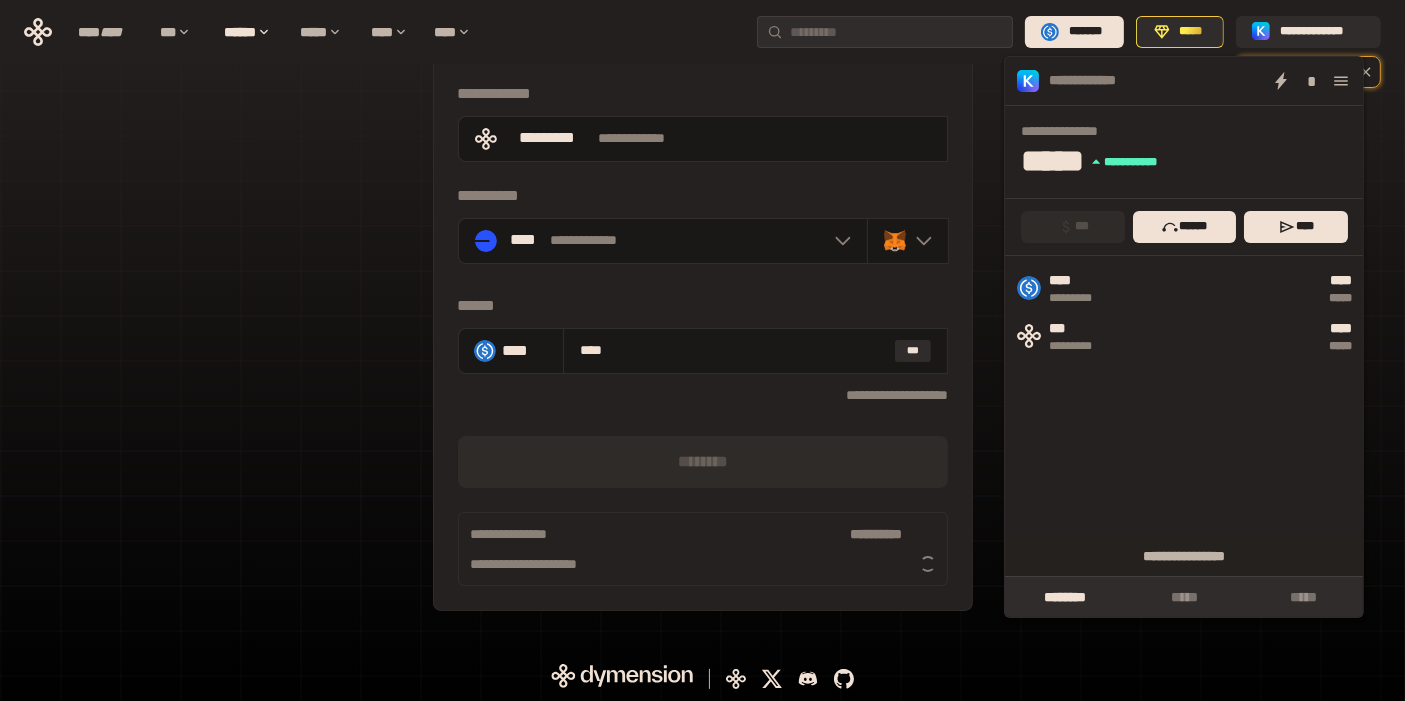 click on "**********" at bounding box center (702, 317) 